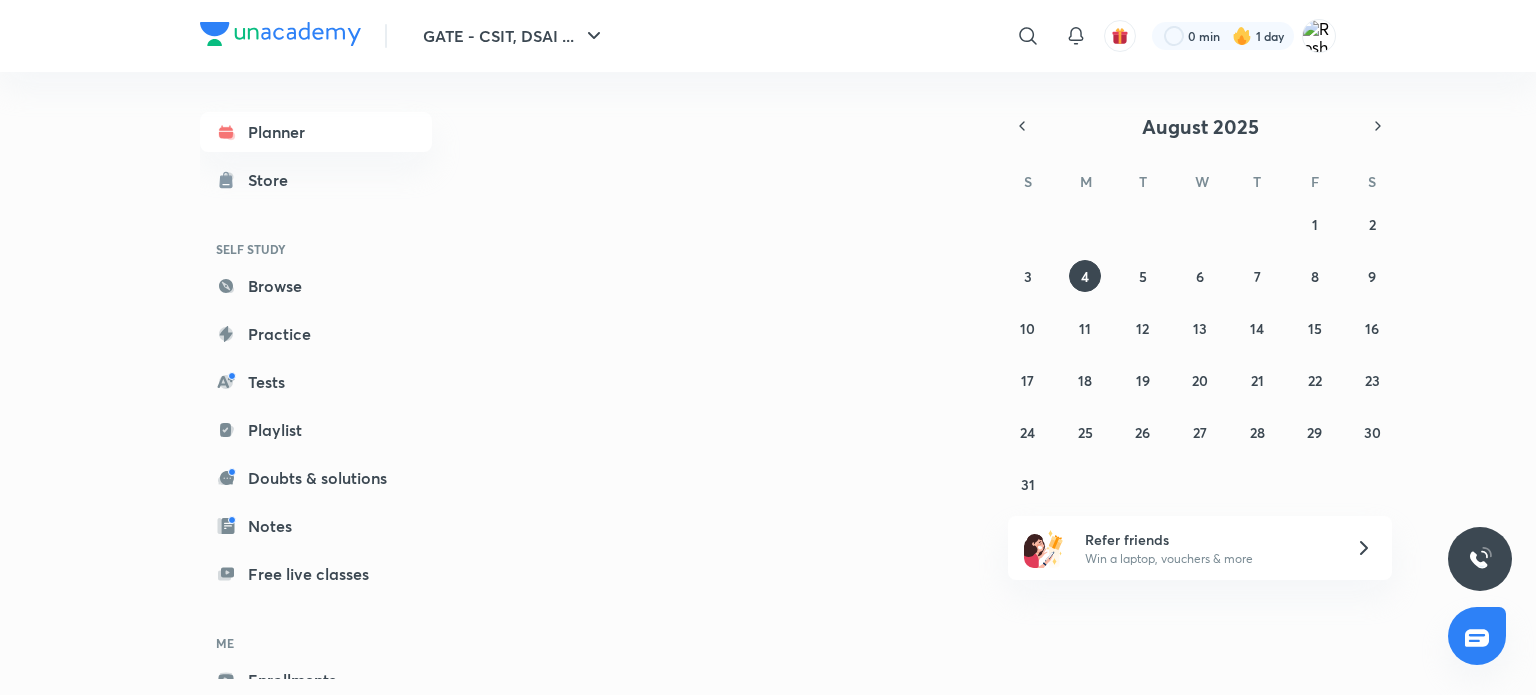 scroll, scrollTop: 0, scrollLeft: 0, axis: both 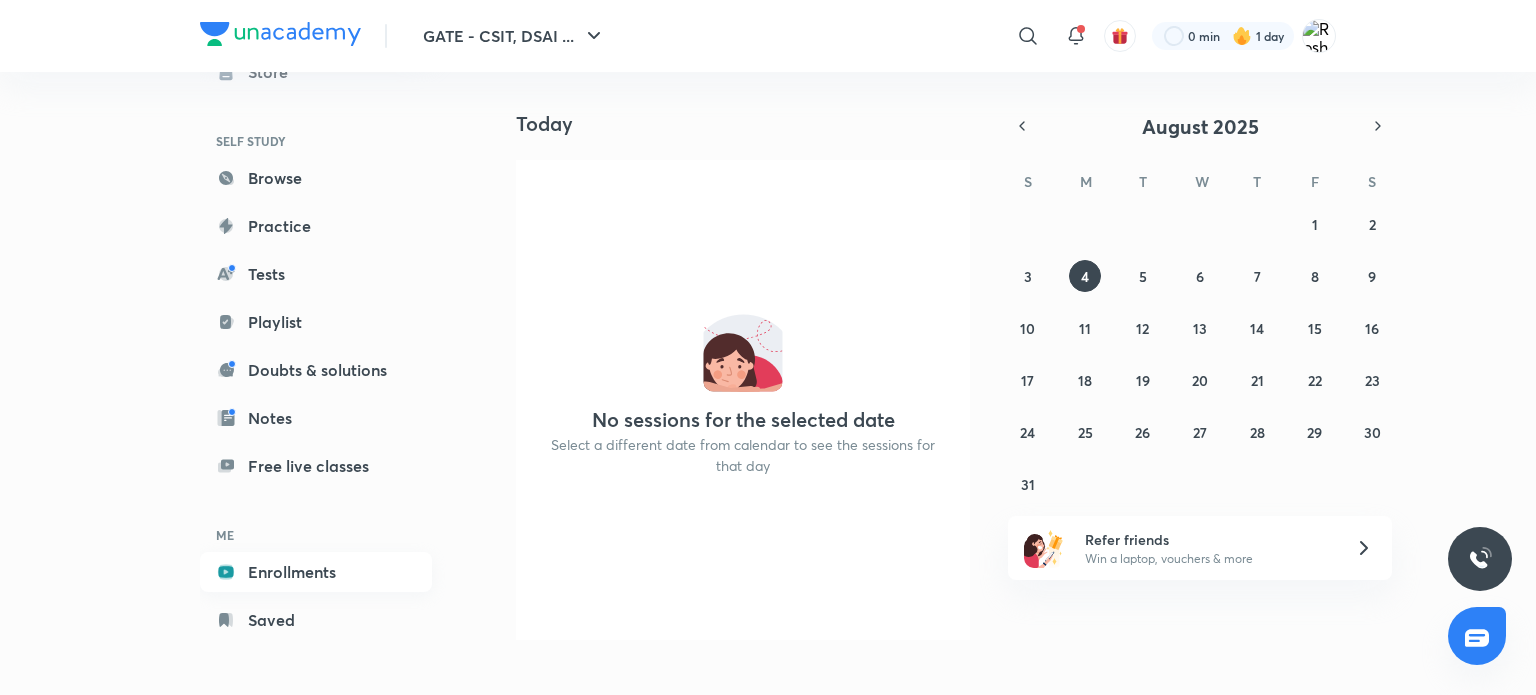 click on "Enrollments" at bounding box center [316, 572] 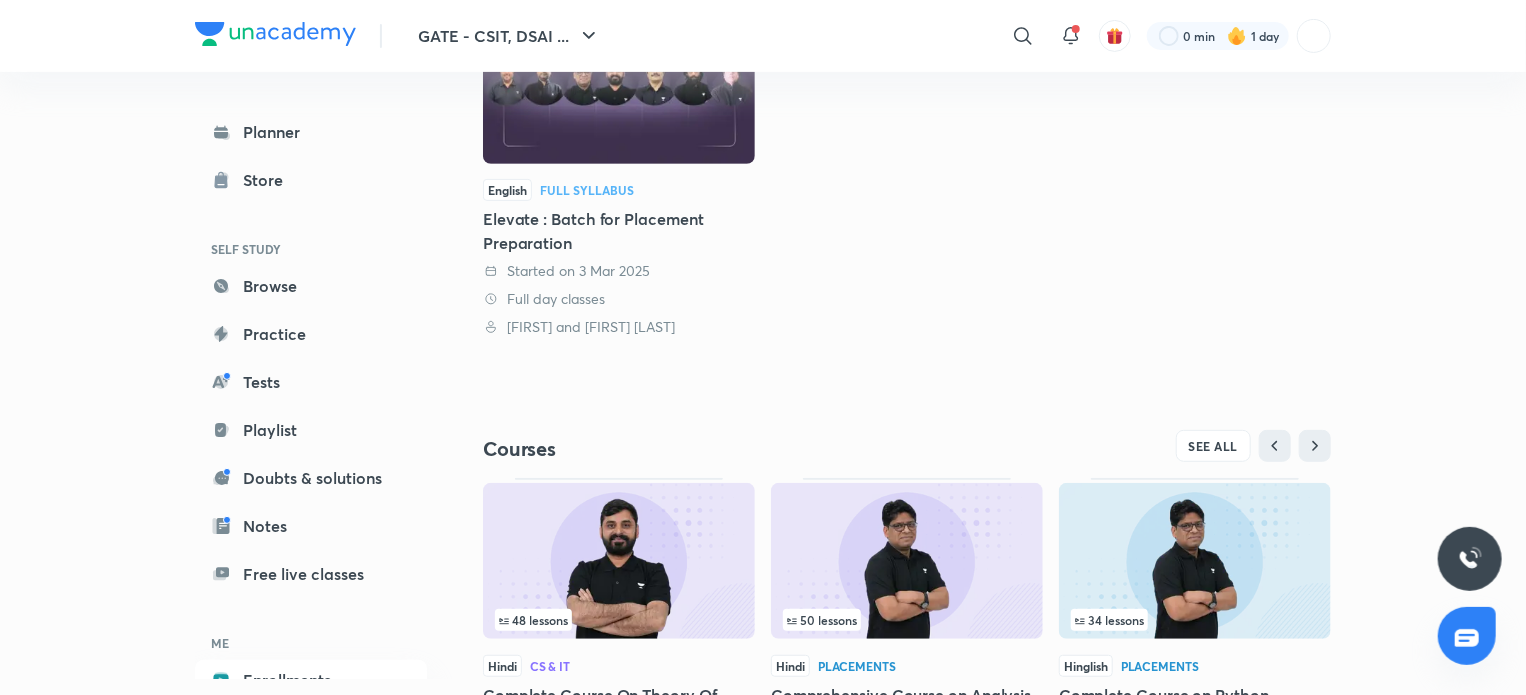 scroll, scrollTop: 140, scrollLeft: 0, axis: vertical 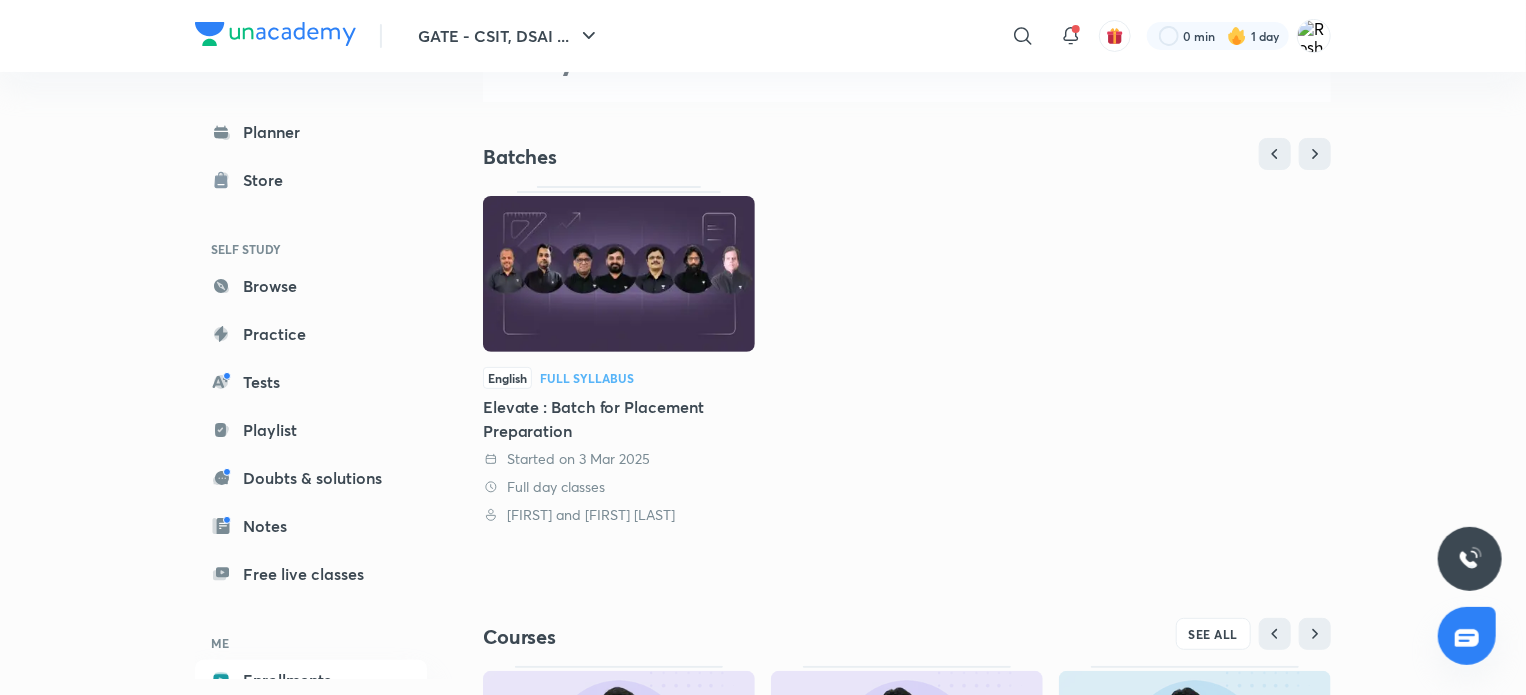 click at bounding box center (619, 274) 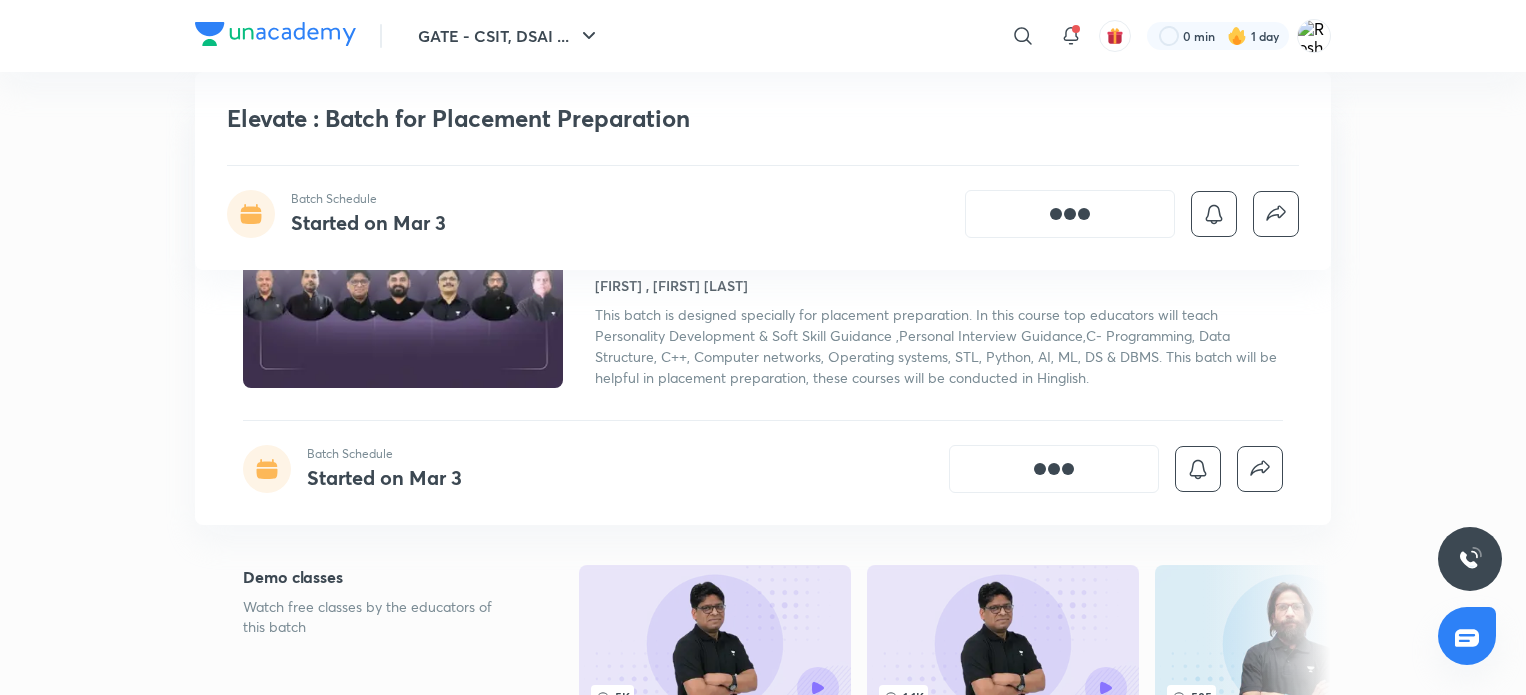 scroll, scrollTop: 587, scrollLeft: 0, axis: vertical 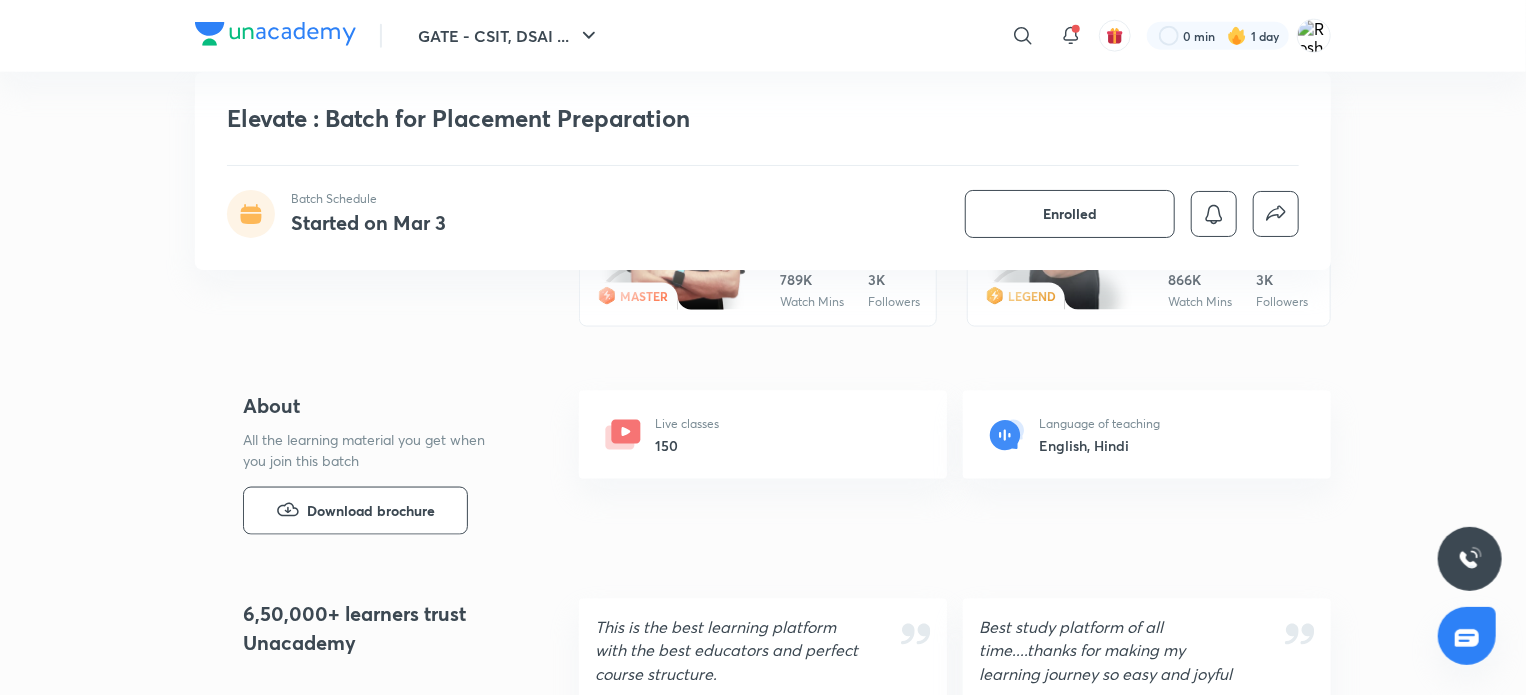 click 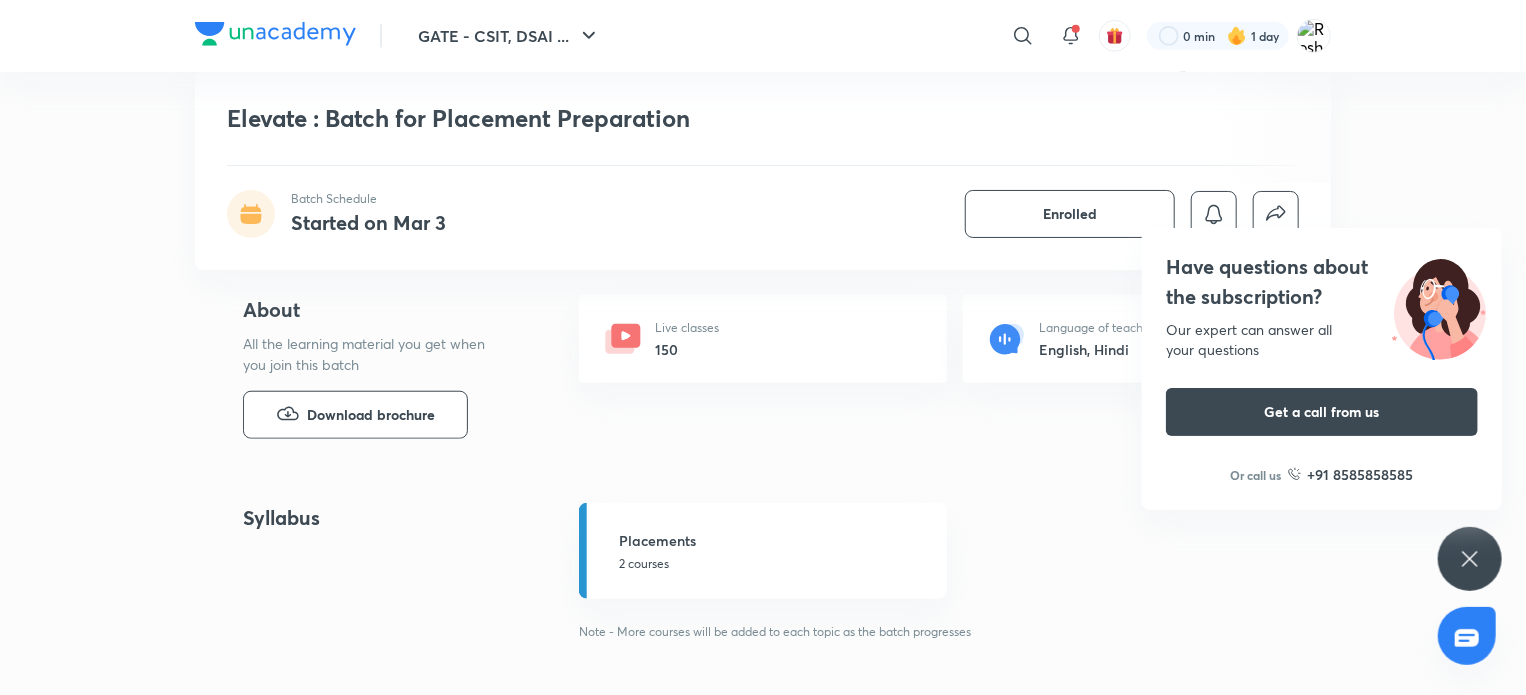 scroll, scrollTop: 683, scrollLeft: 0, axis: vertical 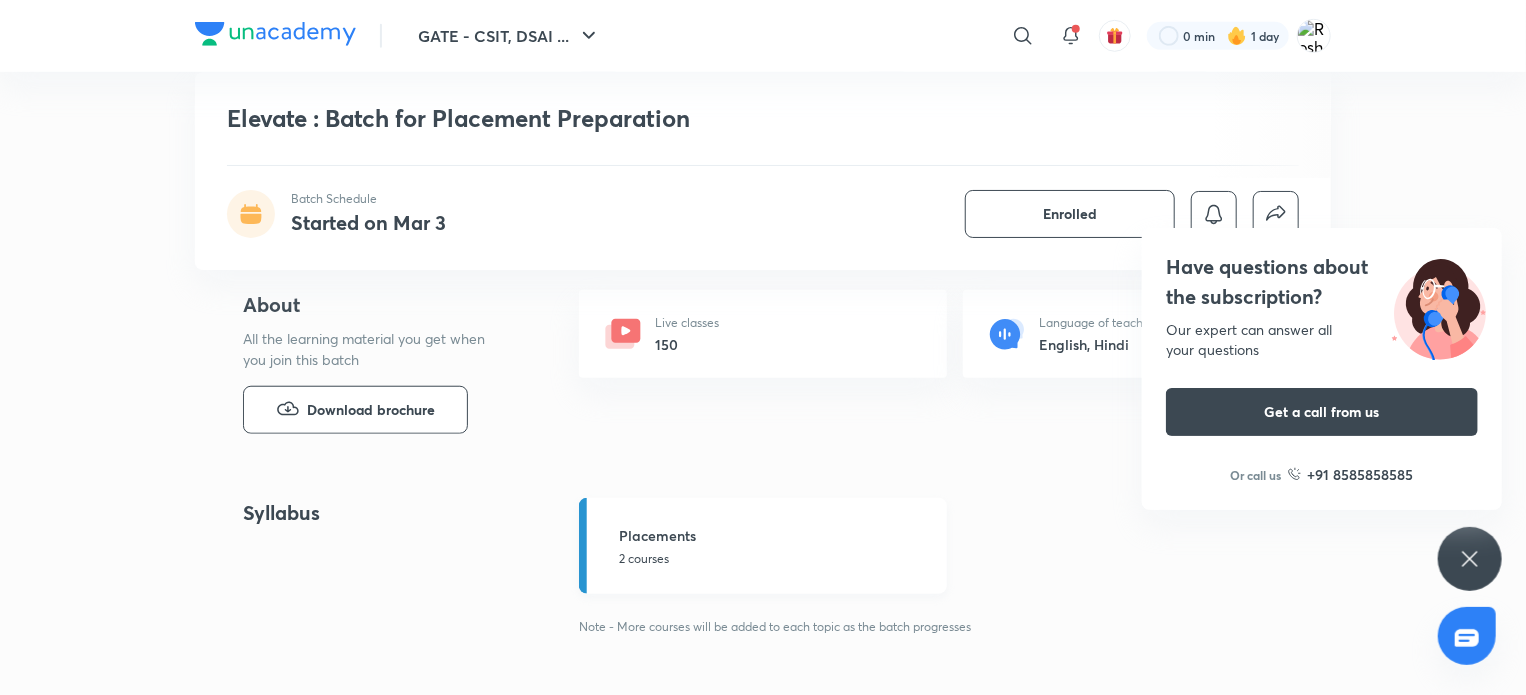 click on "2 courses" at bounding box center [777, 559] 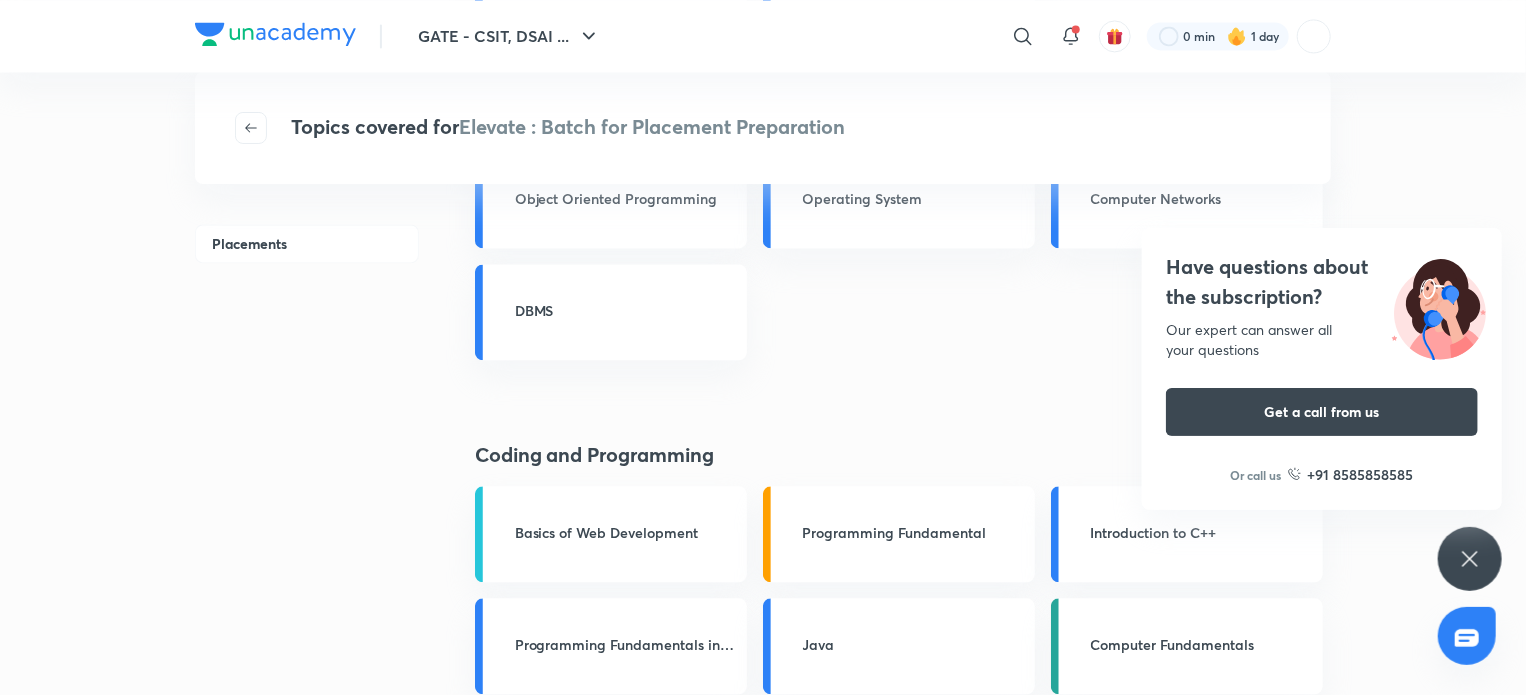 scroll, scrollTop: 2143, scrollLeft: 0, axis: vertical 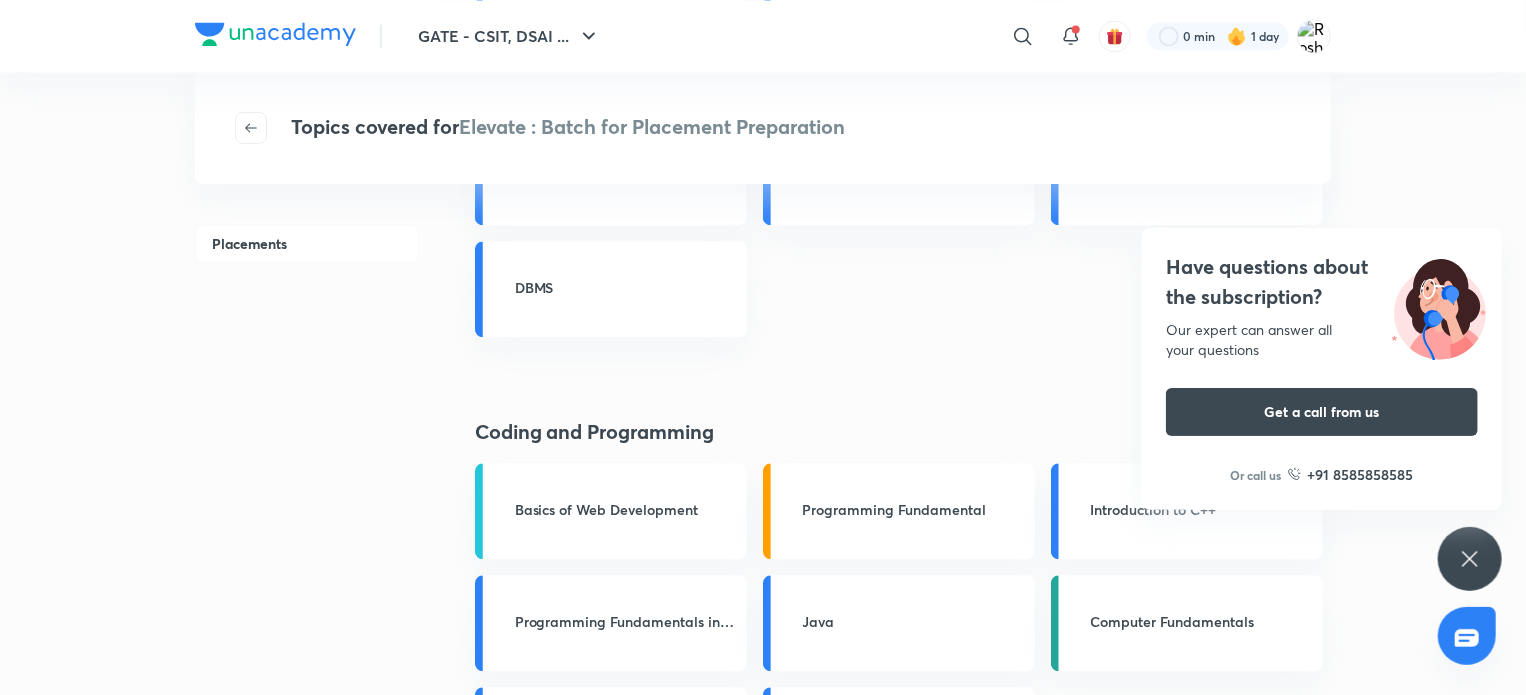 click on "Have questions about the subscription? Our expert can answer all your questions Get a call from us Or call us +91 8585858585" at bounding box center (1470, 559) 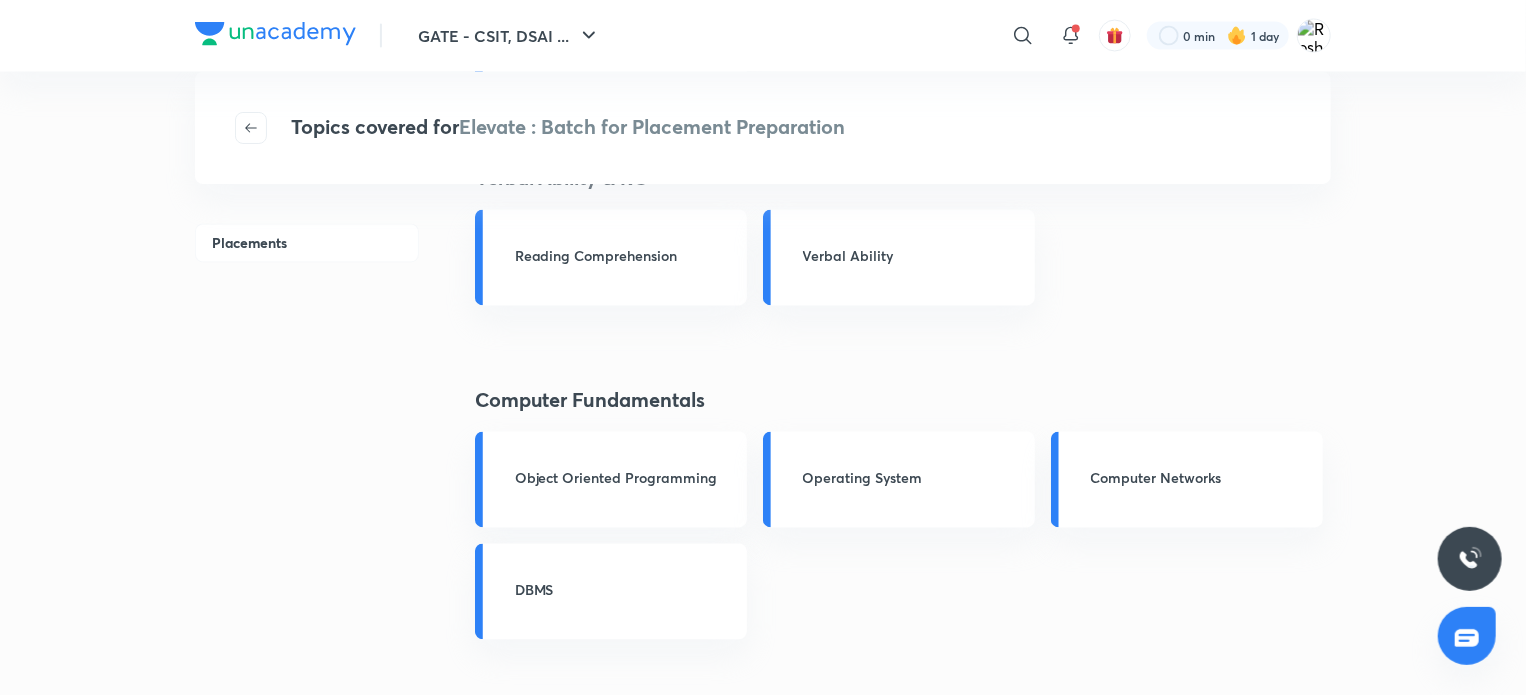 scroll, scrollTop: 1840, scrollLeft: 0, axis: vertical 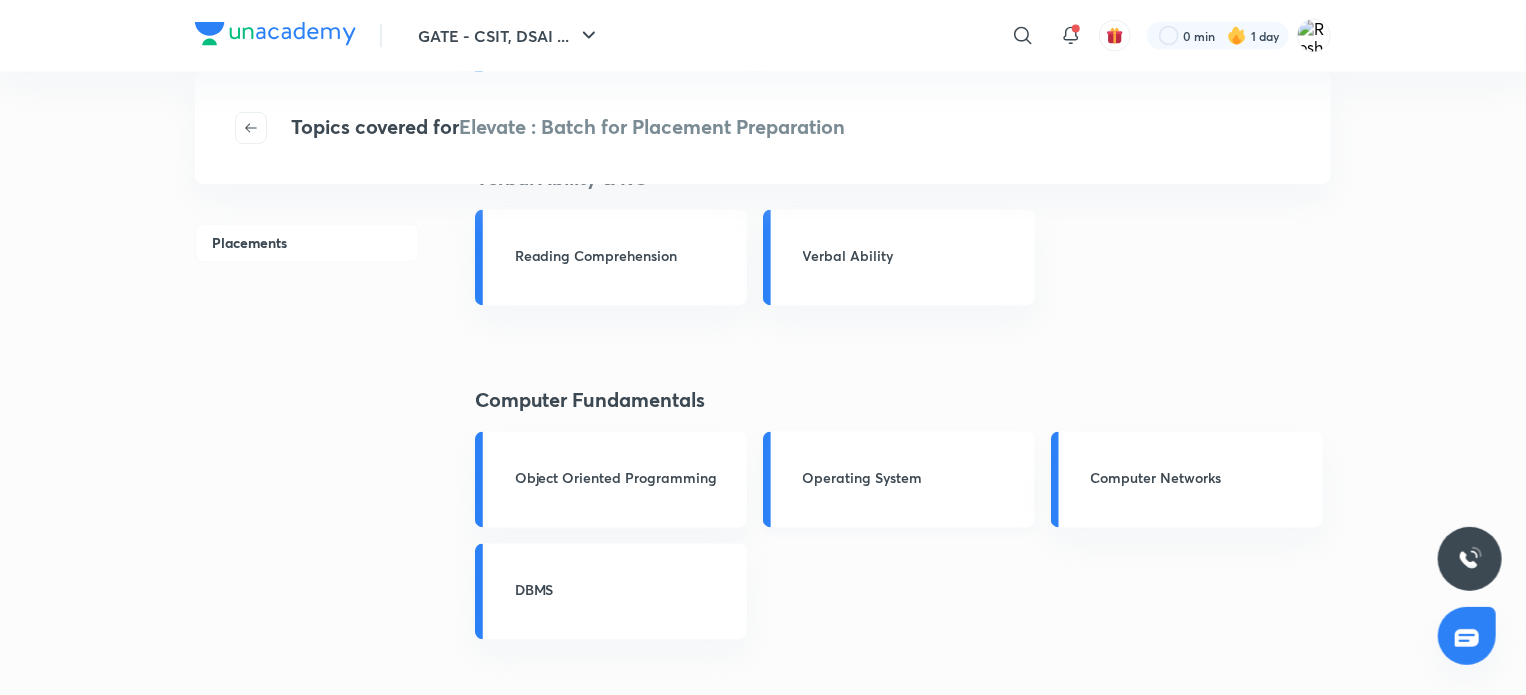 click on "Operating System" at bounding box center (899, 480) 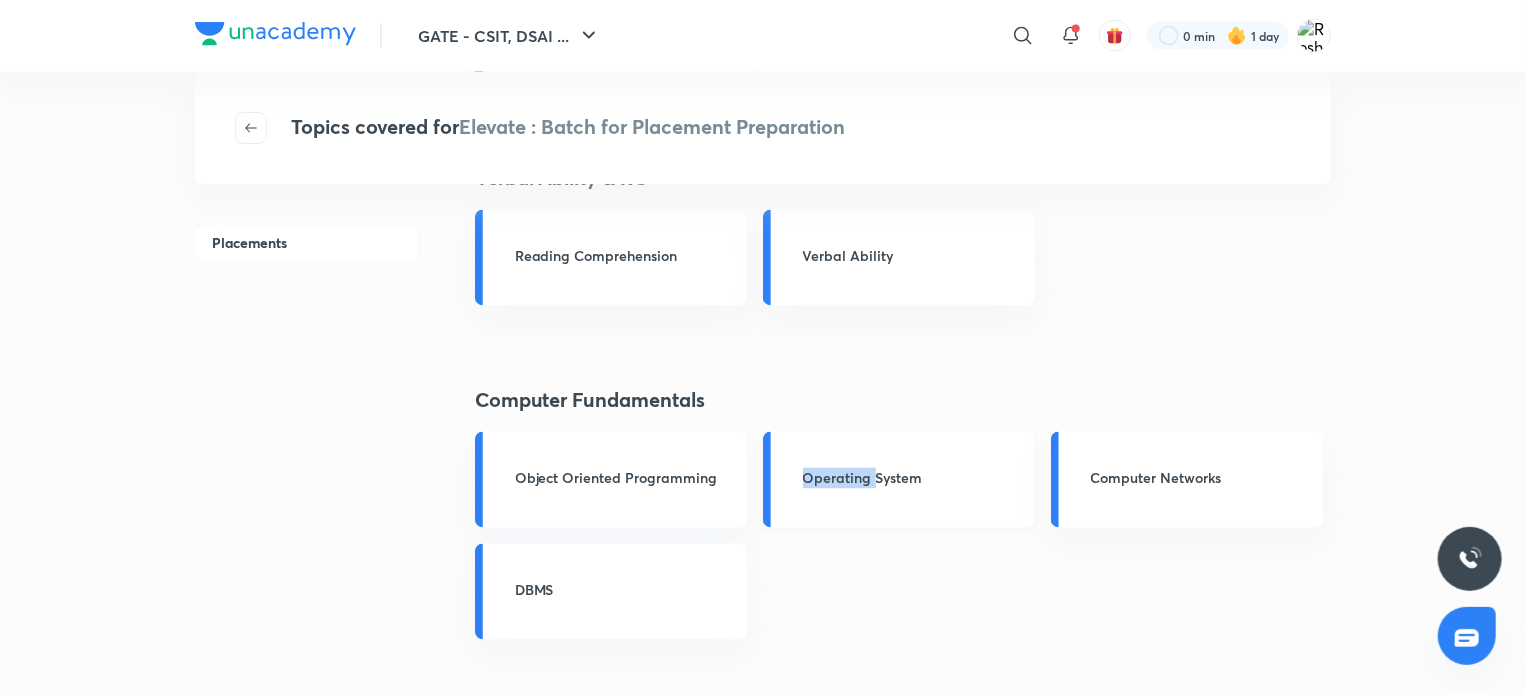 click on "Operating System" at bounding box center (899, 480) 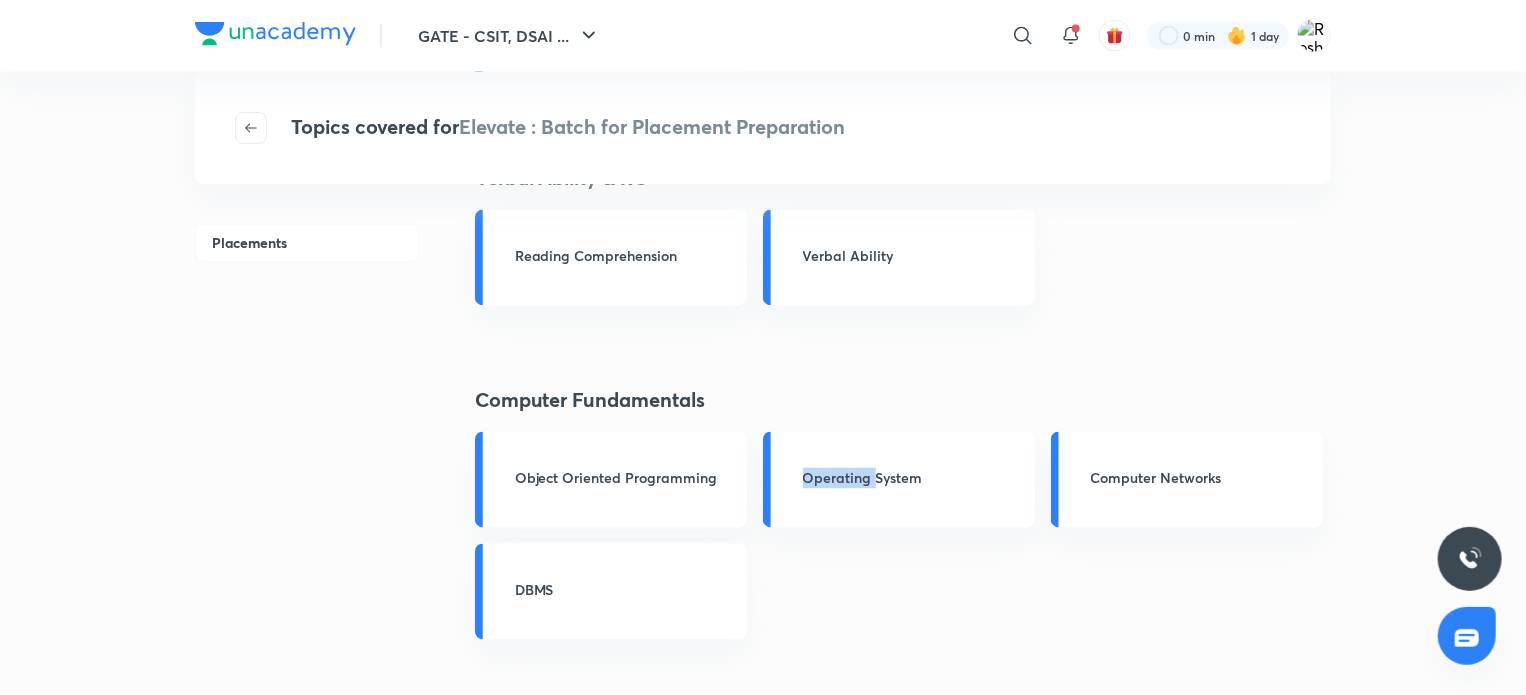click on "Aptitude Reasoning Ability Numerical Ability Language Proficiency Verbal Ability Personality Development Logical Reasoning Arithmetical Reasoning Non-Verbal Reasoning LinkedIn Profile Creation & Optimization Group Discussion Resume Building Verbal Reasoning Numerical Ability Quantitative Aptitude - I Arithmetical Reasoning Quantitative Aptitude - II Data Interpretation Data Structures and Algorithms Sorting and Searching Graph Heaps Linked List Trees Queue Time Space Complexity Array Stack Recursion Verbal Ability & RC Reading Comprehension Verbal Ability Computer Fundamentals Object Oriented Programming Operating System Computer Networks DBMS Coding and Programming Basics of Web Development Programming Fundamental Introduction to C++ Programming Fundamentals in Java Java Computer Fundamentals Python Data Structures" at bounding box center [903, -258] 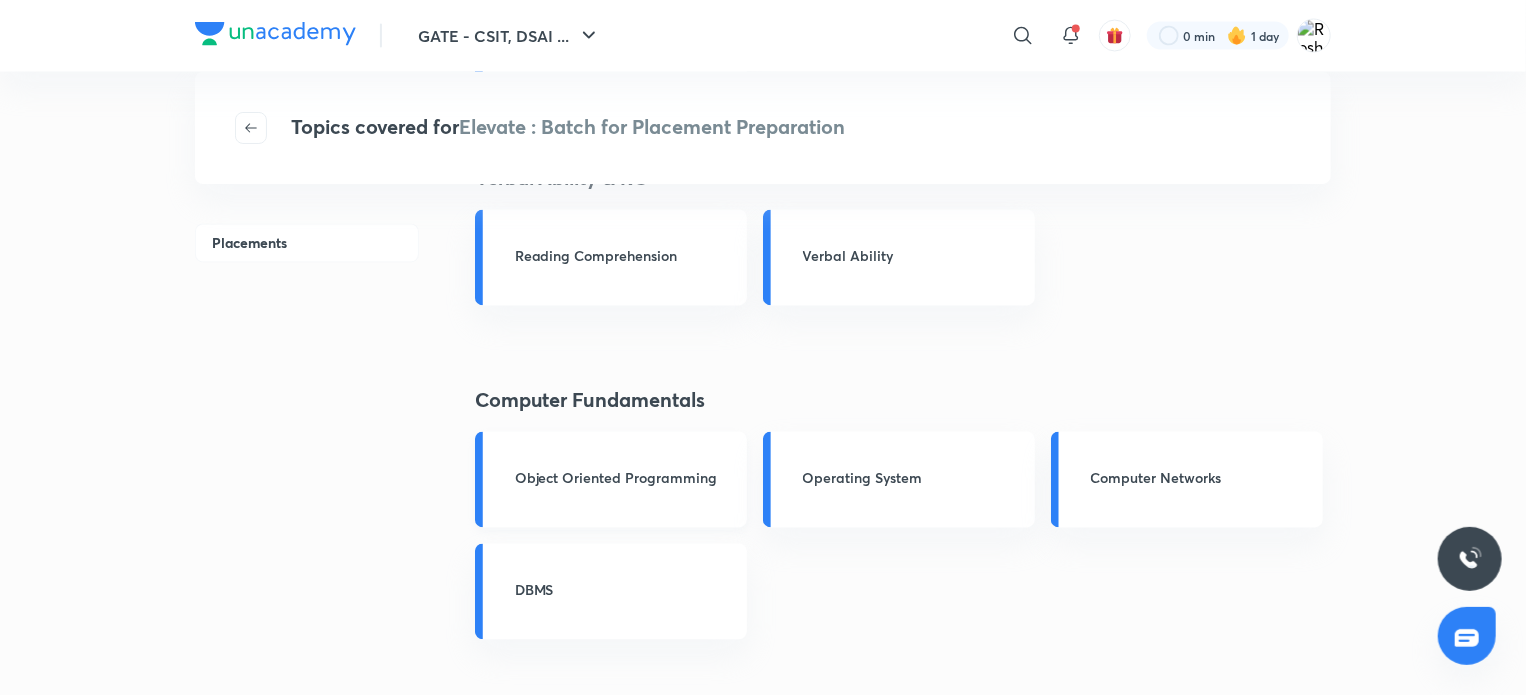 click on "Object Oriented Programming" at bounding box center [625, 478] 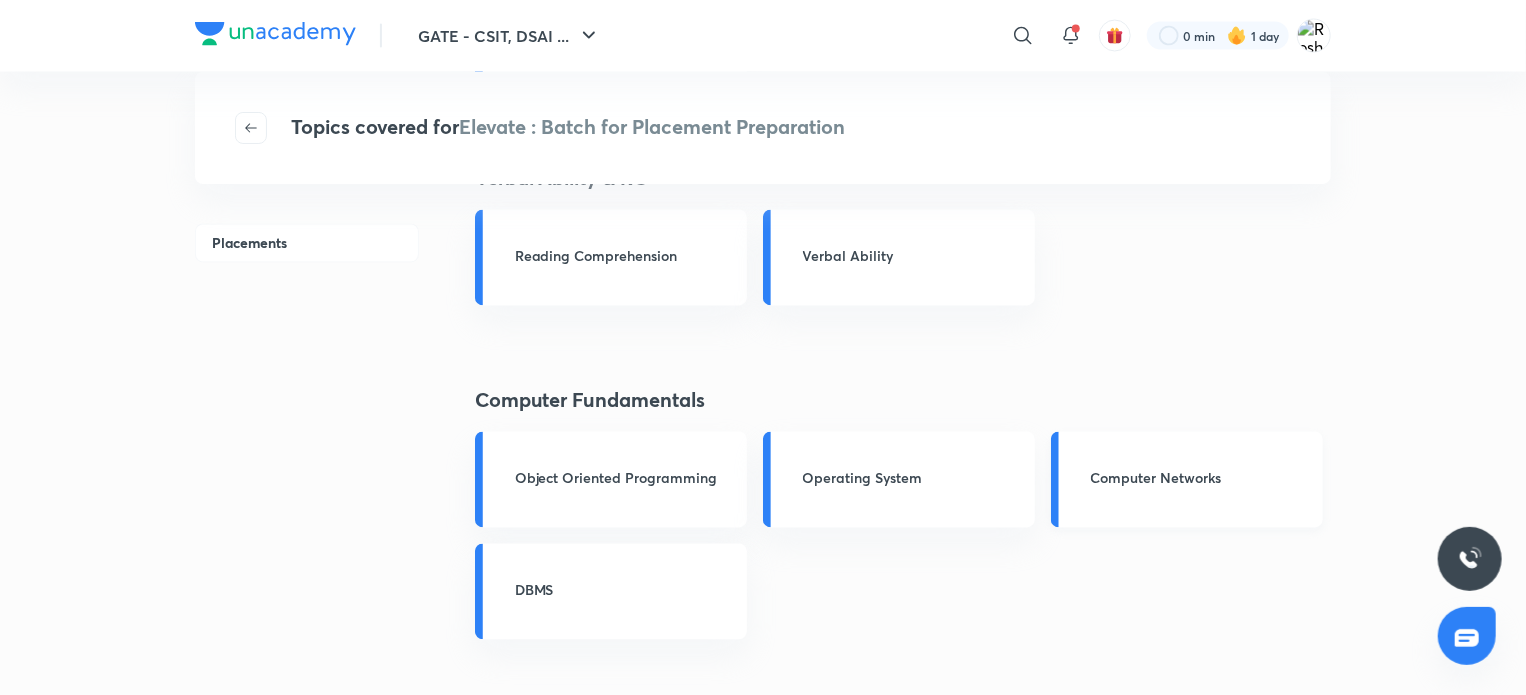 click on "Computer Networks" at bounding box center (1201, 478) 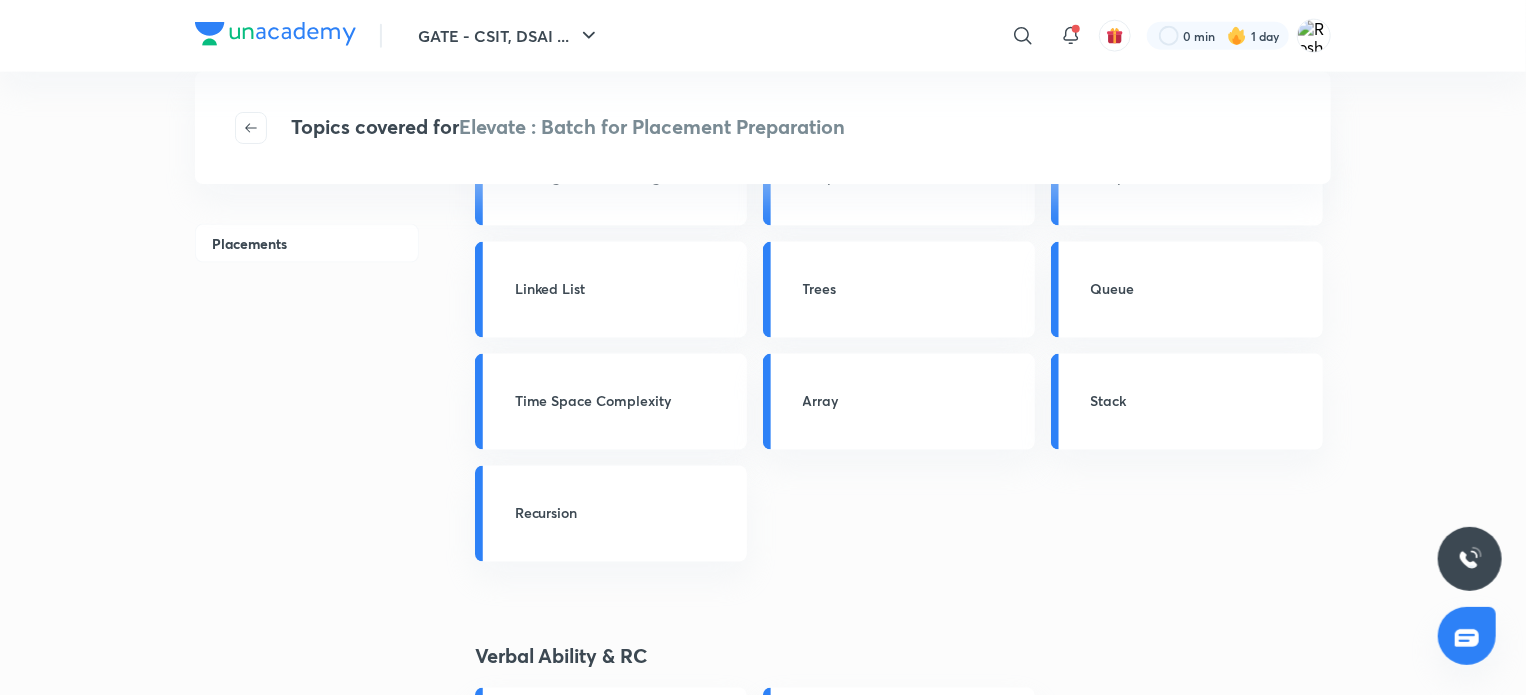 scroll, scrollTop: 1360, scrollLeft: 0, axis: vertical 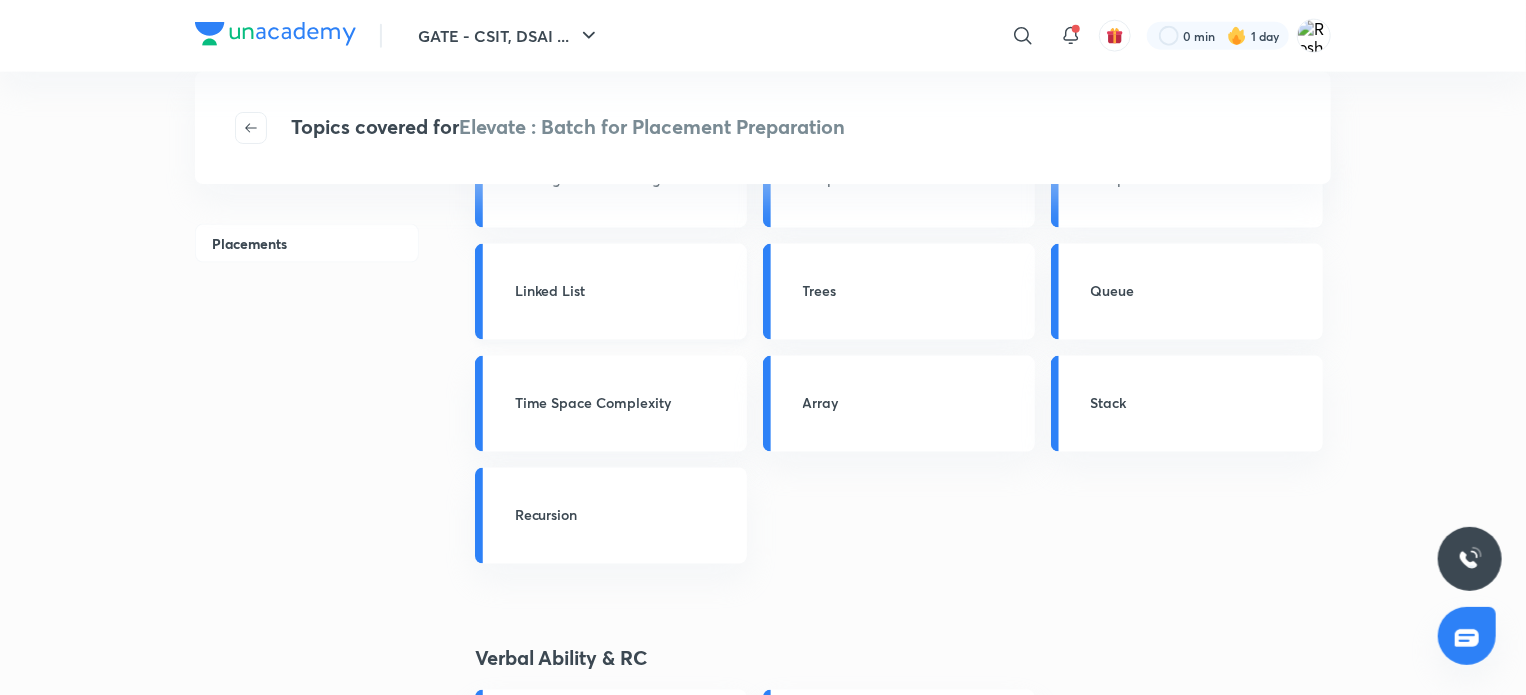 click on "Linked List" at bounding box center [625, 290] 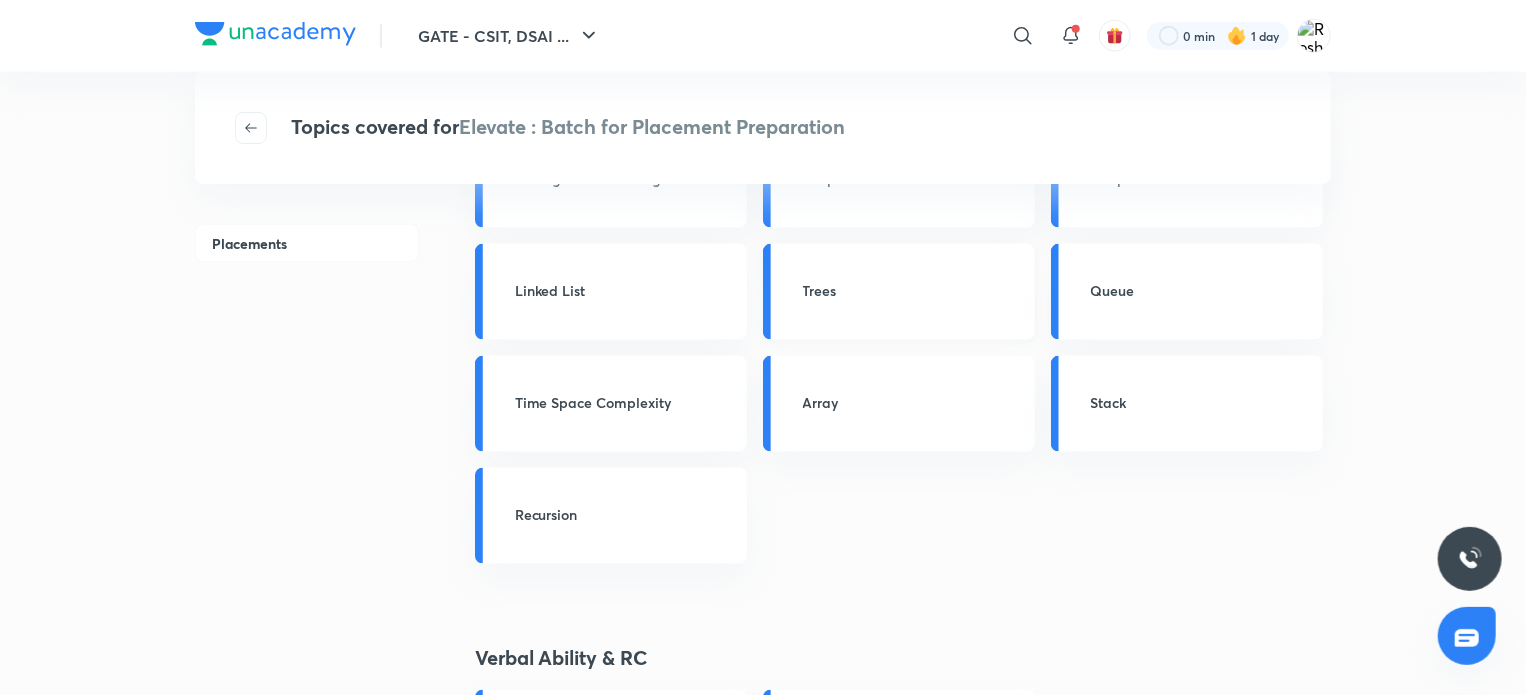 click on "Trees" at bounding box center [913, 290] 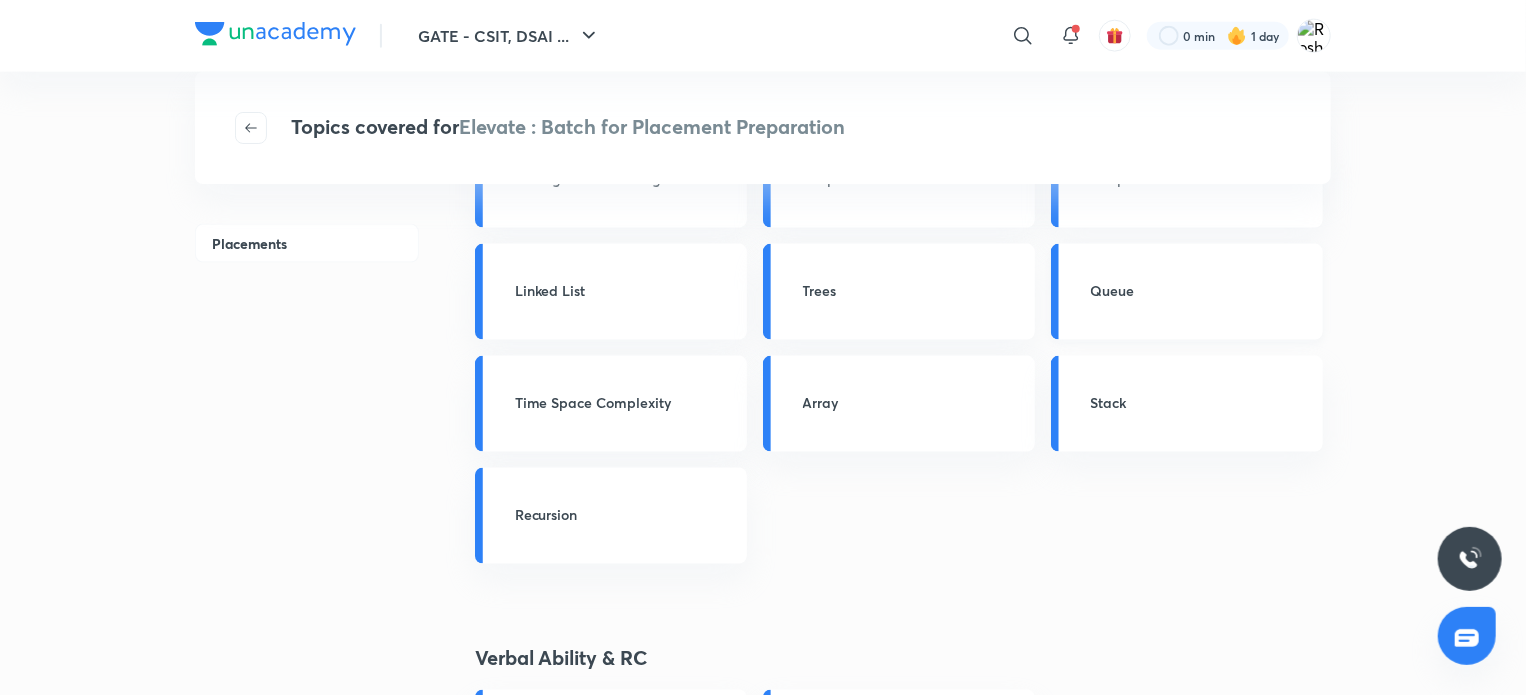 click on "Queue" at bounding box center [1201, 290] 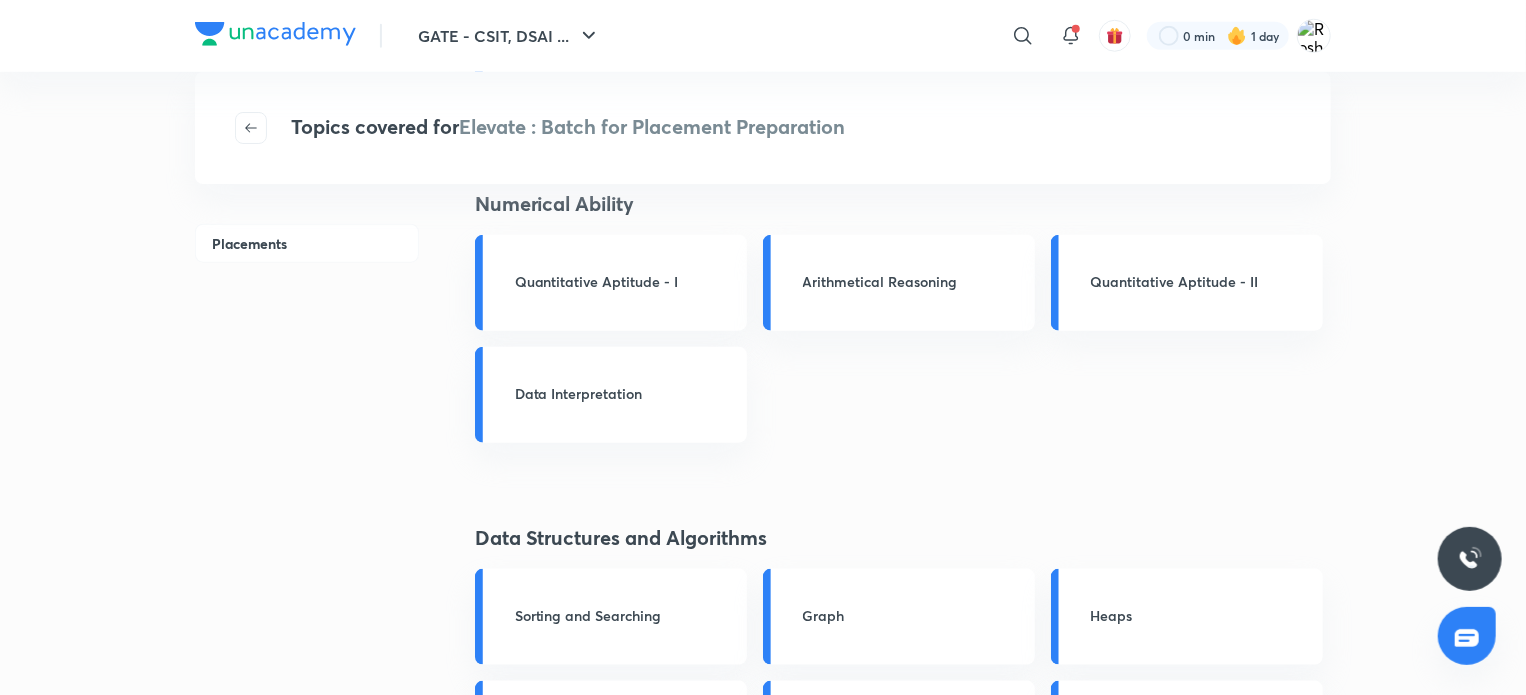scroll, scrollTop: 910, scrollLeft: 0, axis: vertical 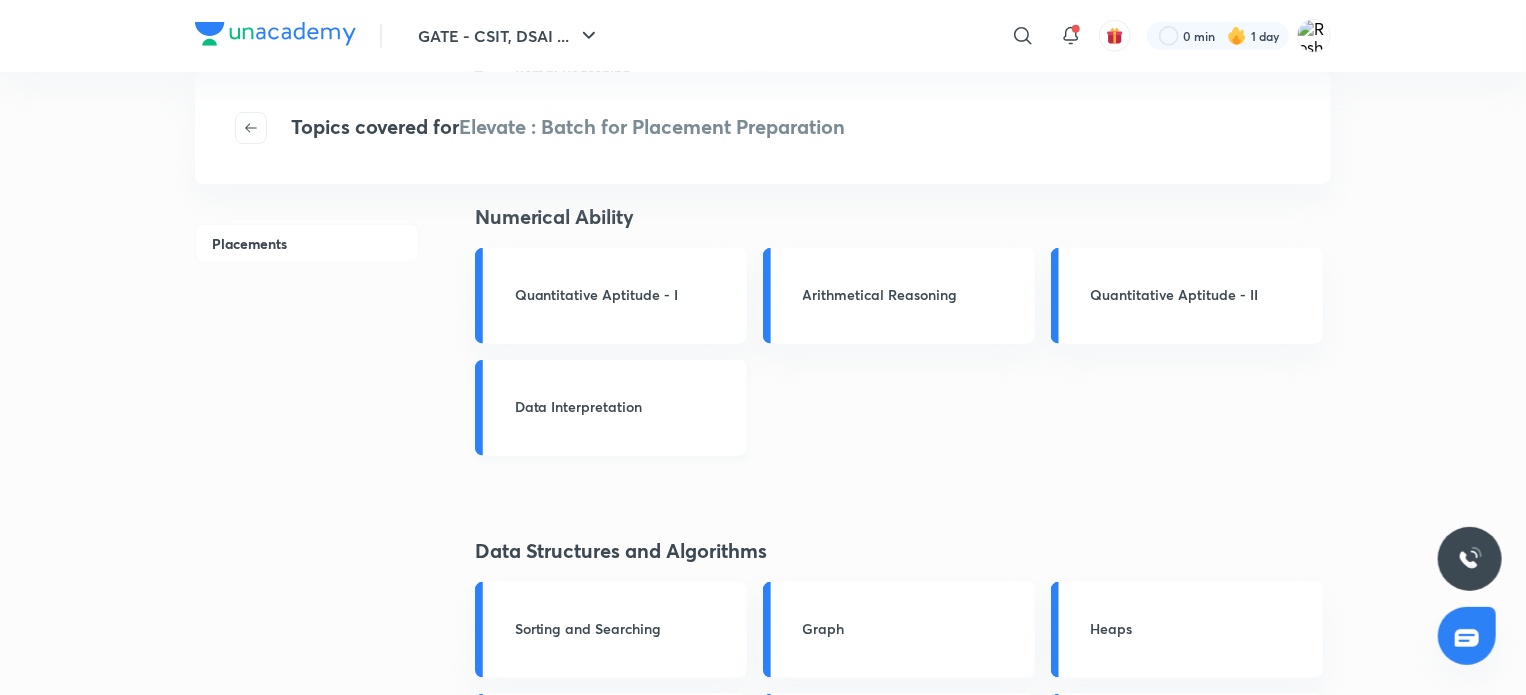click on "Data Interpretation" at bounding box center (611, 408) 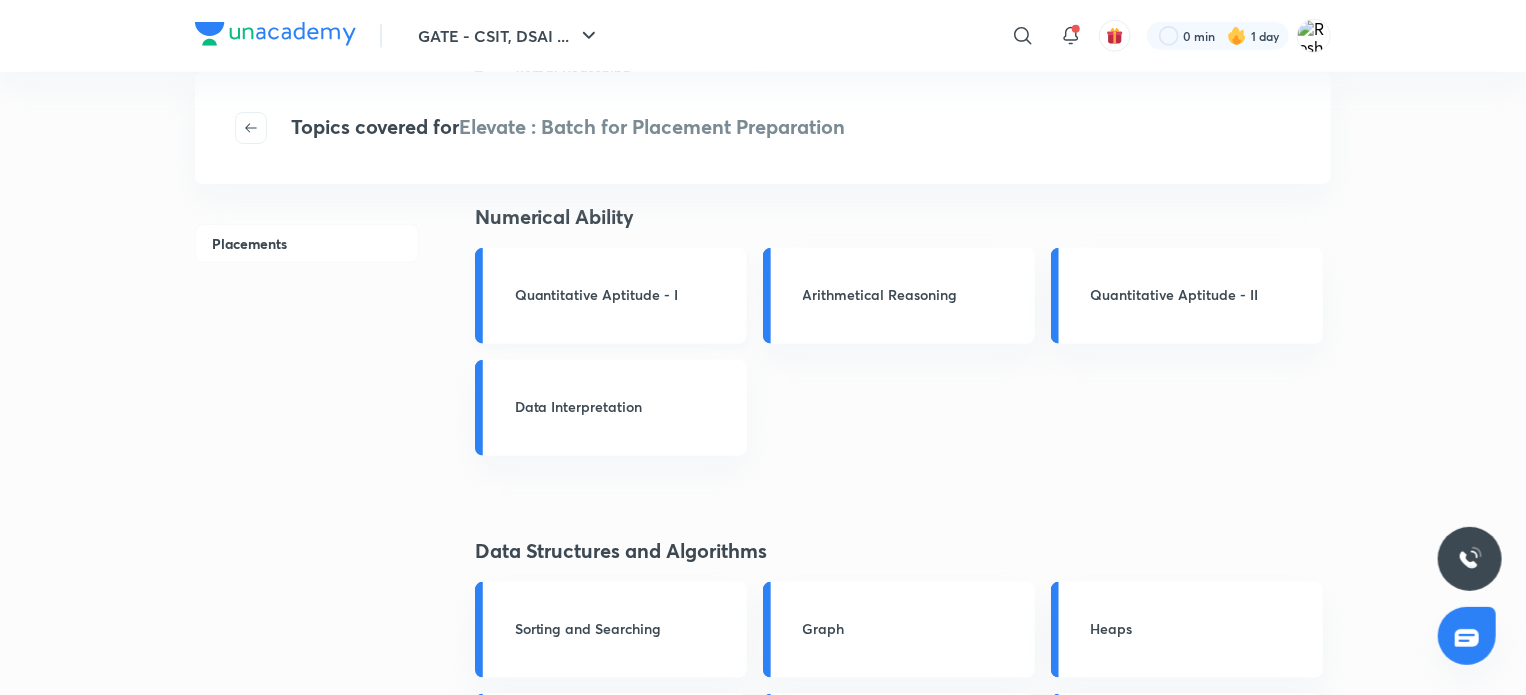 click on "Quantitative Aptitude - I" at bounding box center [611, 296] 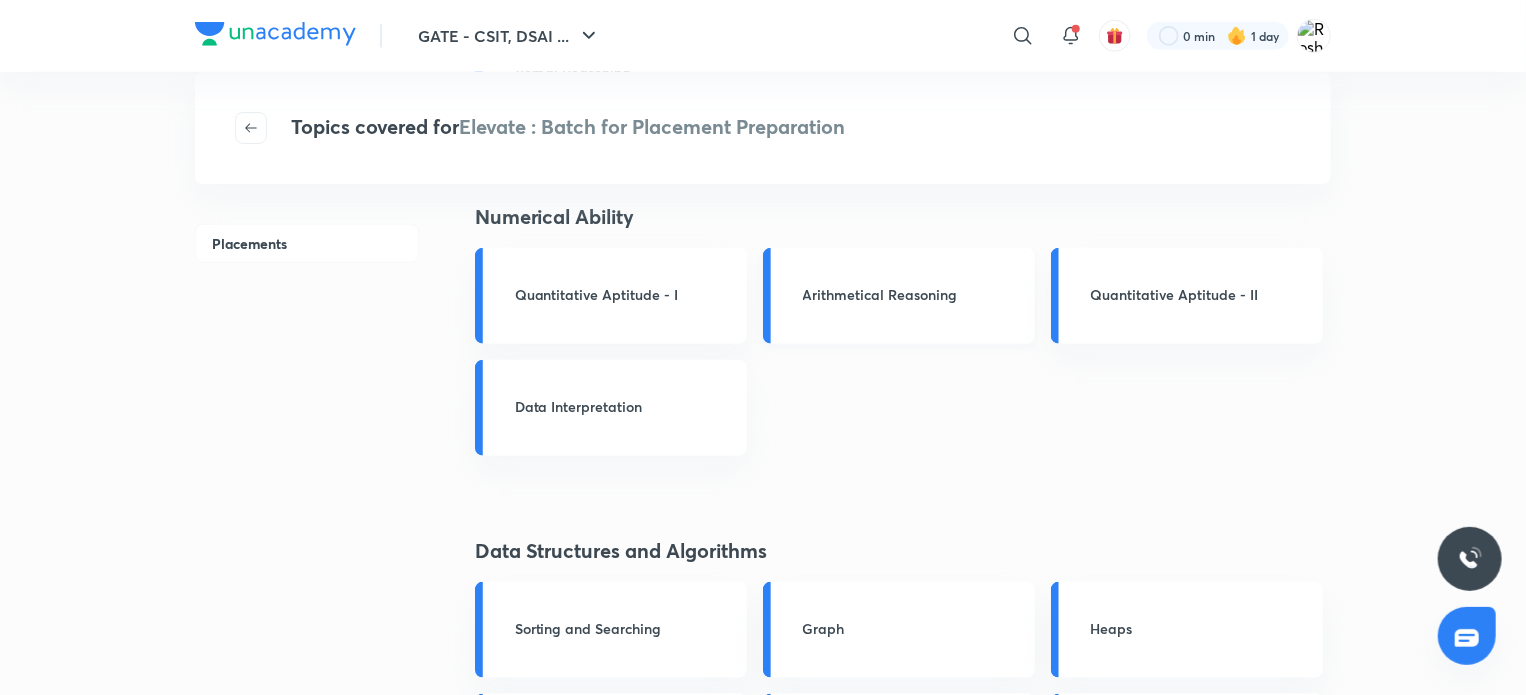 click on "Arithmetical Reasoning" at bounding box center [913, 294] 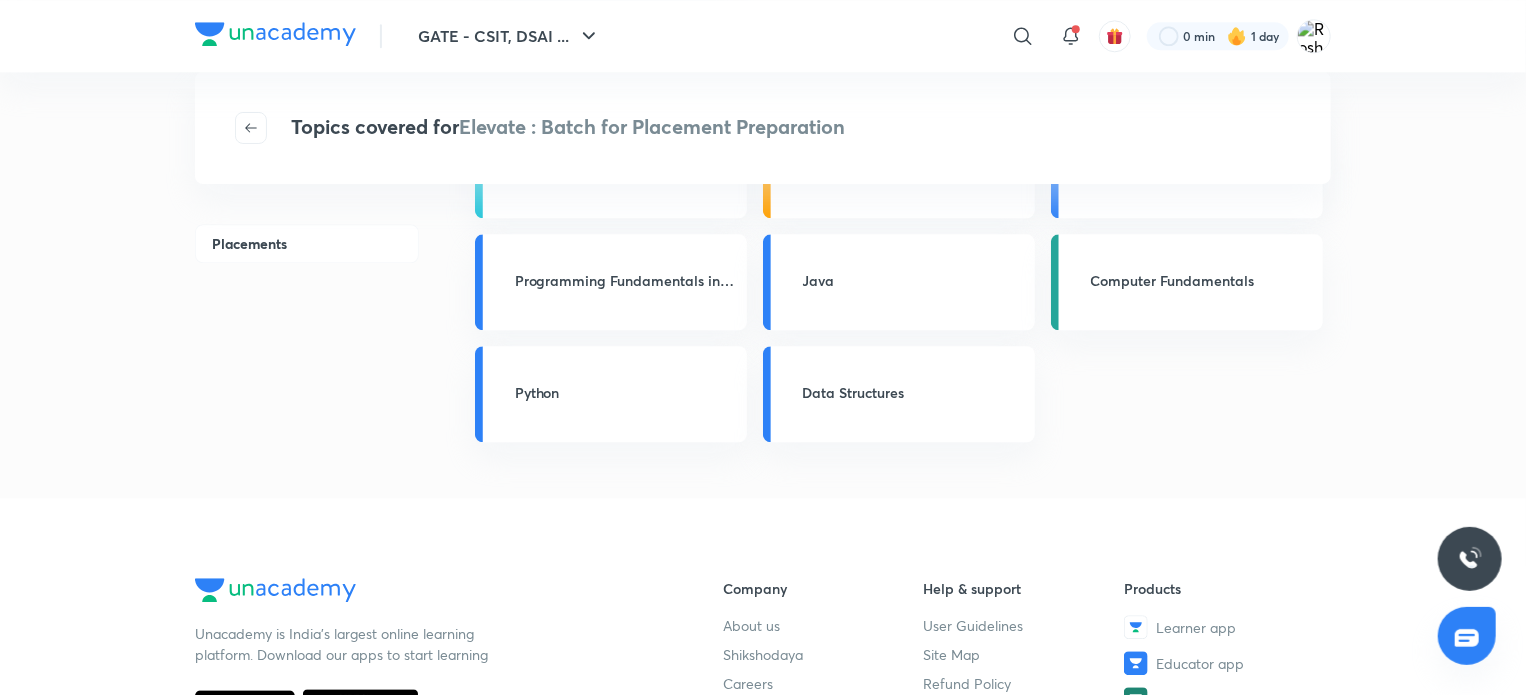 scroll, scrollTop: 2426, scrollLeft: 0, axis: vertical 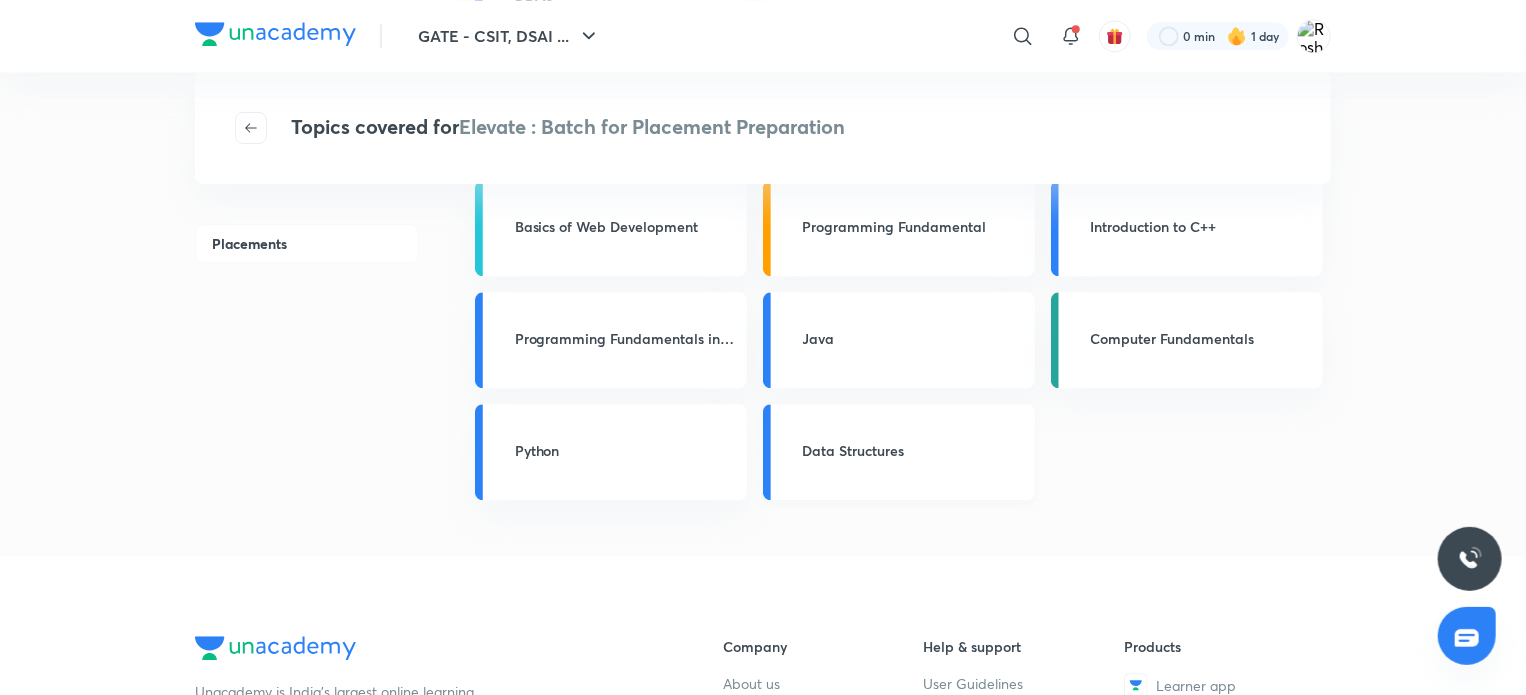 click on "Data Structures" at bounding box center [913, 450] 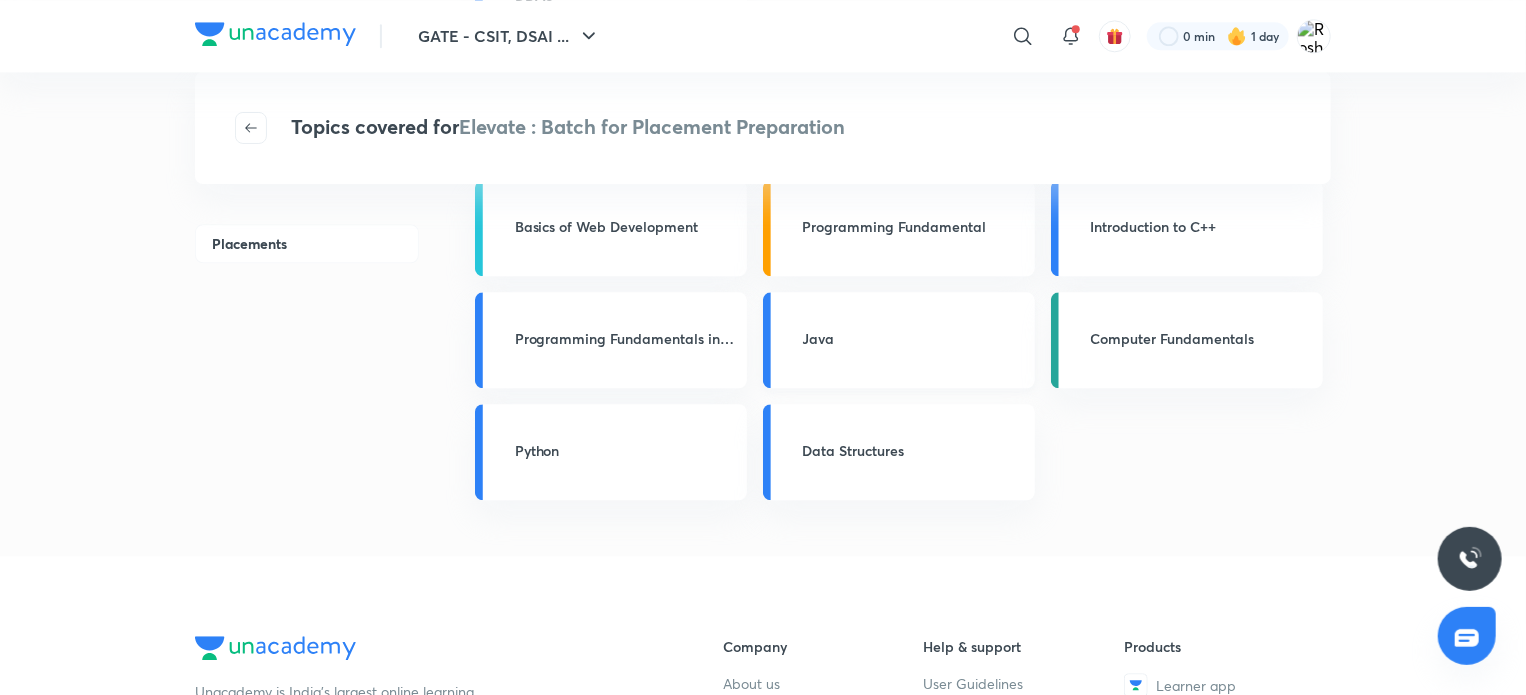click on "Java" at bounding box center [913, 338] 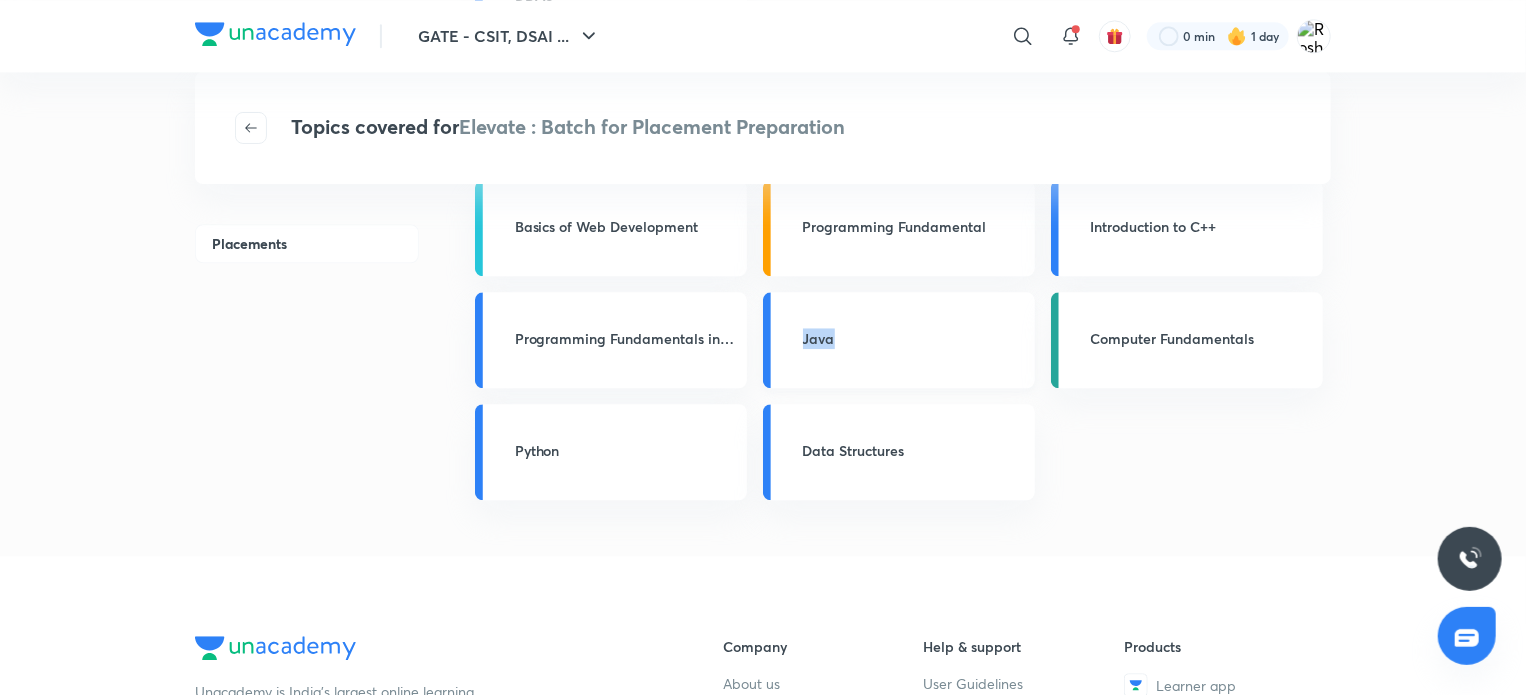 click on "Java" at bounding box center (913, 338) 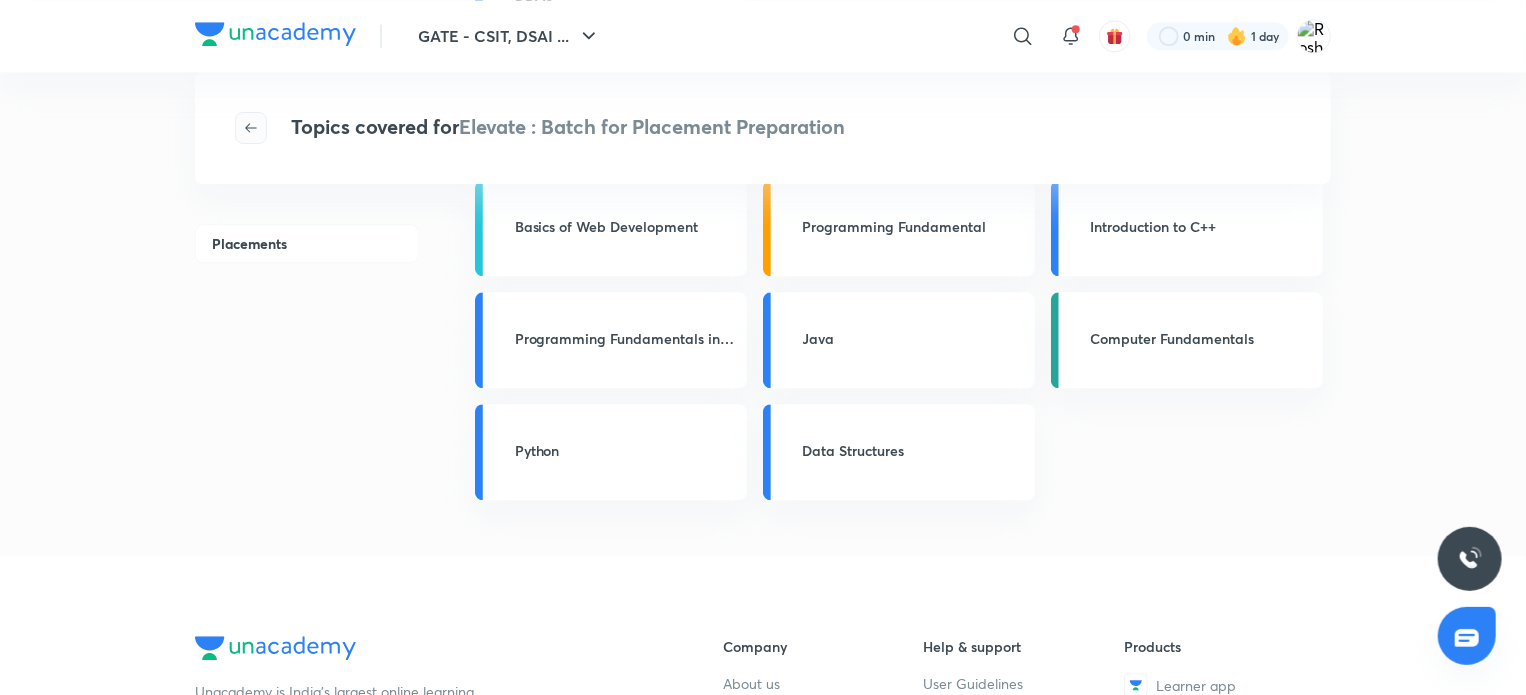 click 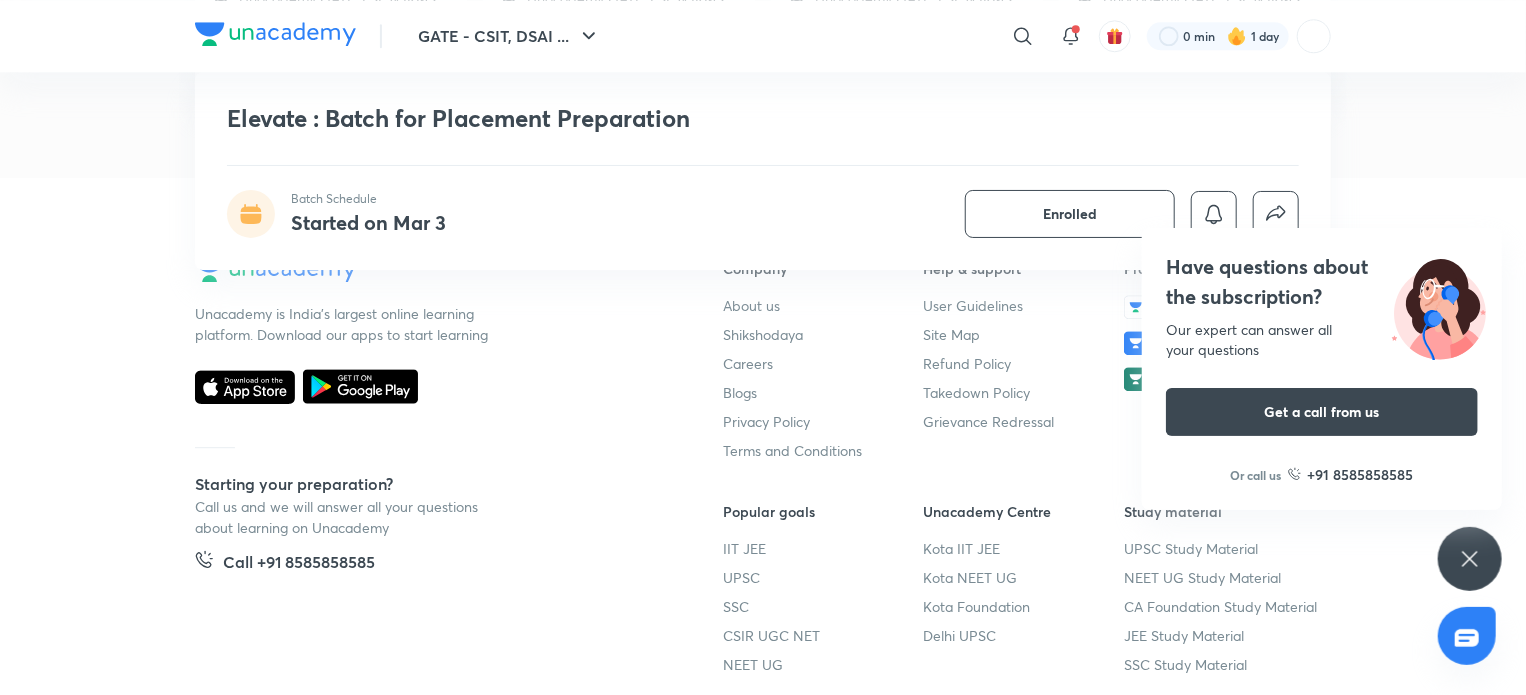 scroll, scrollTop: 2639, scrollLeft: 0, axis: vertical 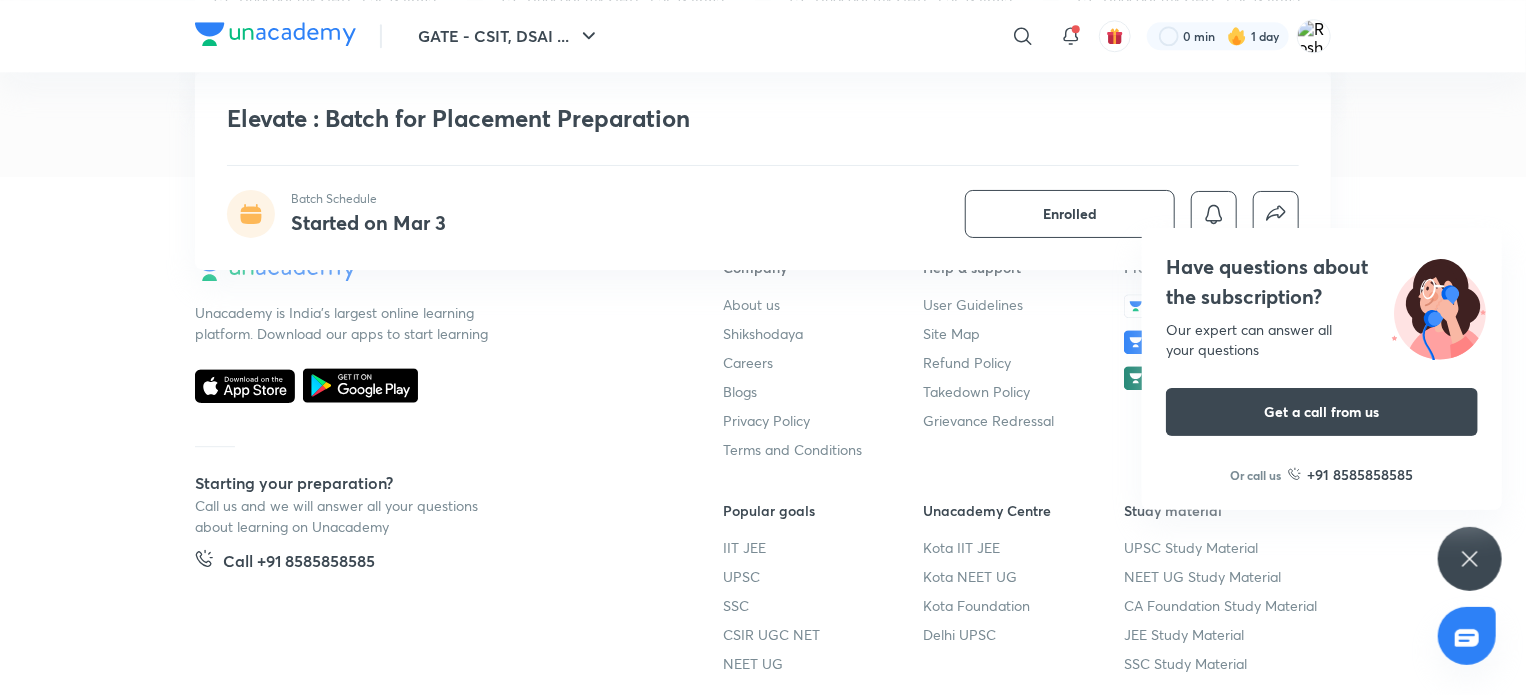 click on "Have questions about the subscription? Our expert can answer all your questions Get a call from us Or call us +91 8585858585" at bounding box center (1470, 559) 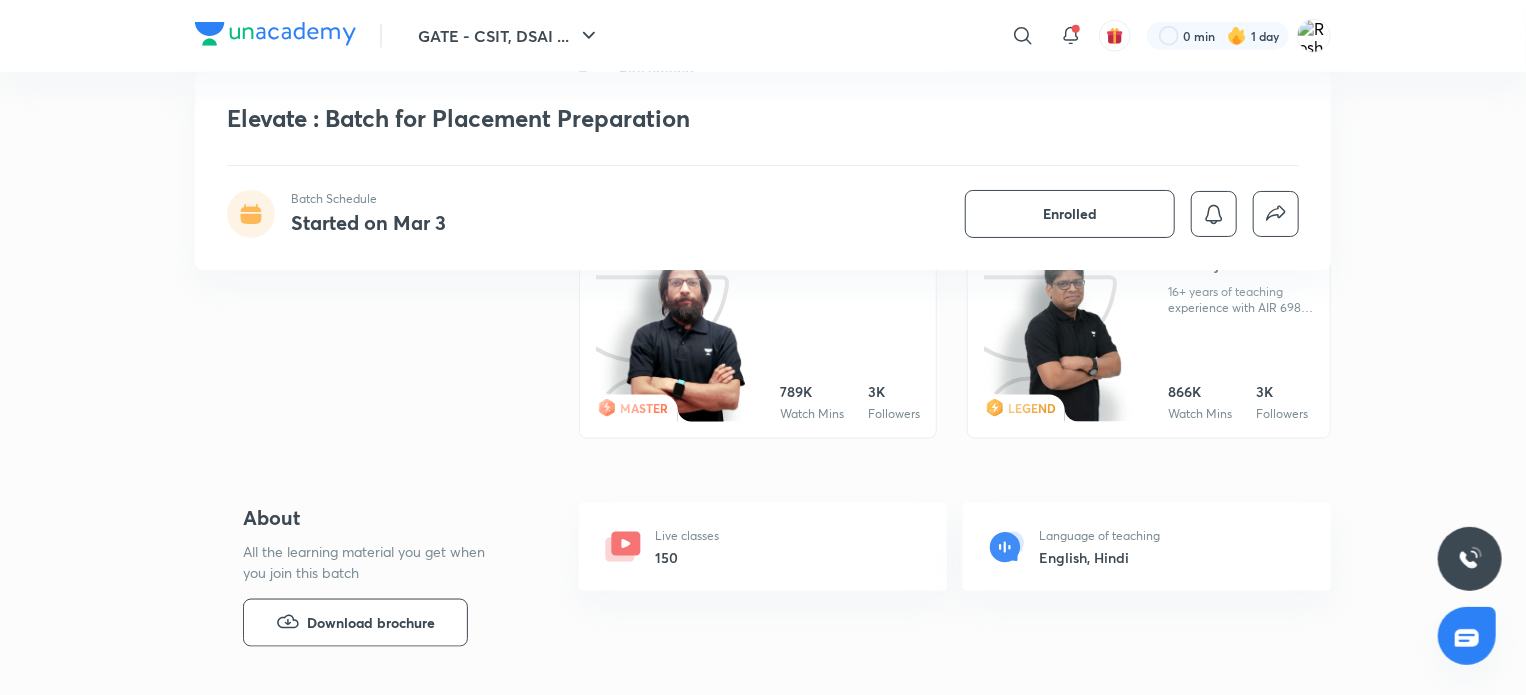 scroll, scrollTop: 1148, scrollLeft: 0, axis: vertical 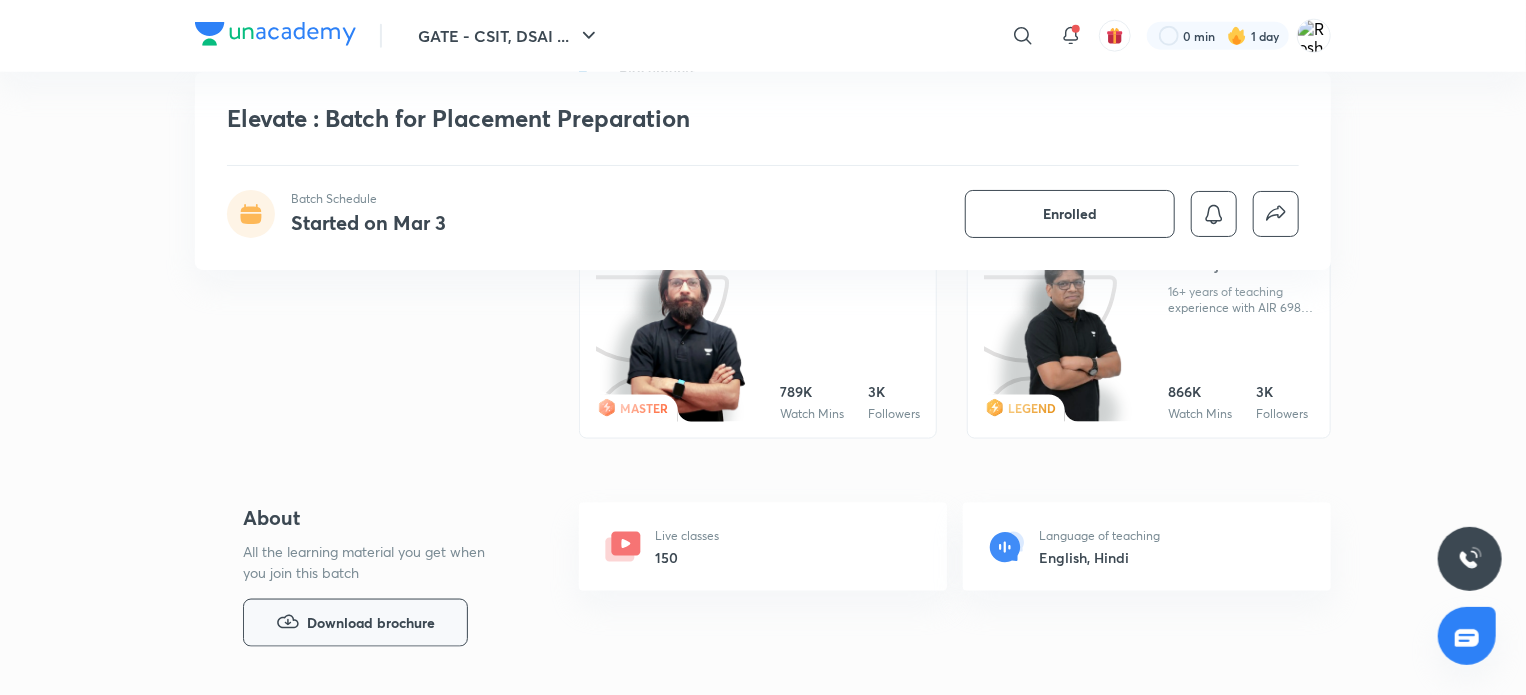 click on "Download brochure" at bounding box center (355, 623) 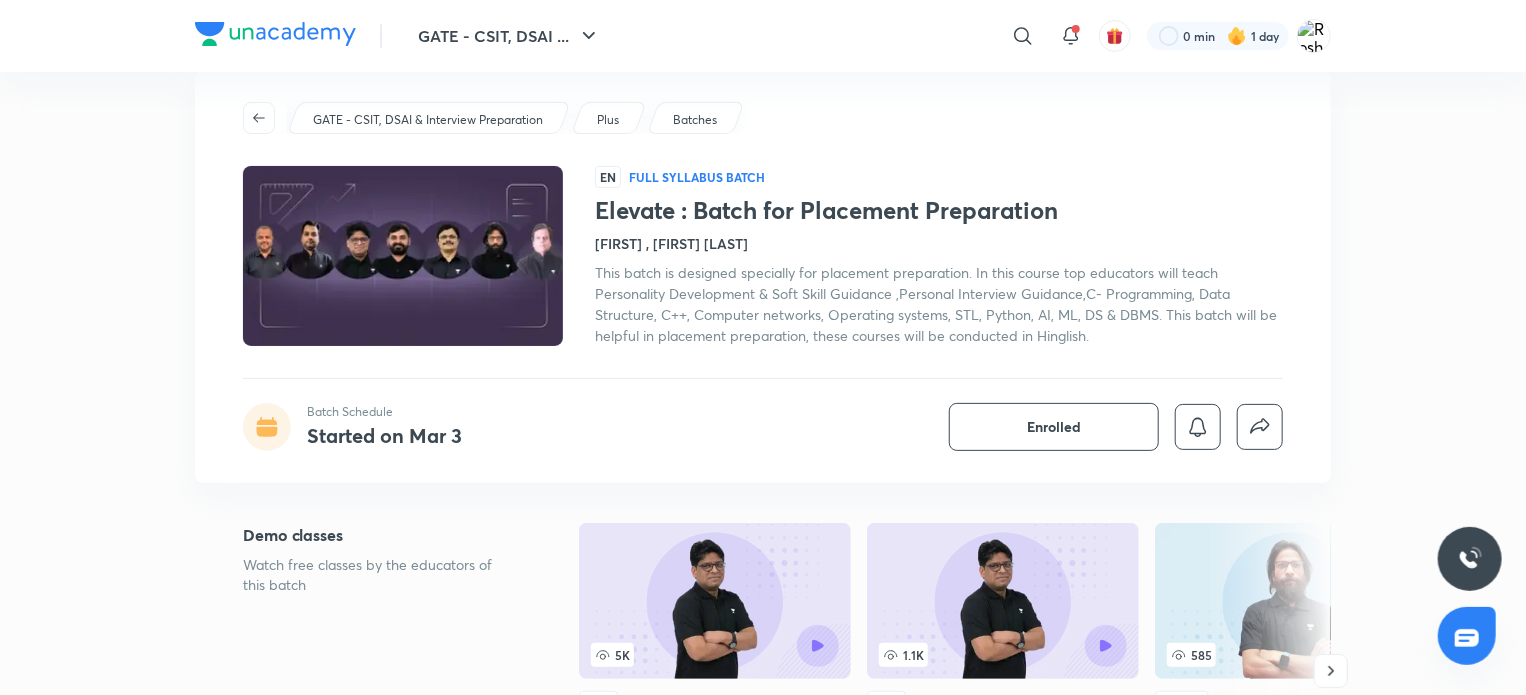 scroll, scrollTop: 0, scrollLeft: 0, axis: both 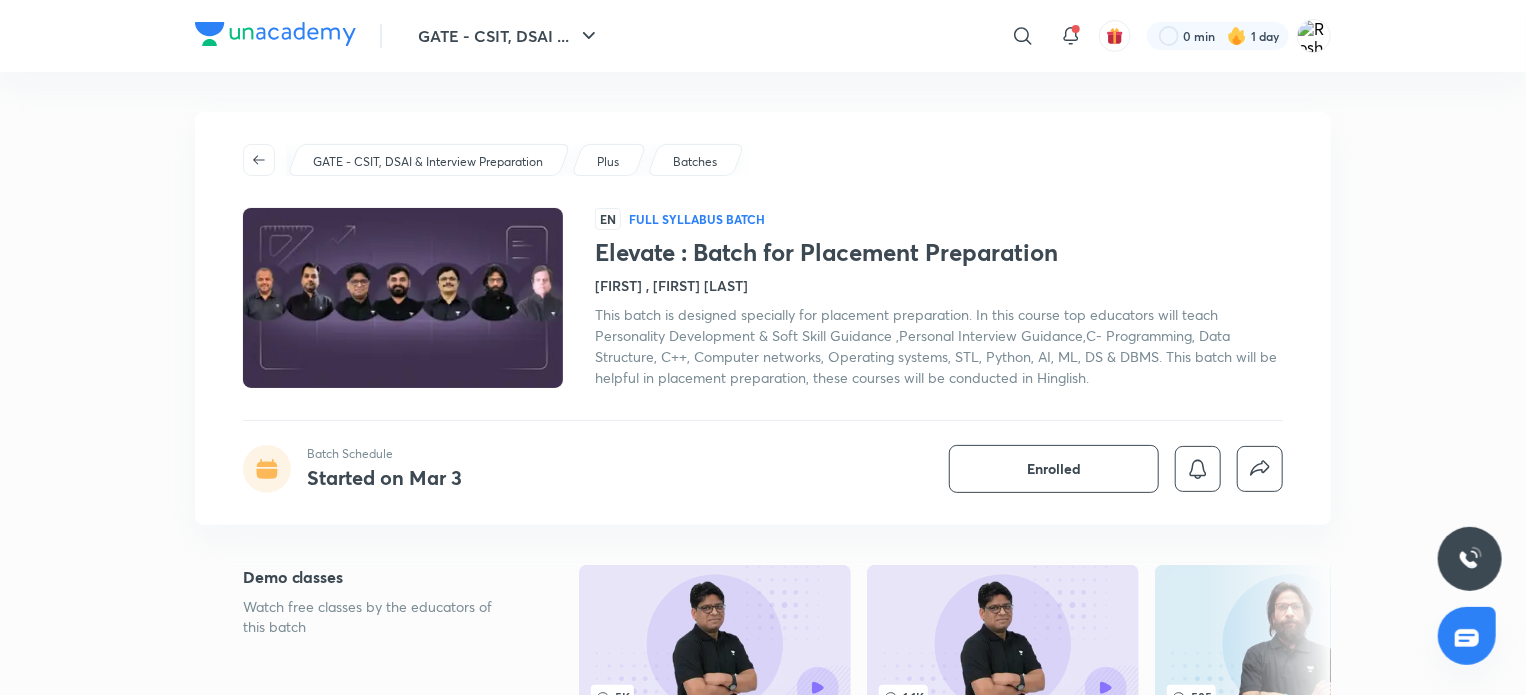 click on "Watch free classes by the educators of this batch" at bounding box center [379, 617] 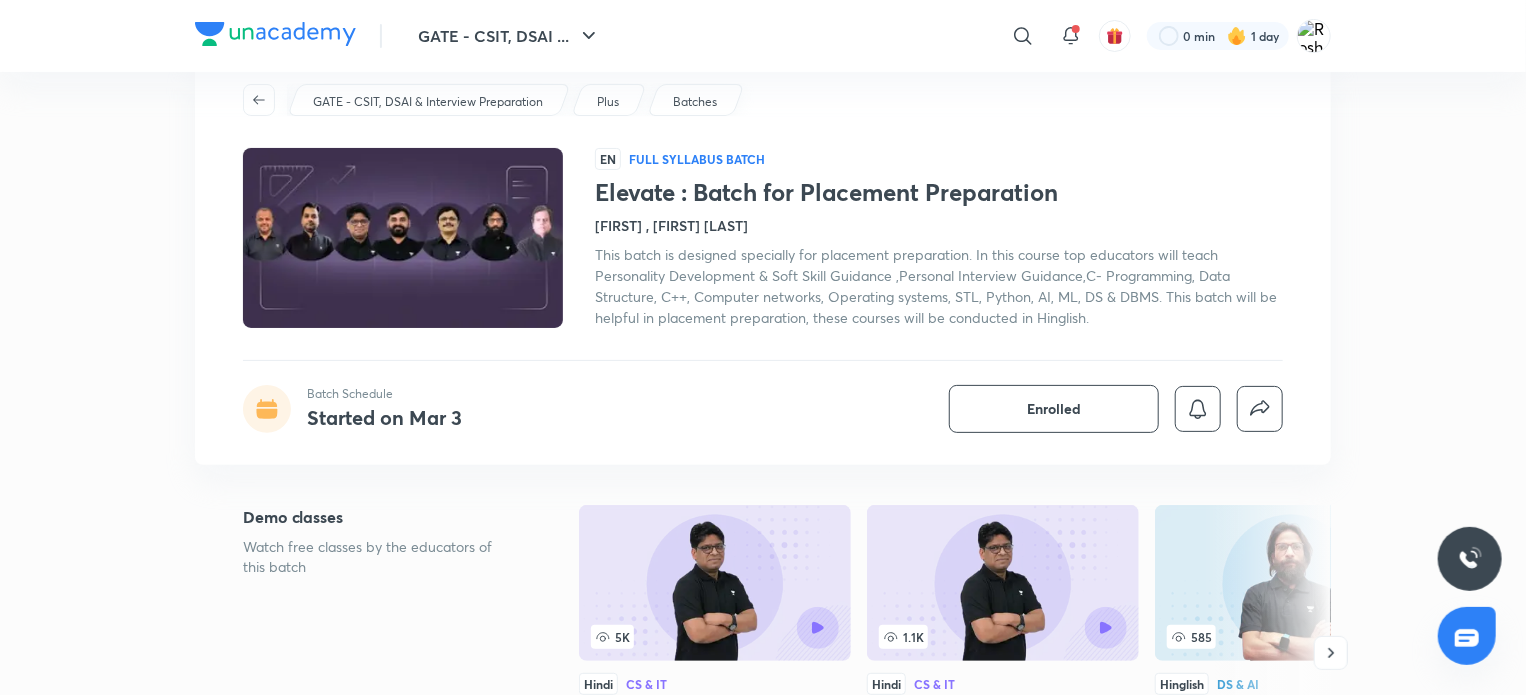 scroll, scrollTop: 58, scrollLeft: 0, axis: vertical 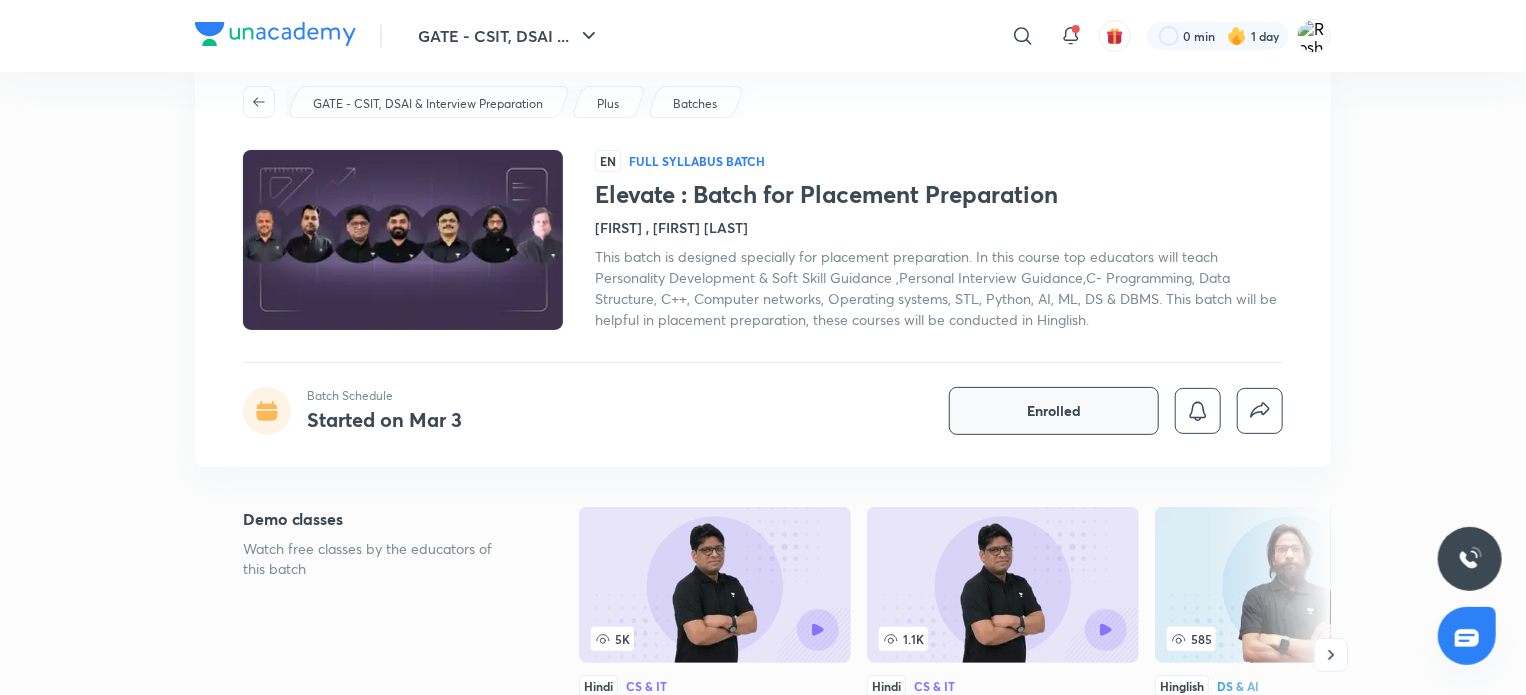 click on "Enrolled" at bounding box center [1054, 411] 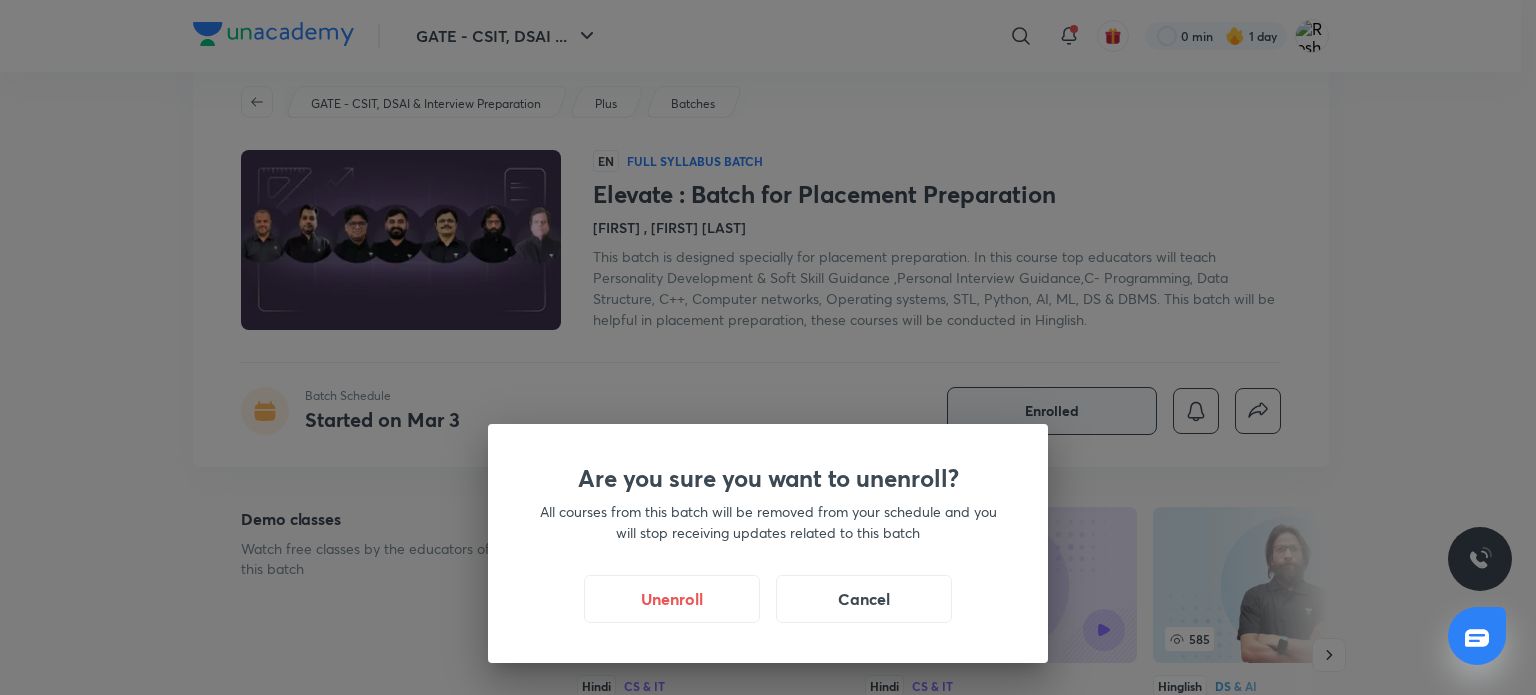 click on "Are you sure you want to unenroll? All courses from this batch will be removed from your schedule and you will stop receiving updates related to this batch Unenroll Cancel" at bounding box center [768, 347] 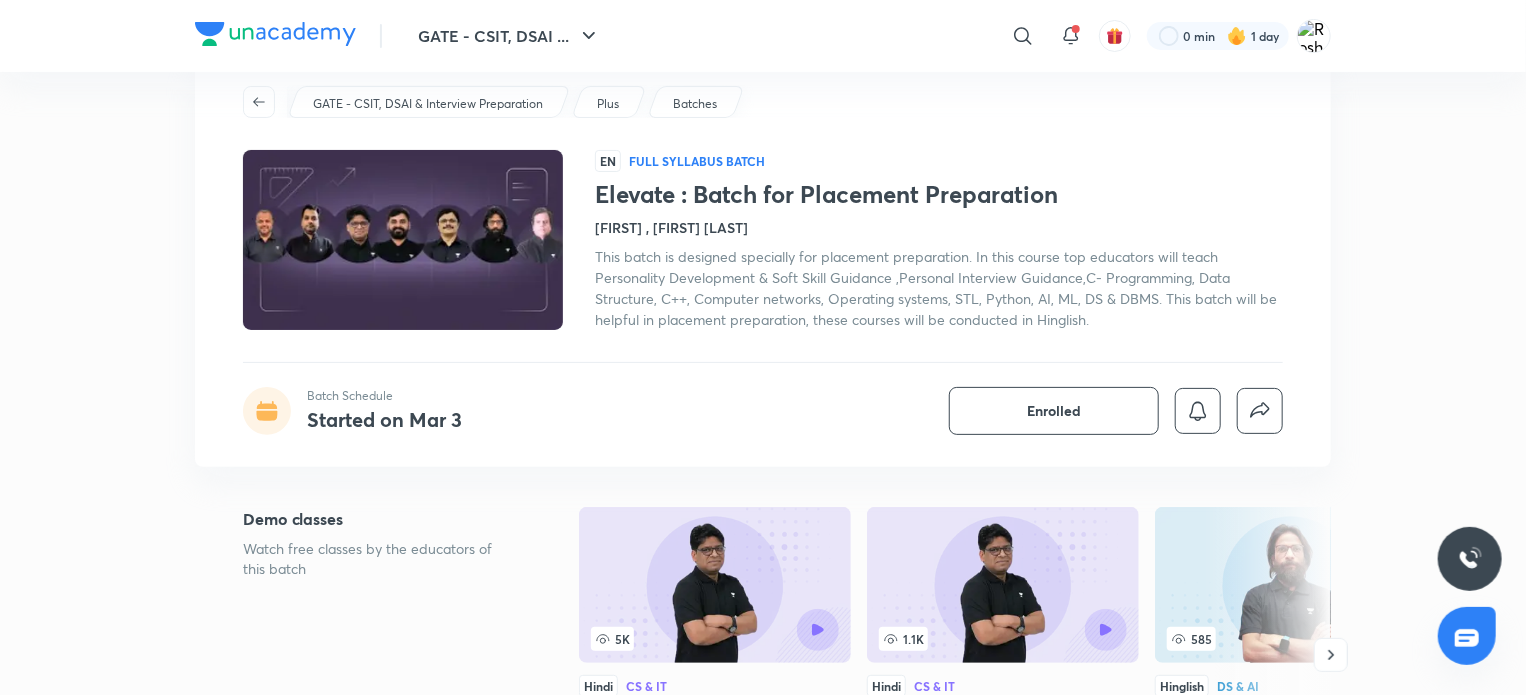 click on "[FIRST] , [FIRST] [LAST]" at bounding box center [671, 227] 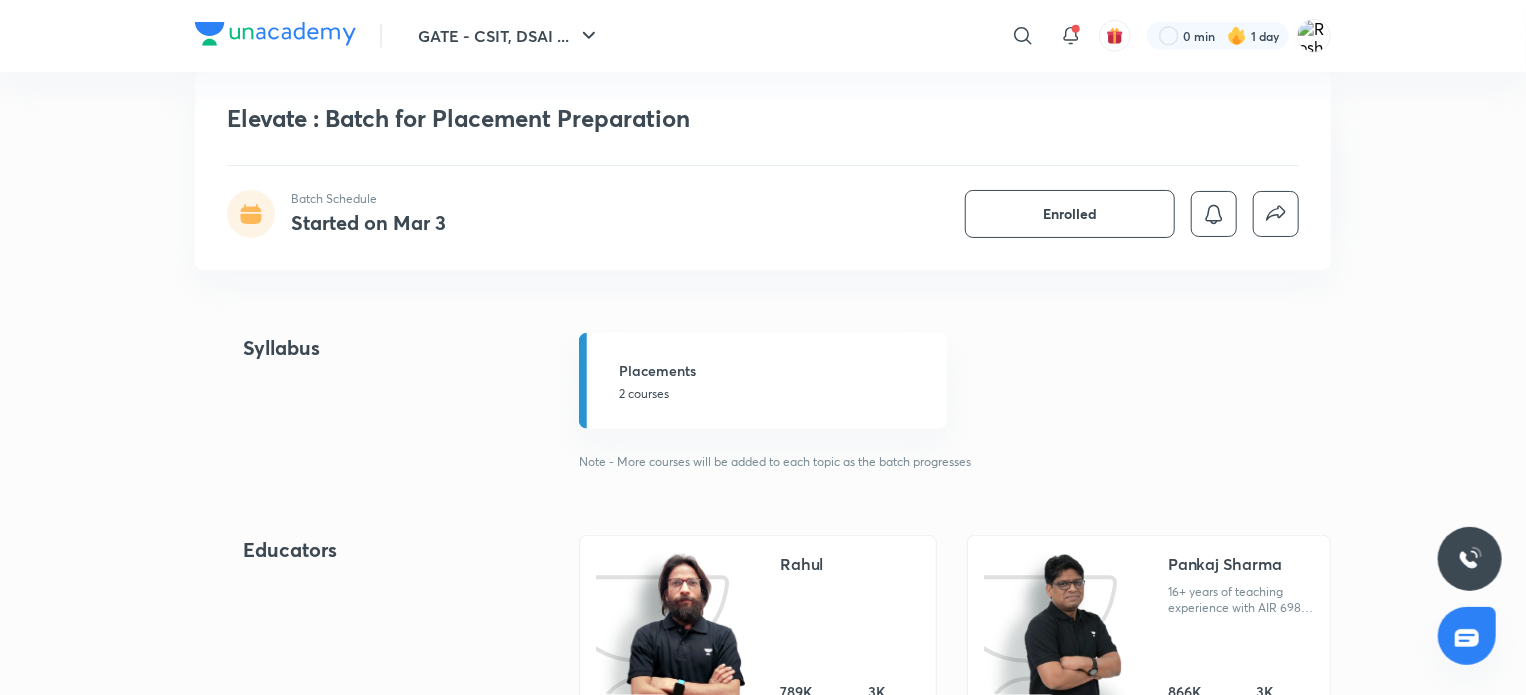 scroll, scrollTop: 847, scrollLeft: 0, axis: vertical 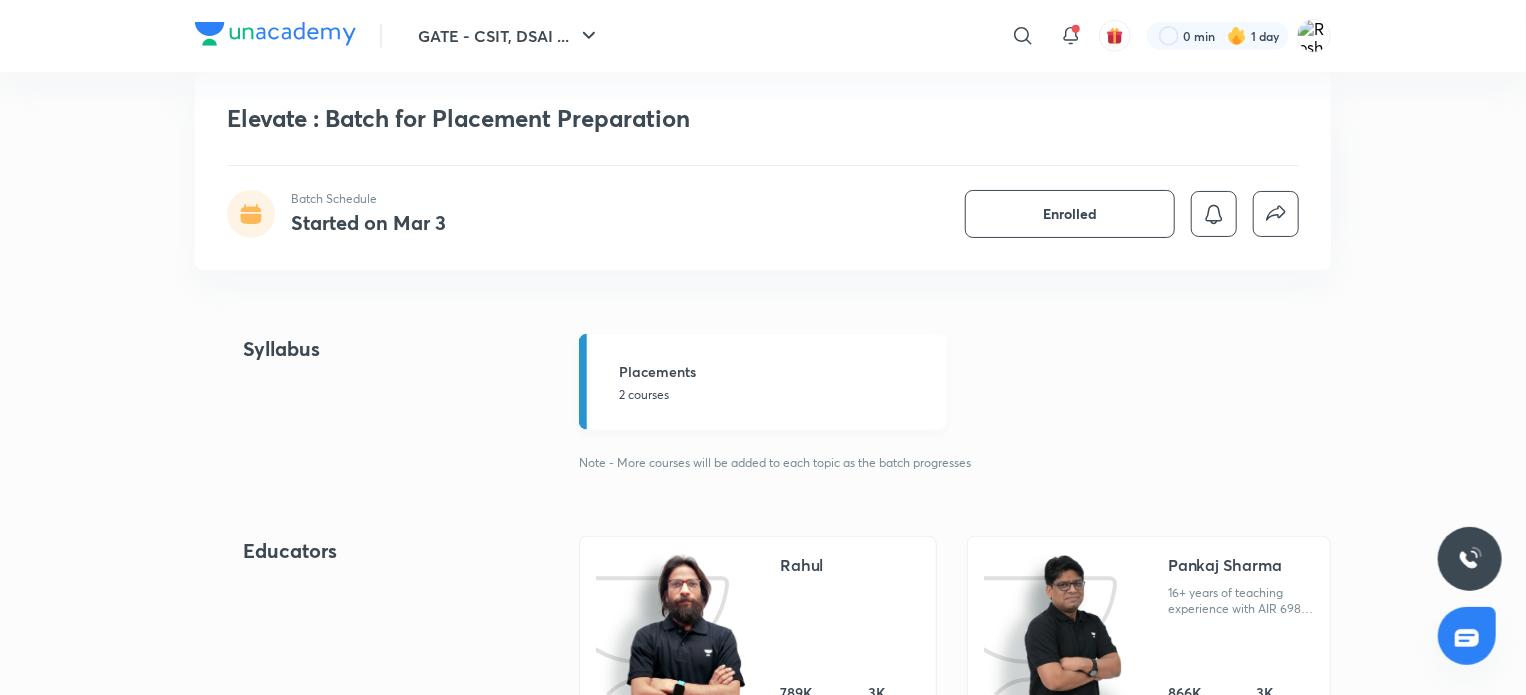 click on "2 courses" at bounding box center [777, 395] 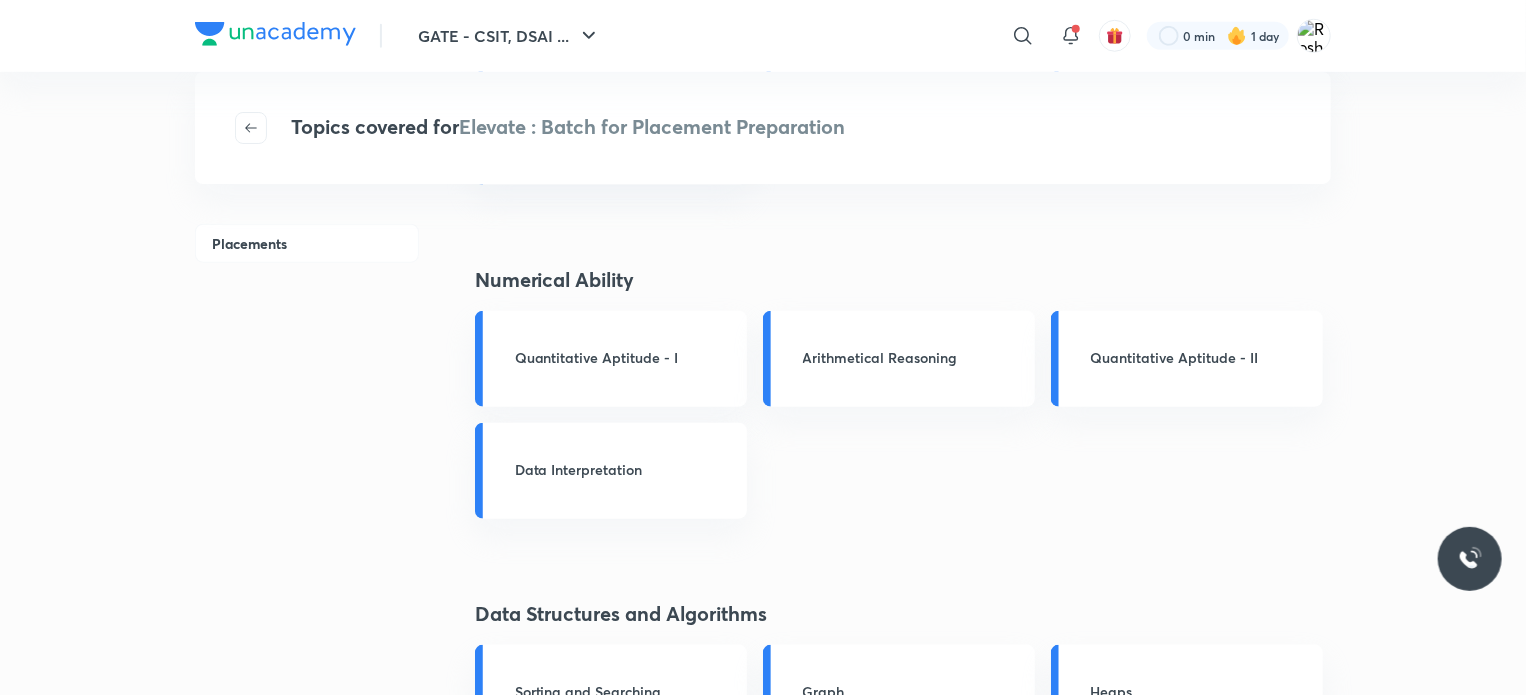 scroll, scrollTop: 0, scrollLeft: 0, axis: both 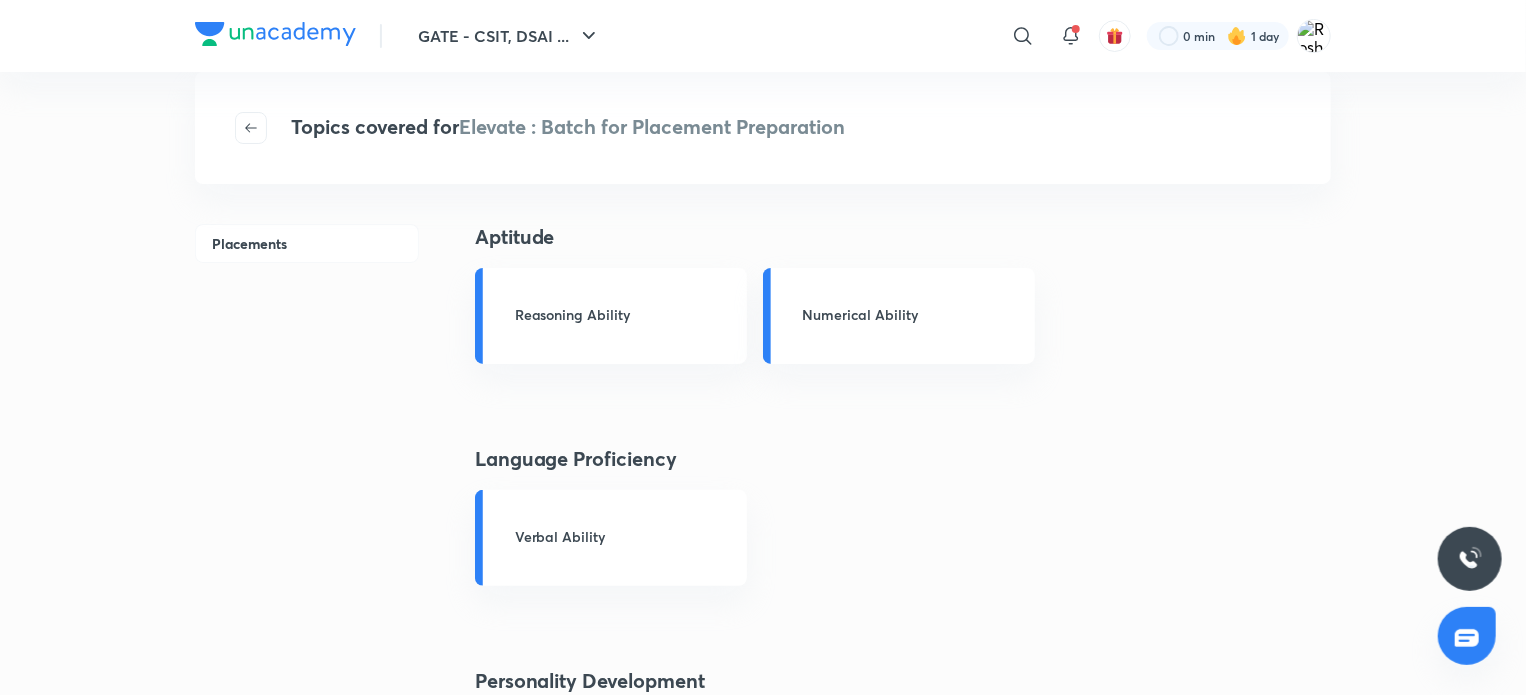 click on "Aptitude Reasoning Ability Numerical Ability Language Proficiency Verbal Ability Personality Development Logical Reasoning Arithmetical Reasoning Non-Verbal Reasoning LinkedIn Profile Creation & Optimization Group Discussion Resume Building Verbal Reasoning Numerical Ability Quantitative Aptitude - I Arithmetical Reasoning Quantitative Aptitude - II Data Interpretation Data Structures and Algorithms Sorting and Searching Graph Heaps Linked List Trees Queue Time Space Complexity Array Stack Recursion Verbal Ability & RC Reading Comprehension Verbal Ability Computer Fundamentals Object Oriented Programming Operating System Computer Networks DBMS Coding and Programming Basics of Web Development Programming Fundamental Introduction to C++ Programming Fundamentals in Java Java Computer Fundamentals Python Data Structures" at bounding box center [903, 1582] 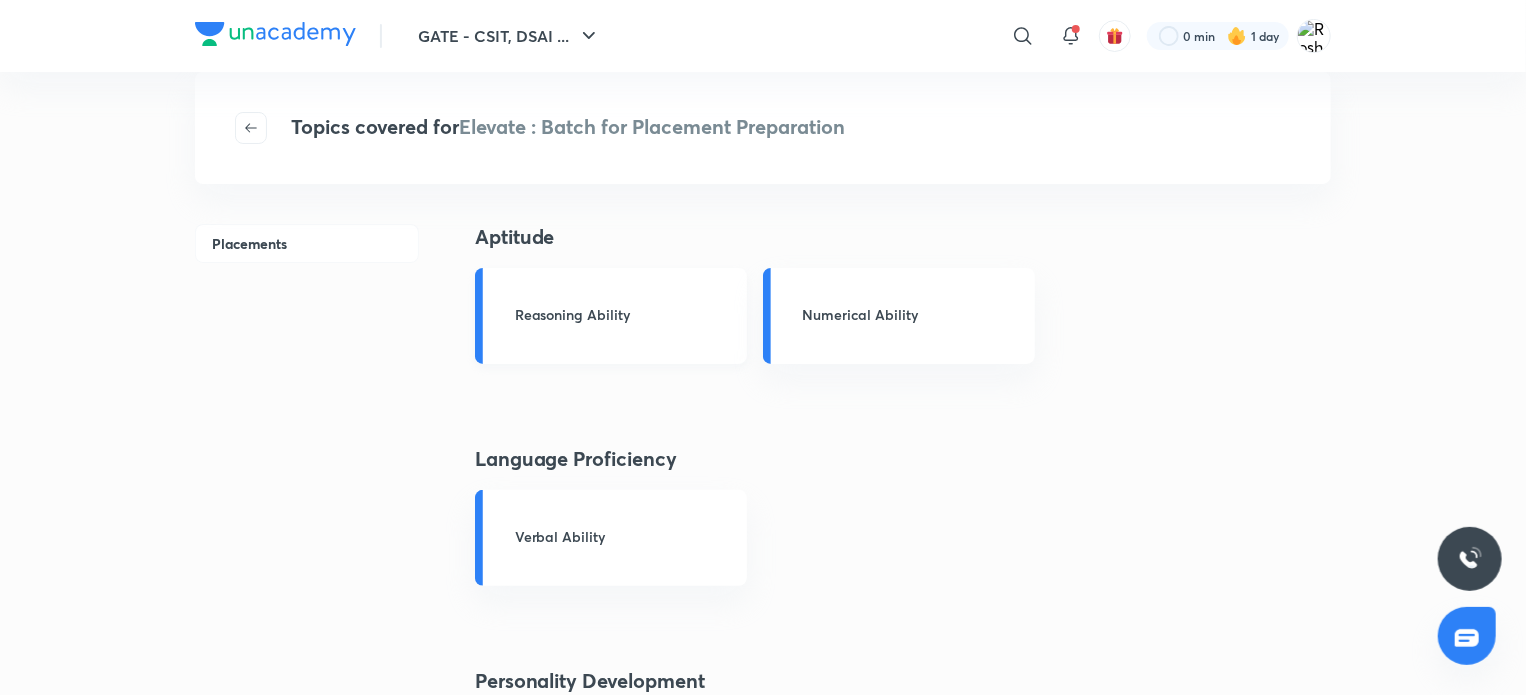 click on "Reasoning Ability" at bounding box center [625, 314] 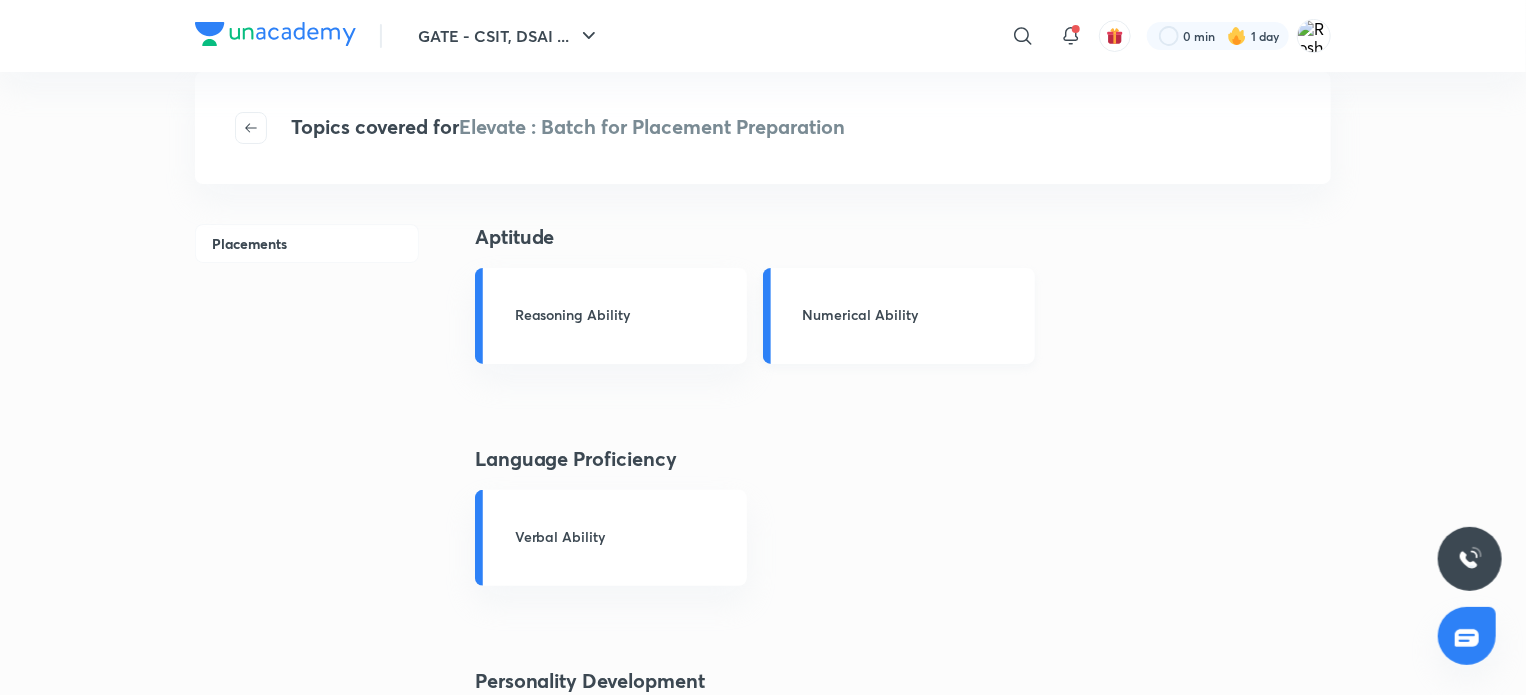 click on "Numerical Ability" at bounding box center [899, 316] 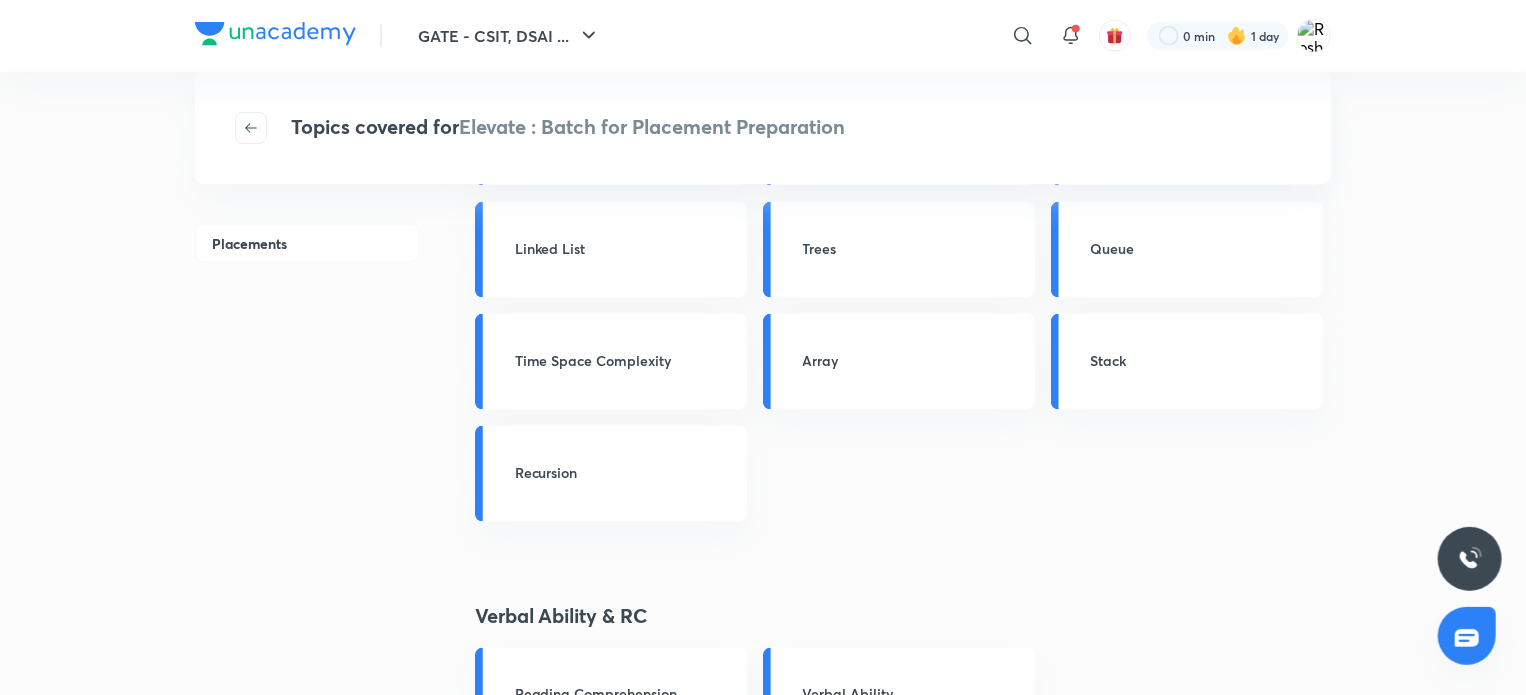 scroll, scrollTop: 1408, scrollLeft: 0, axis: vertical 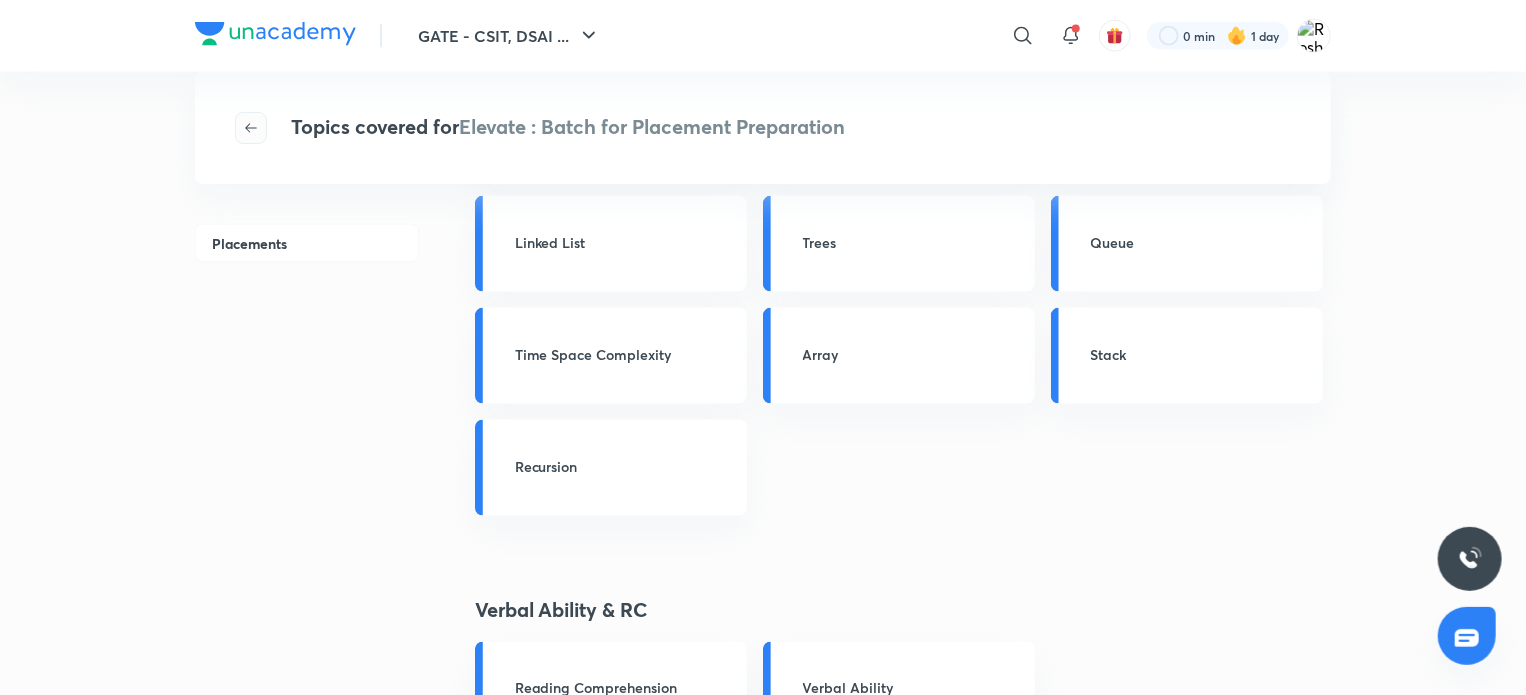 click 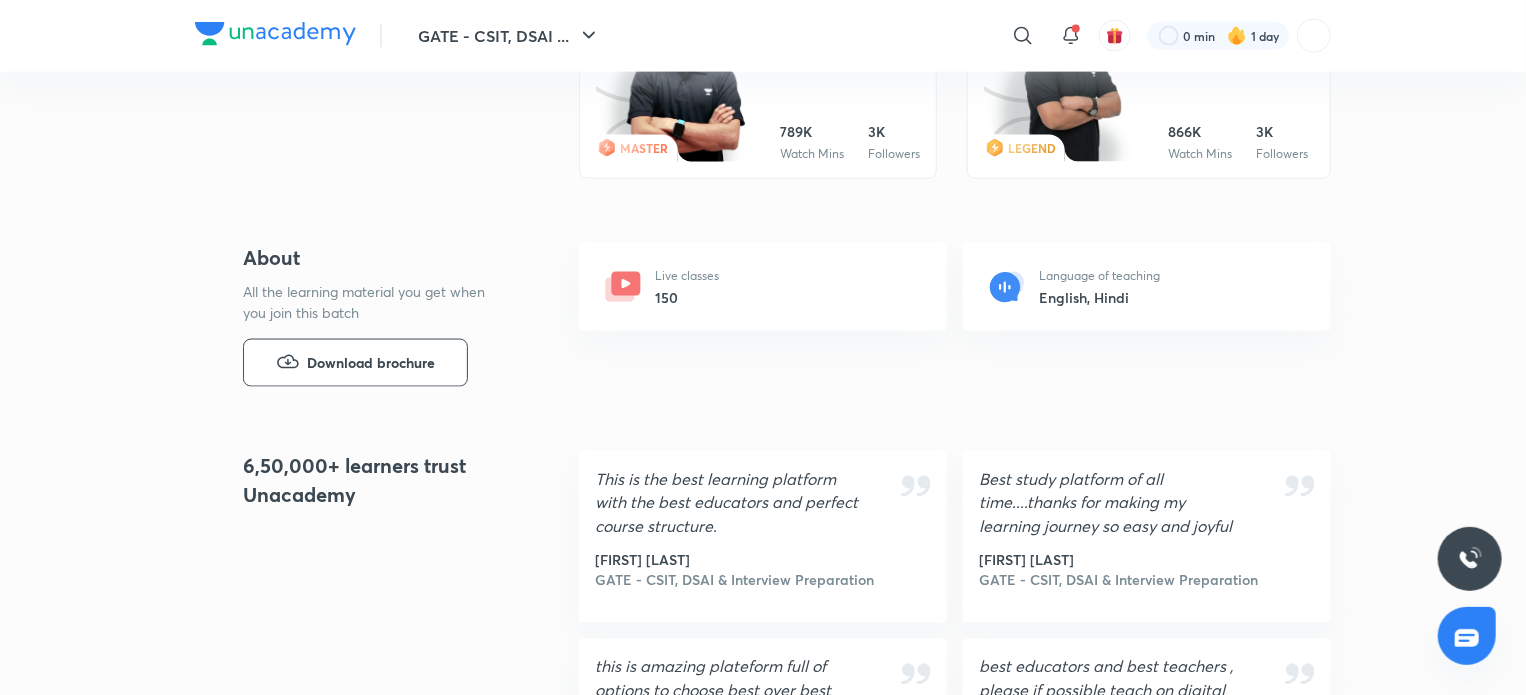 scroll, scrollTop: 0, scrollLeft: 0, axis: both 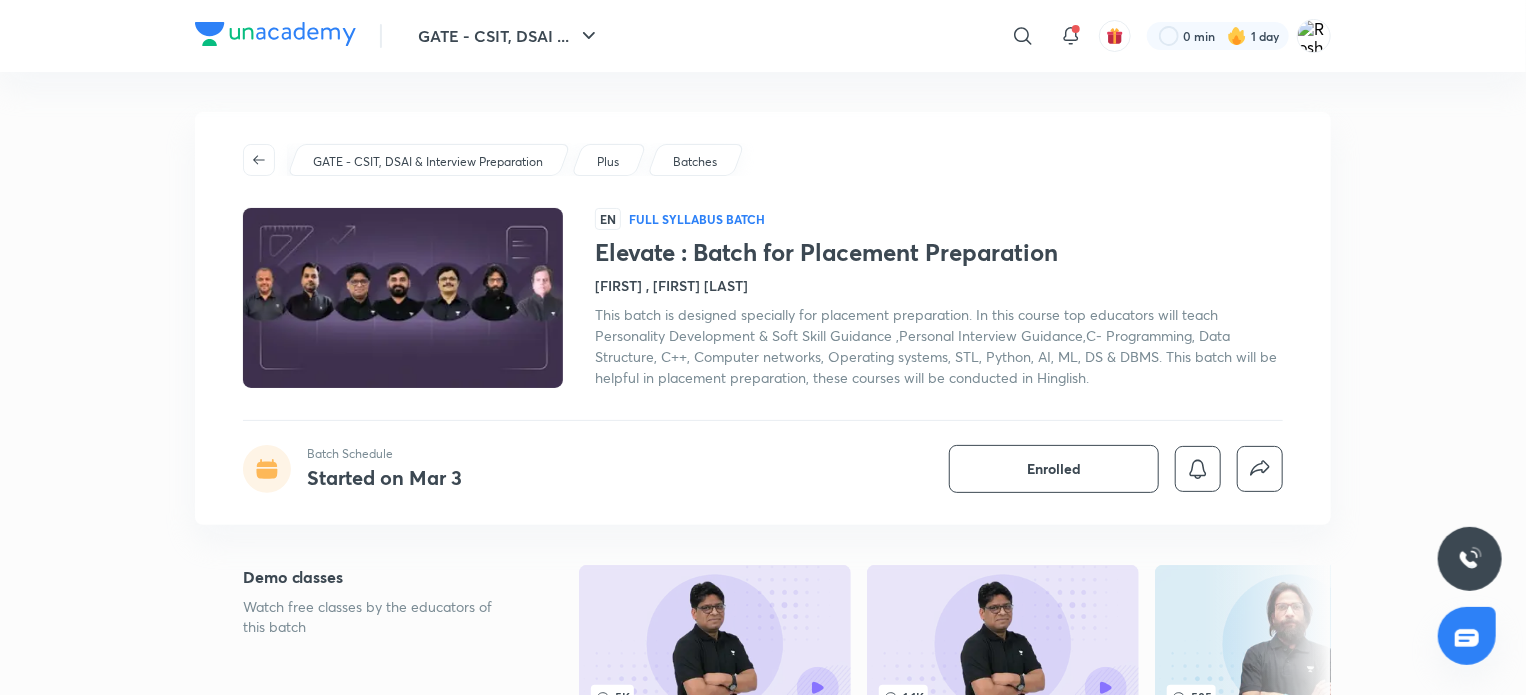 click on "Full Syllabus Batch" at bounding box center [697, 219] 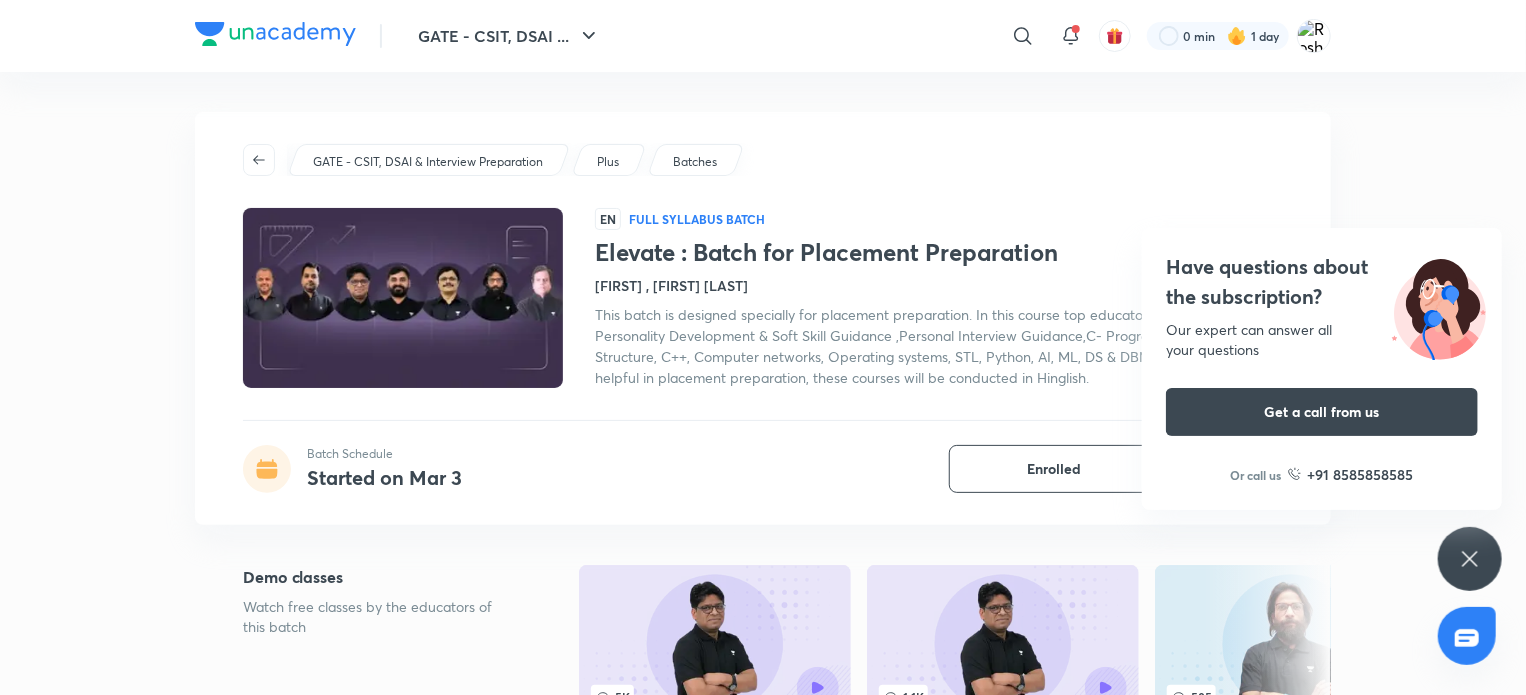 click on "GATE - CSIT, DSAI  ... ​ 0 min 1 day Elevate : Batch for Placement Preparation Batch Schedule Started on Mar 3 Enrolled GATE - CSIT, DSAI & Interview Preparation Plus Batches EN Full Syllabus Batch Elevate : Batch for Placement Preparation  [FIRST] , [FIRST] [LAST] This batch is designed specially for placement preparation. In this course  top educators will teach Personality Development & Soft Skill Guidance ,Personal Interview Guidance,C- Programming, Data Structure, C++, Computer networks, Operating systems, STL, Python, AI, ML, DS  & DBMS.
This batch will be helpful in placement preparation, these courses will be conducted in Hinglish. Batch Schedule Started on Mar 3 Enrolled Demo classes   Watch free classes by the educators of this batch   5K Hindi CS & IT Problem solving in C Programming-01 [FIRST] [LAST] 22nd Mar • 4h 30m   1.1K Hindi CS & IT Problem Solving in C Programming-02 [FIRST] [LAST] 23rd Mar • 2h    585 Hinglish DS & AI Basic Trigonometry [FIRST]  29th Jun • 1h 30m   320 Hinglish DS & AI 3K" at bounding box center [763, 1741] 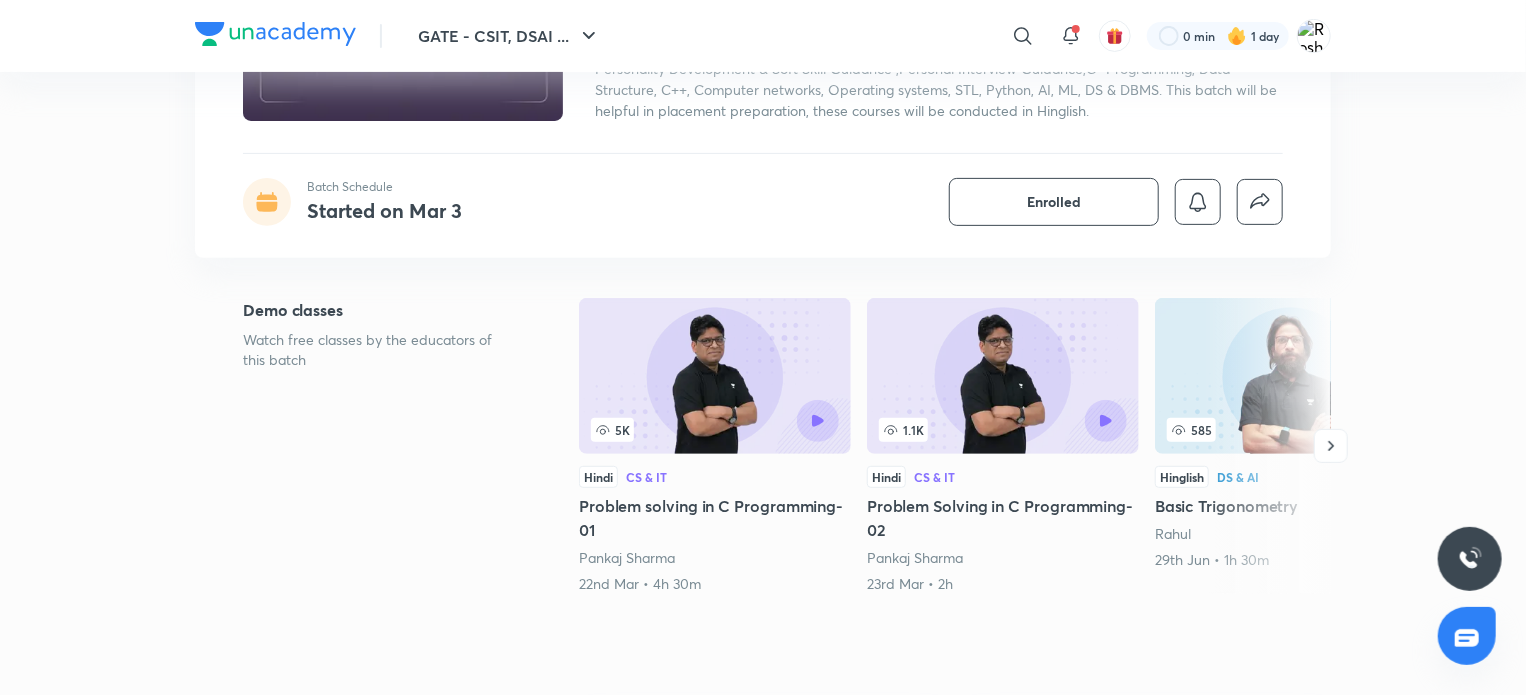 scroll, scrollTop: 271, scrollLeft: 0, axis: vertical 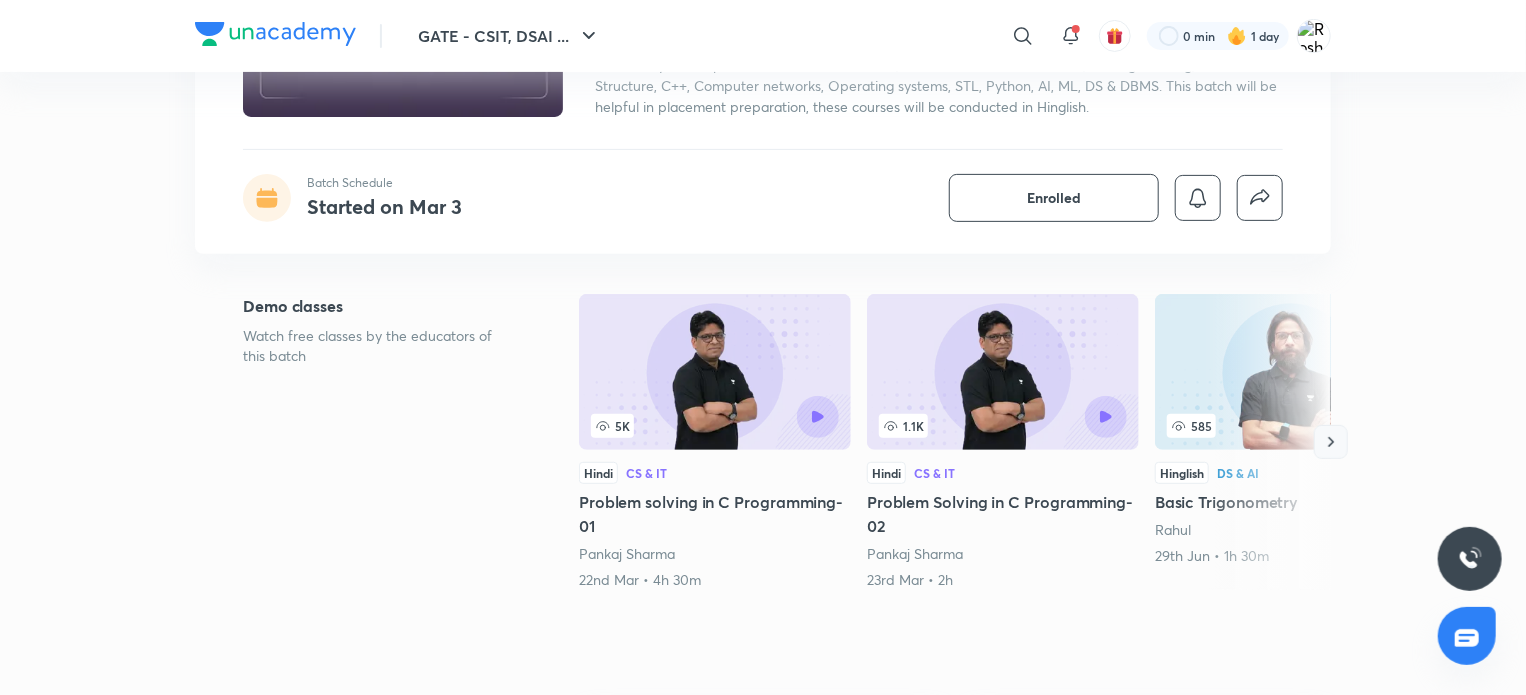 click 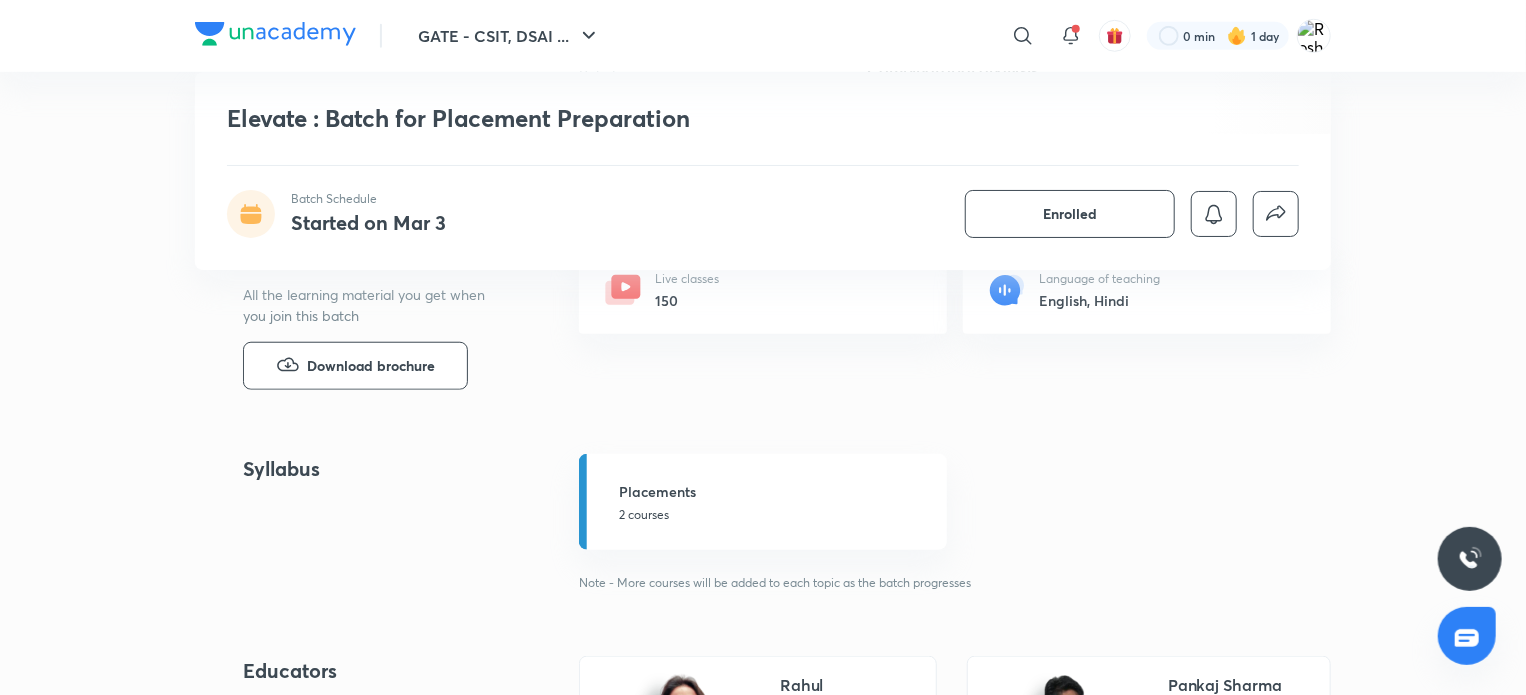 scroll, scrollTop: 830, scrollLeft: 0, axis: vertical 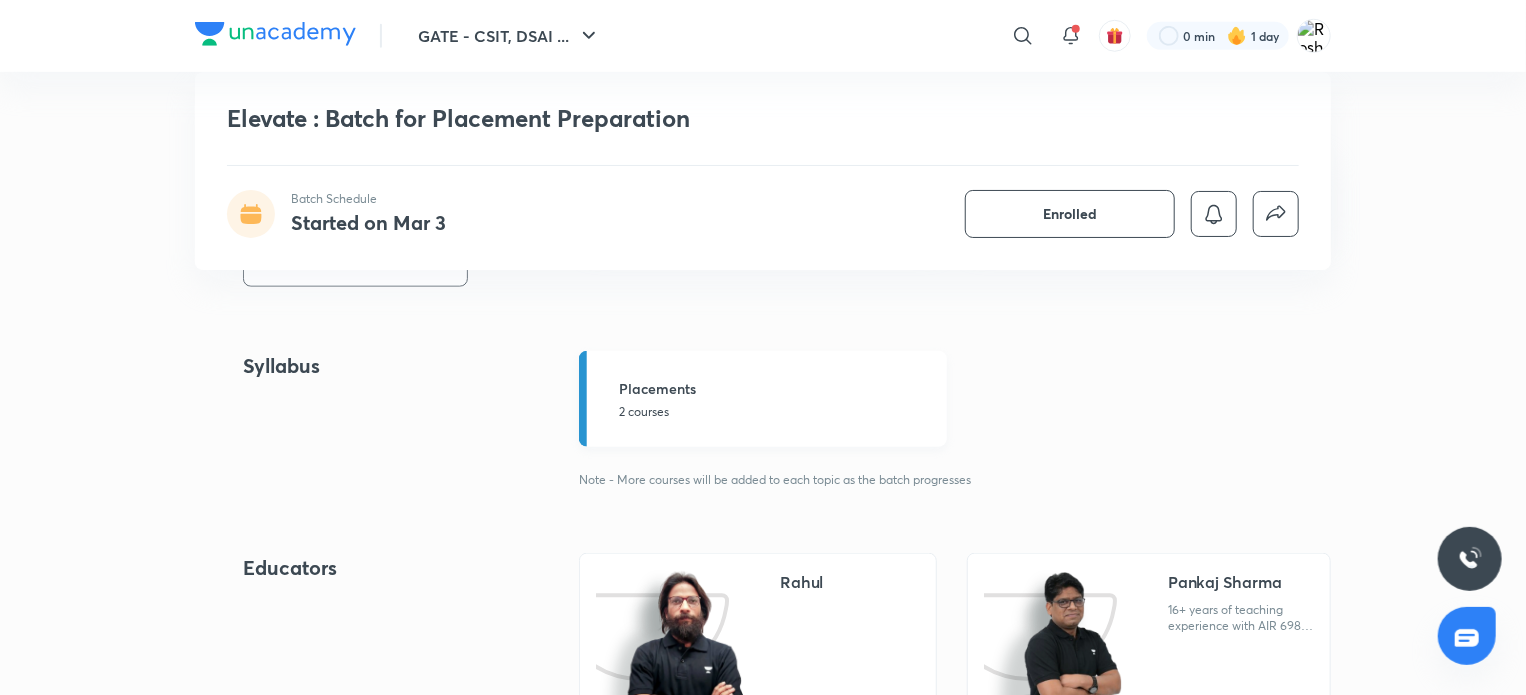 click on "Placements" at bounding box center [777, 388] 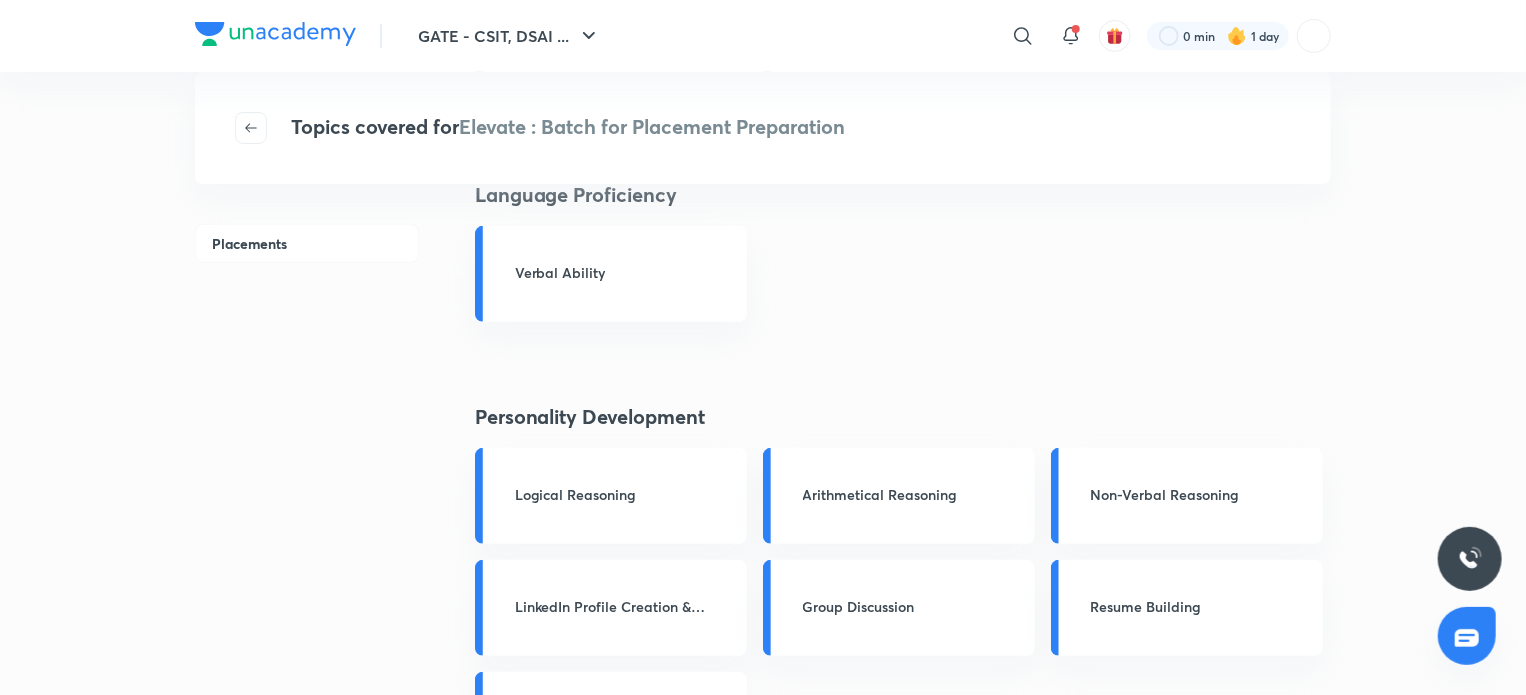 scroll, scrollTop: 323, scrollLeft: 0, axis: vertical 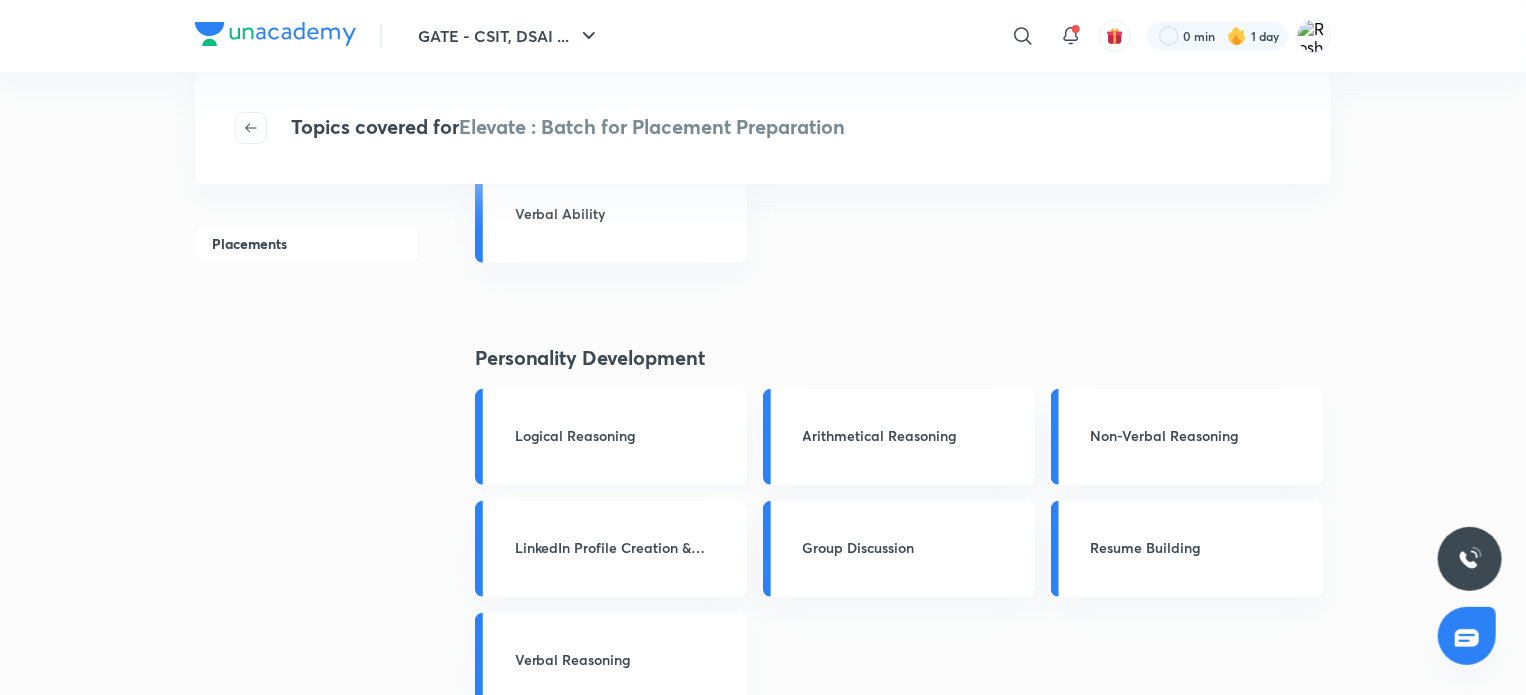 click on "Logical Reasoning" at bounding box center [611, 437] 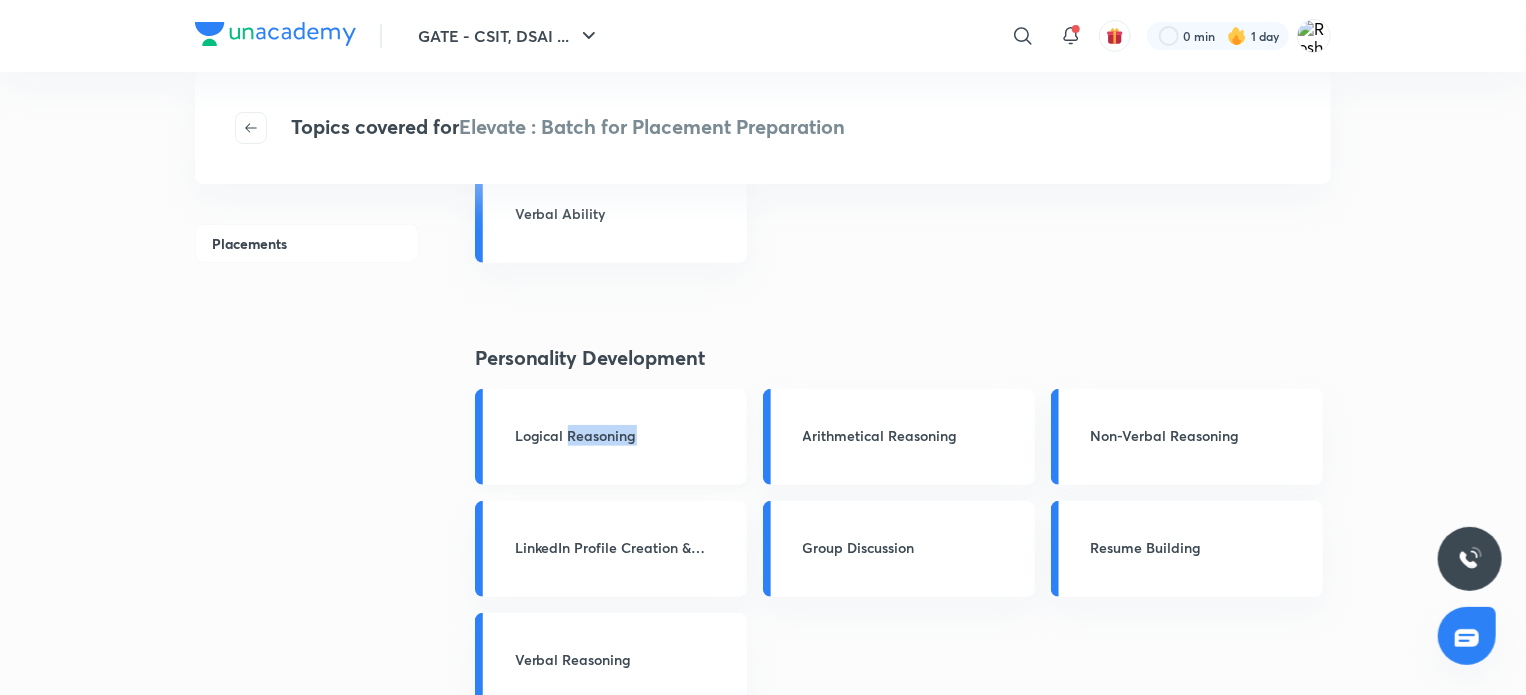 click on "Logical Reasoning" at bounding box center (611, 437) 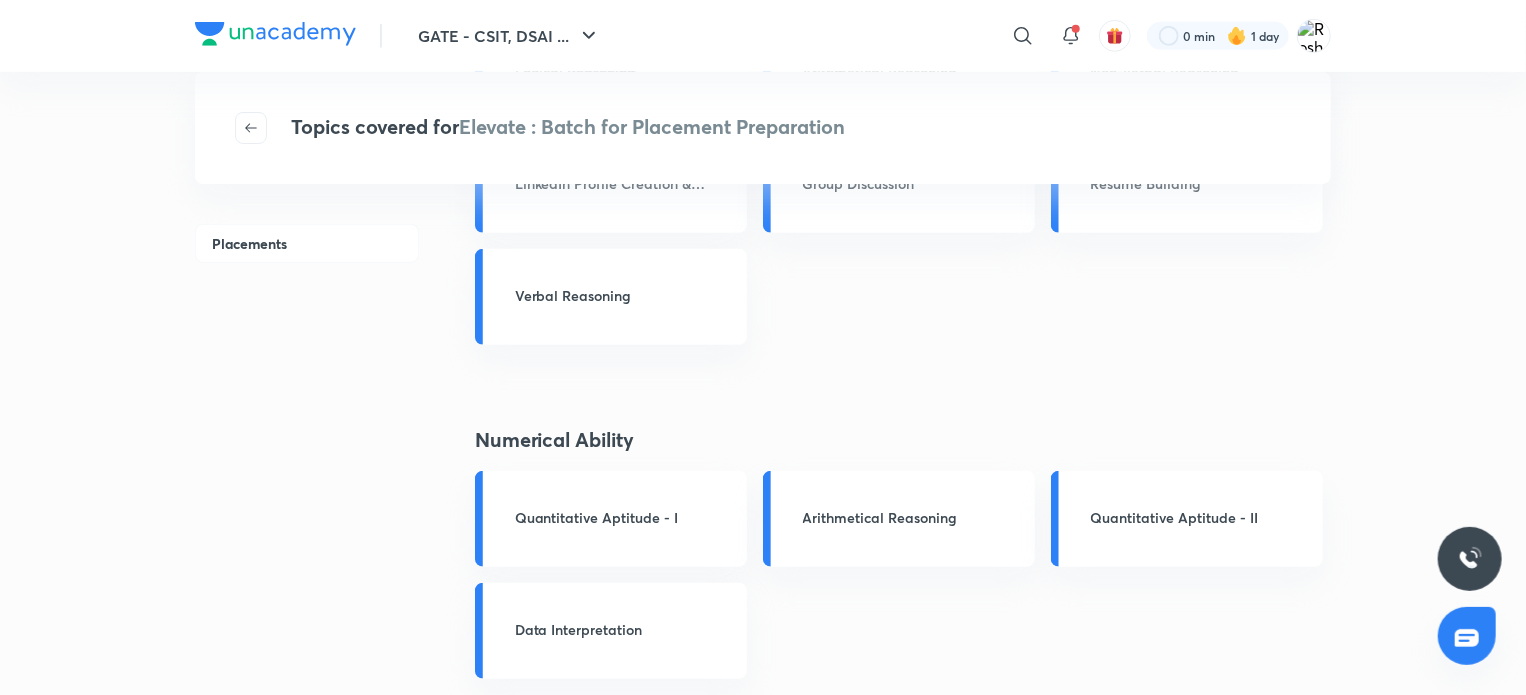 scroll, scrollTop: 688, scrollLeft: 0, axis: vertical 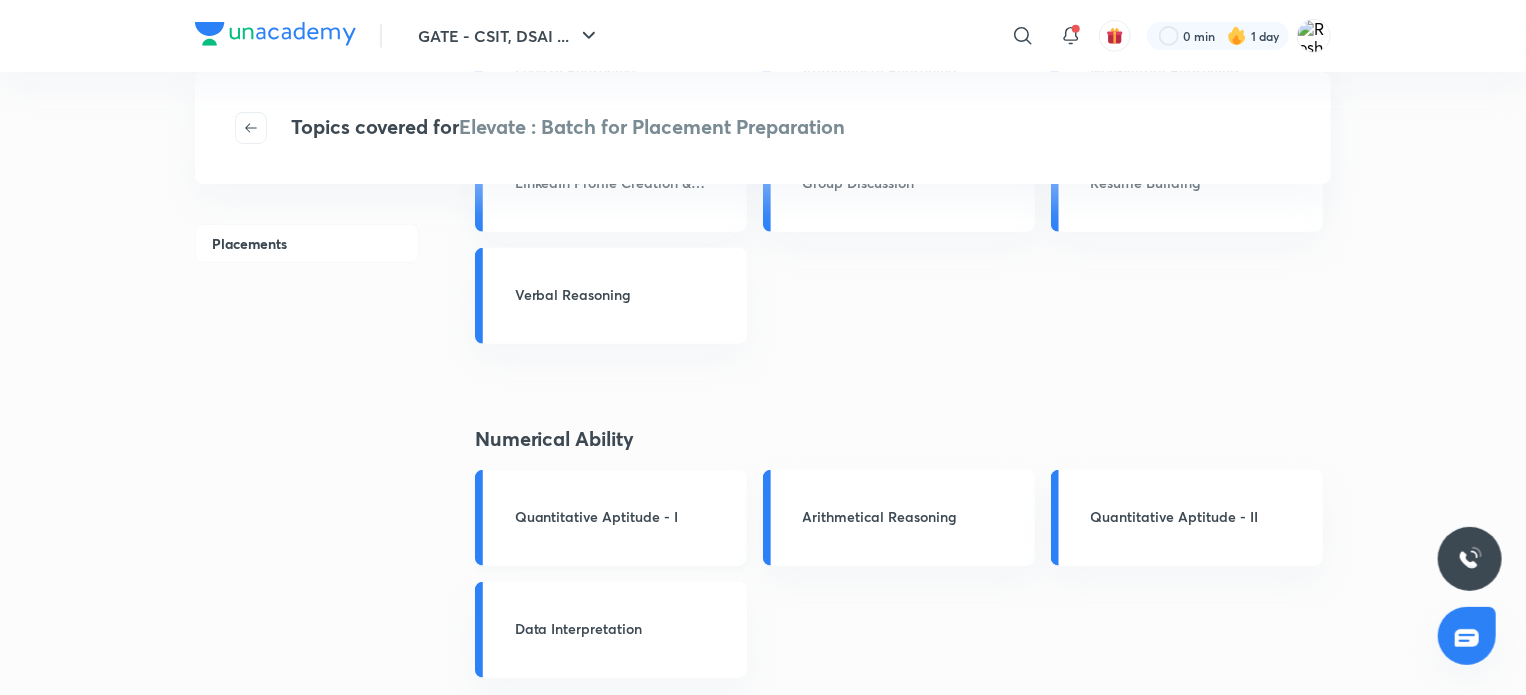 click on "Quantitative Aptitude - I" at bounding box center (625, 516) 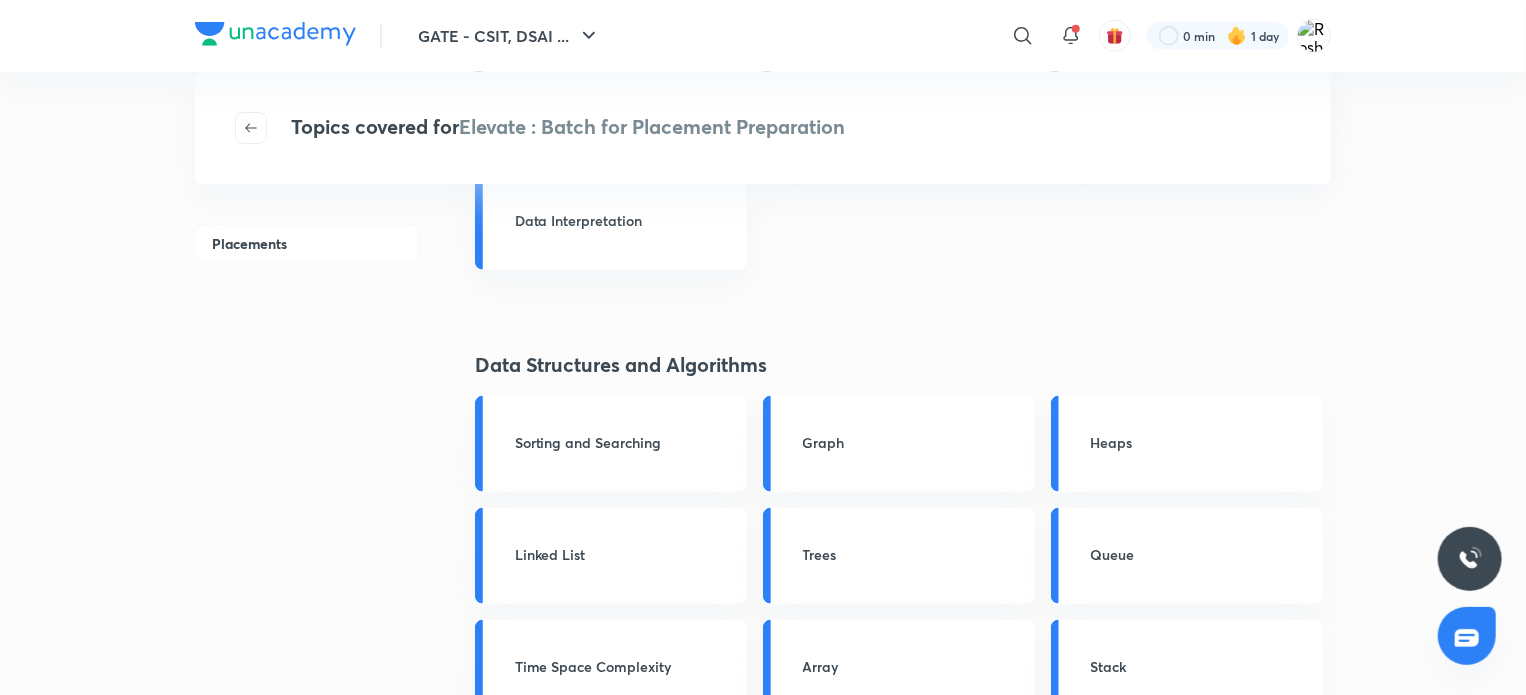 scroll, scrollTop: 1168, scrollLeft: 0, axis: vertical 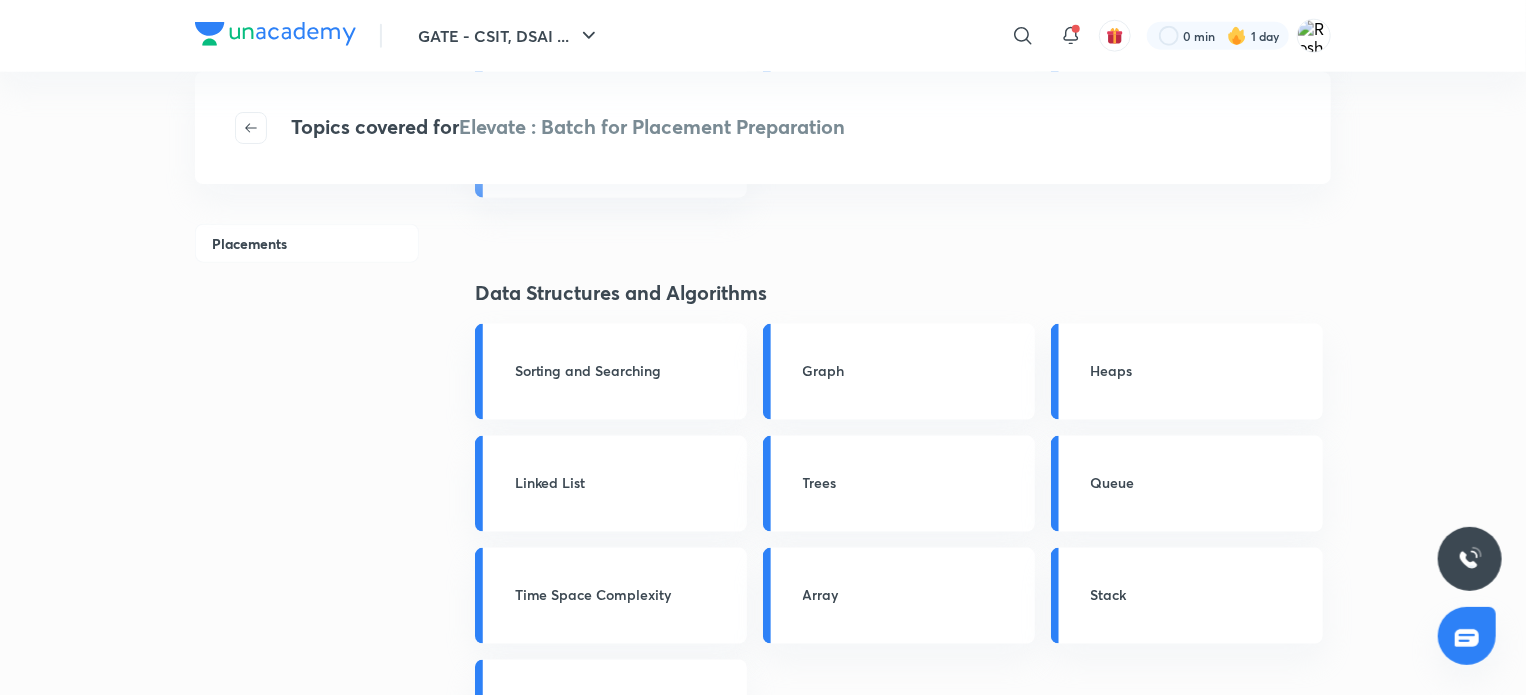 click on "Placements" at bounding box center (307, 243) 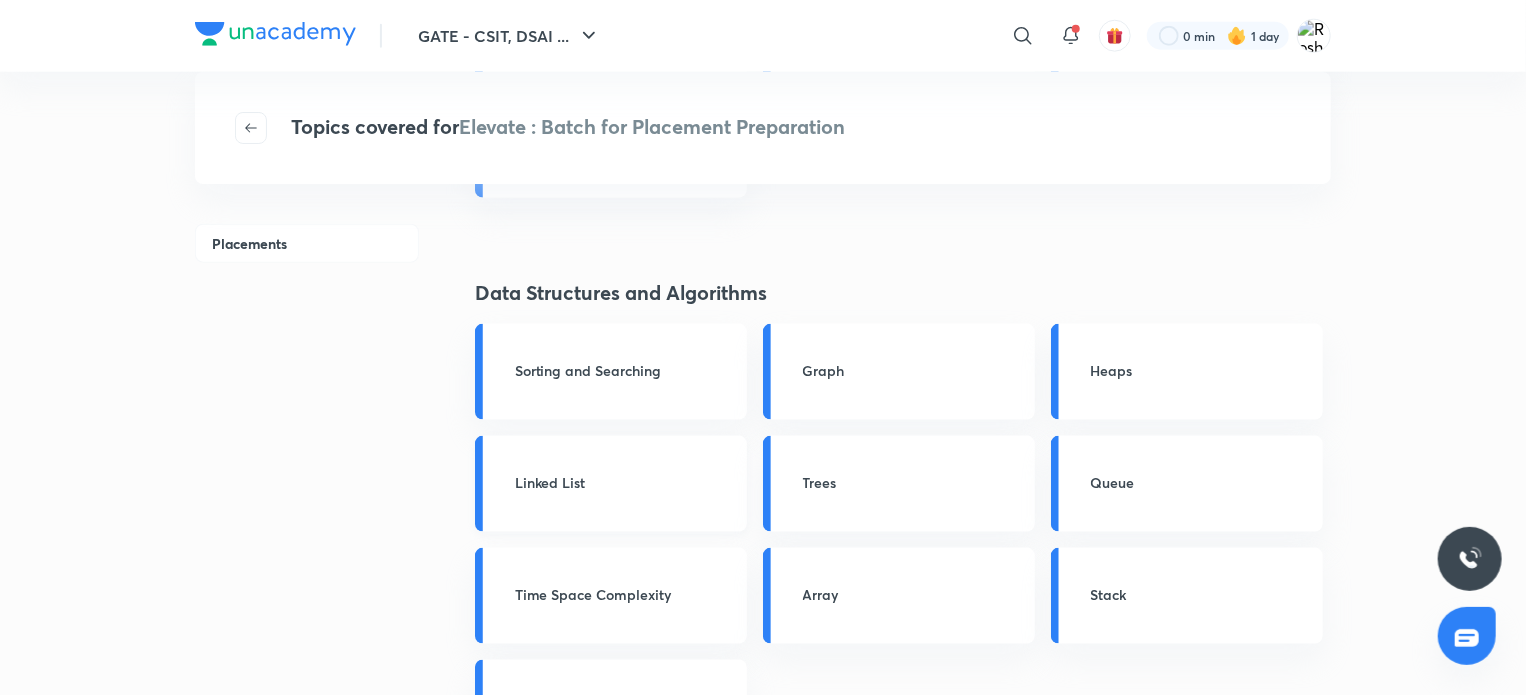 click on "Linked List" at bounding box center [625, 482] 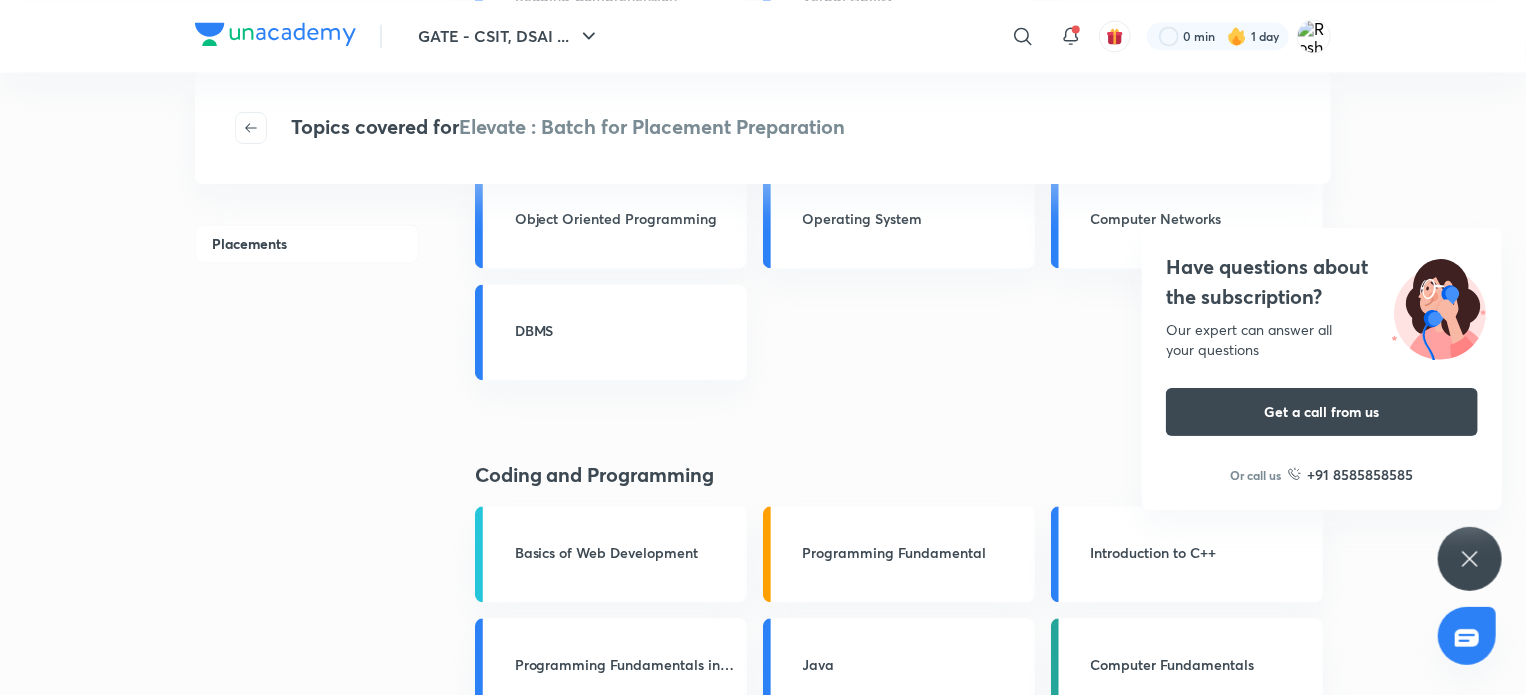 scroll, scrollTop: 2100, scrollLeft: 0, axis: vertical 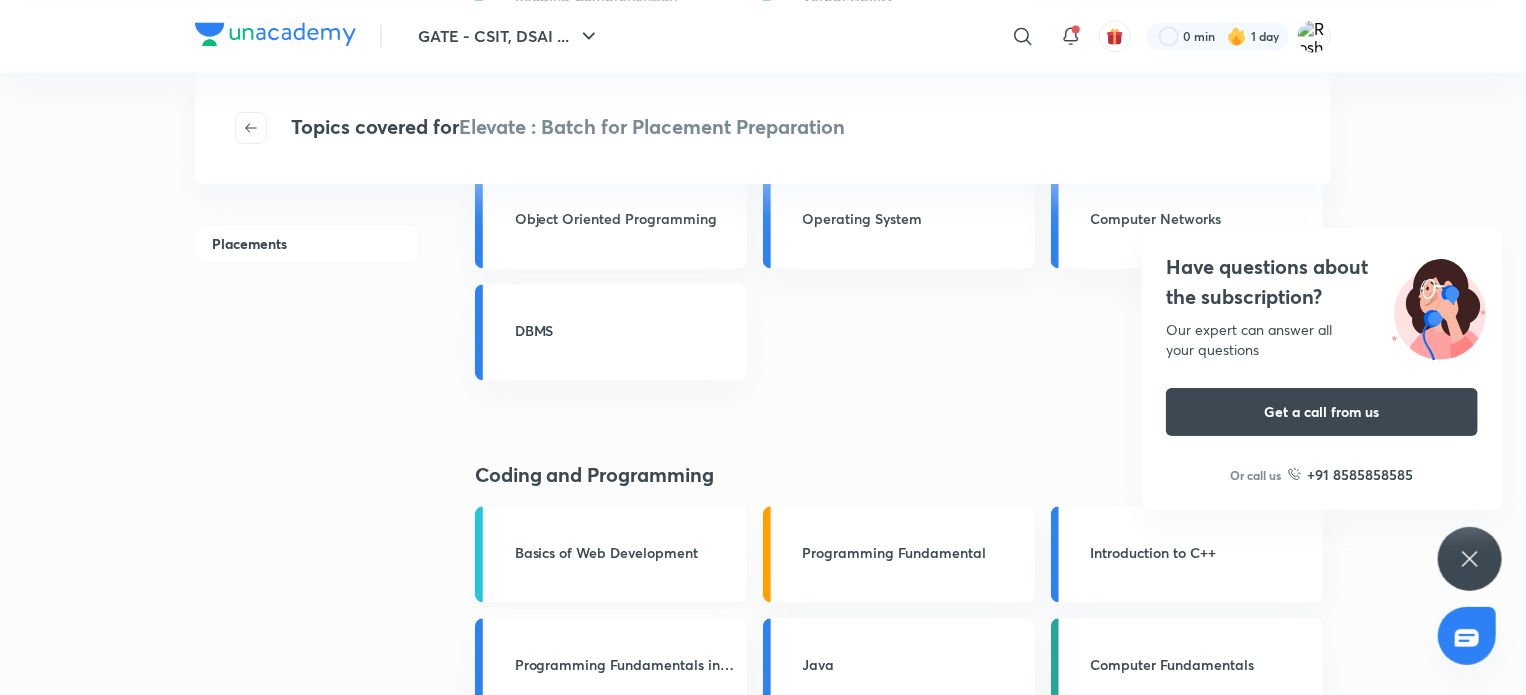 click on "Basics of Web Development" at bounding box center [625, 552] 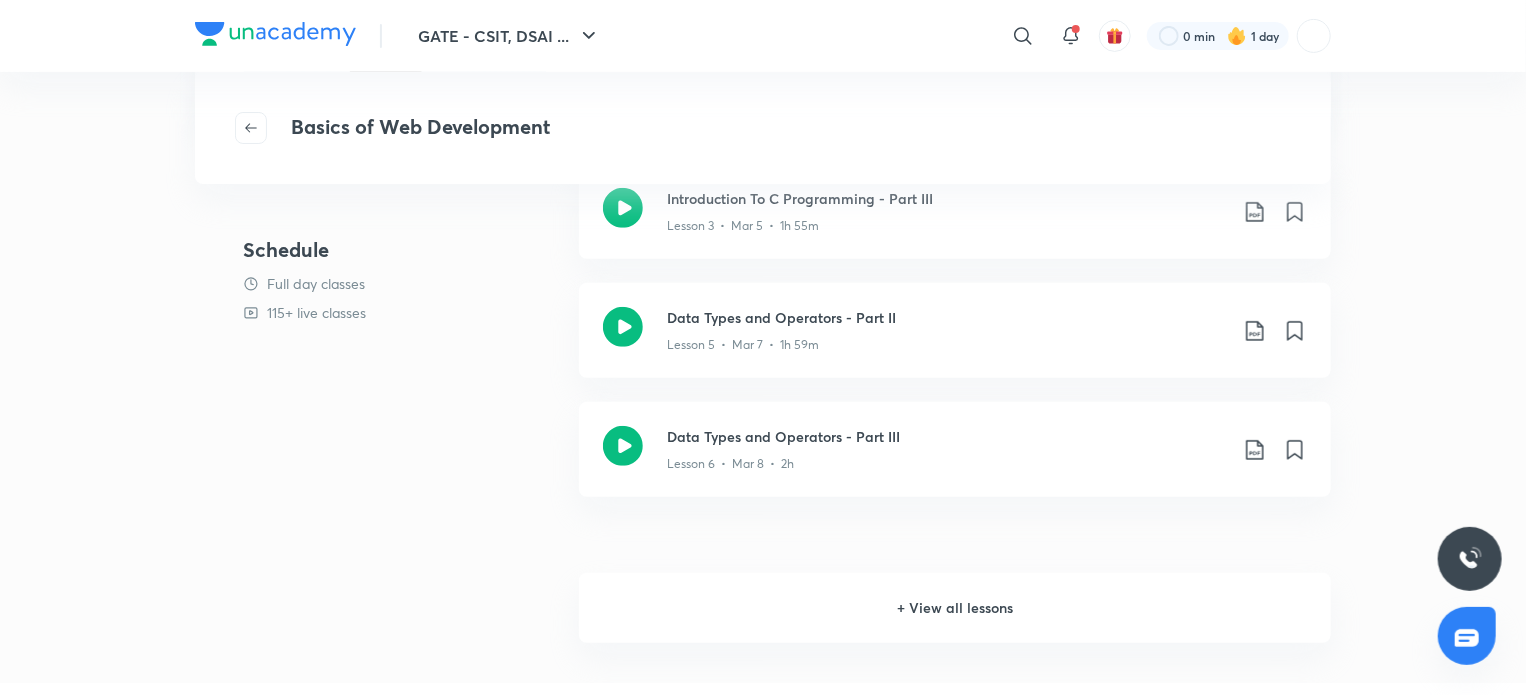 scroll, scrollTop: 412, scrollLeft: 0, axis: vertical 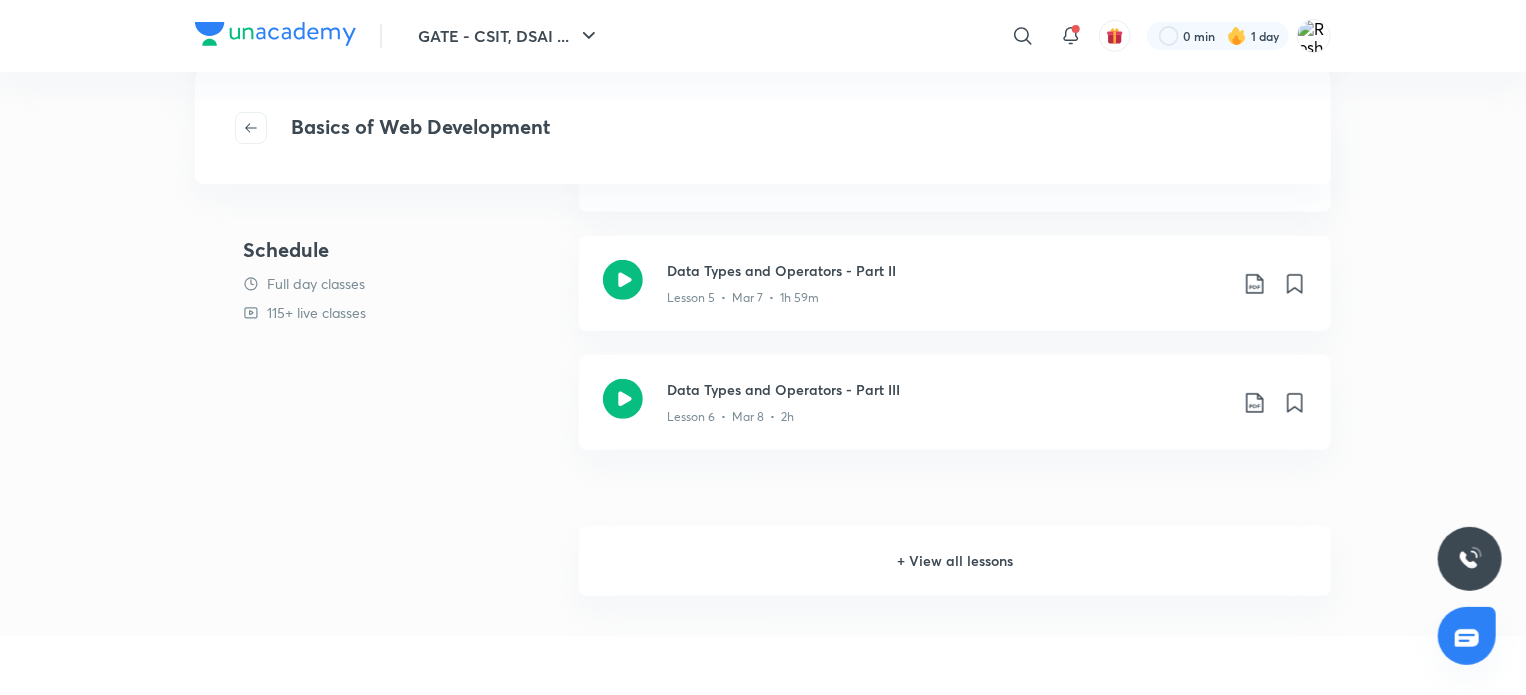 click on "+ View all lessons" at bounding box center [955, 561] 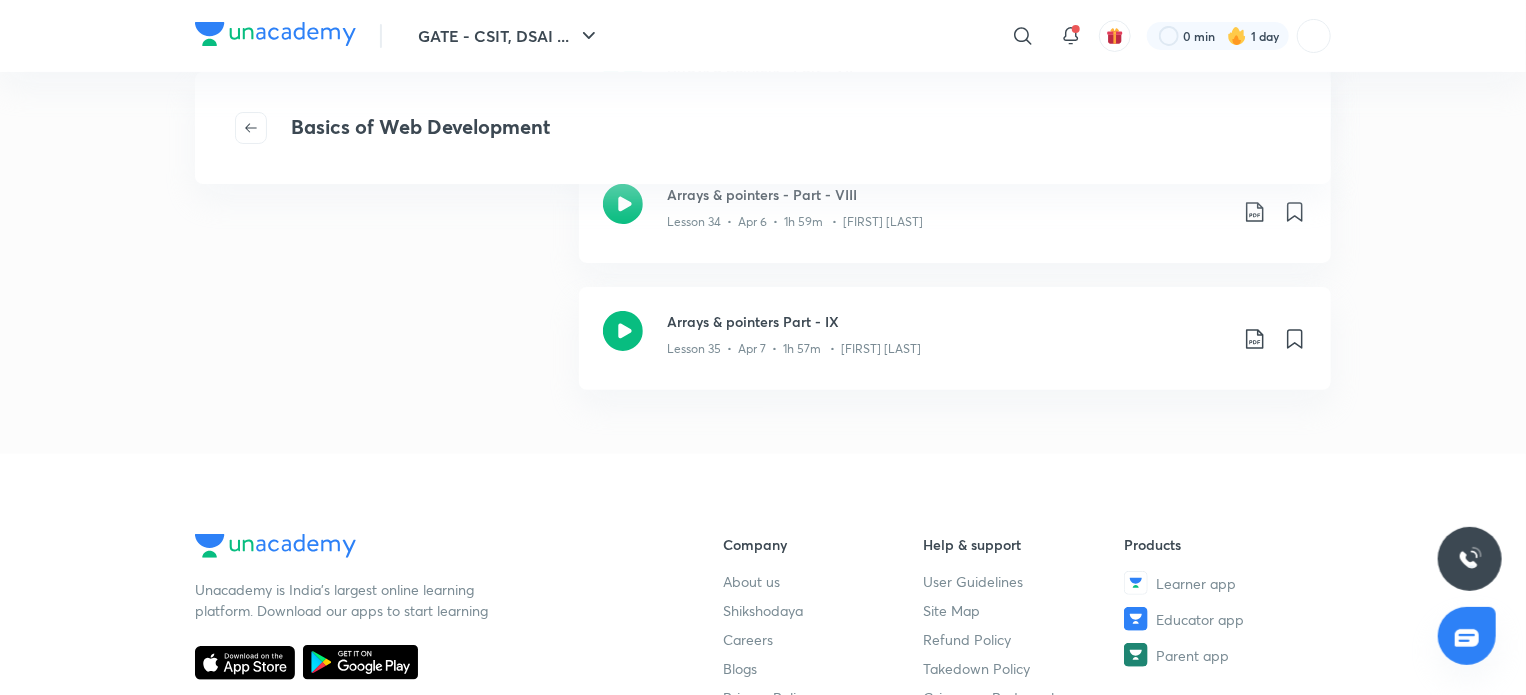scroll, scrollTop: 3927, scrollLeft: 0, axis: vertical 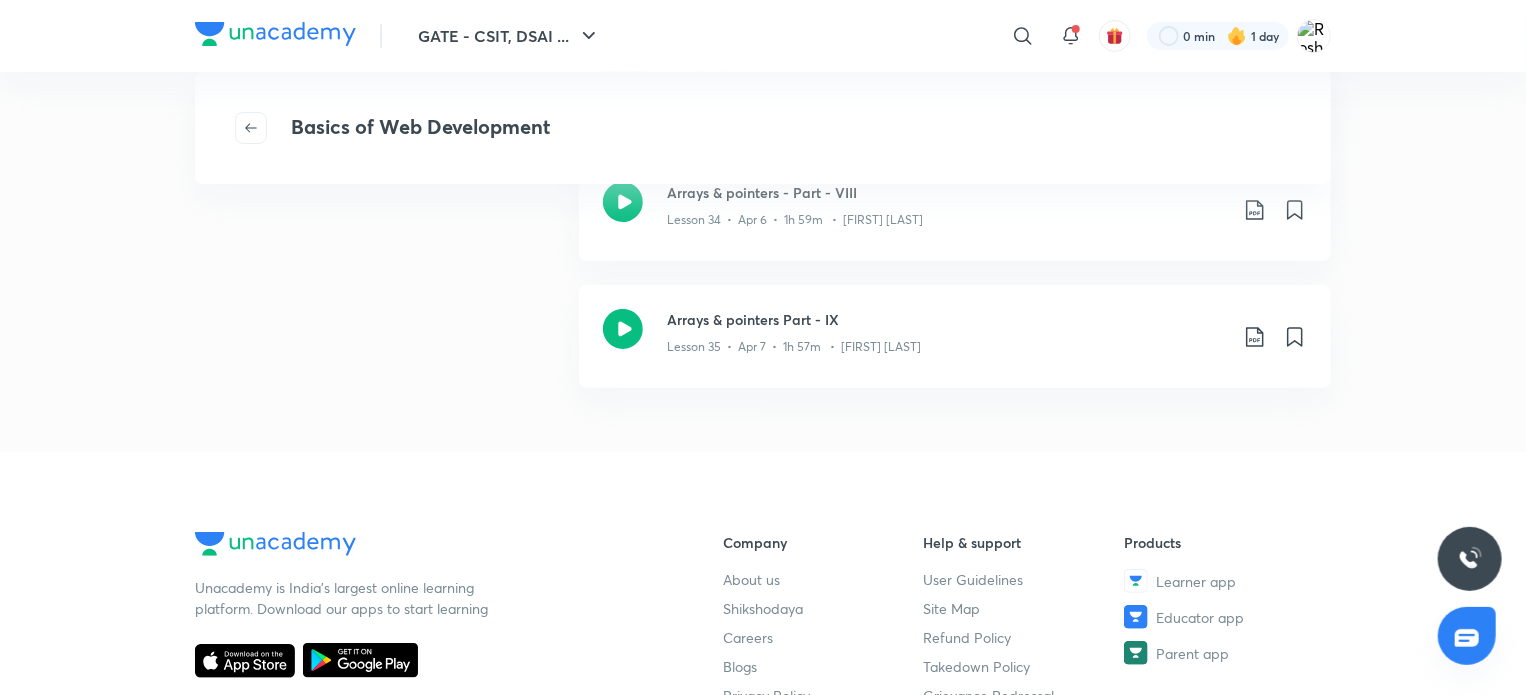 click on "GATE - CSIT, DSAI  ... ​ 0 min 1 day Basics of Web Development COMPLETED COURSE Hinglish C programming for Placements [FIRST] [LAST] Go to course page Schedule Introduction To C Programming - Part III Lesson 3  •  Mar 5  •  1h 55m   •  [FIRST] [LAST] Data Types and Operators - Part II Lesson 5  •  Mar 7  •  1h 59m   •  [FIRST] [LAST] Data Types and Operators - Part III Lesson 6  •  Mar 8  •  2h   •  [FIRST] [LAST] Data Types and Operators - Part IV Lesson 7  •  Mar 9  •  1h 54m   •  [FIRST] [LAST] Data Types and Operators - Part V Lesson 8  •  Mar 10  •  1h 45m   •  [FIRST] [LAST] Data Types and Operators - Part VI Lesson 9  •  Mar 11  •  1h 50m   •  [FIRST] [LAST] Data Types and Operators - Part VII Lesson 10  •  Mar 12  •  1h 55m   •  [FIRST] [LAST] Data Types and Operators - Part VIII Lesson 11  •  Mar 13  •  1h 30m   •  [FIRST] [LAST] Mar 14 Arrays & pointers VI Company" at bounding box center [763, -1405] 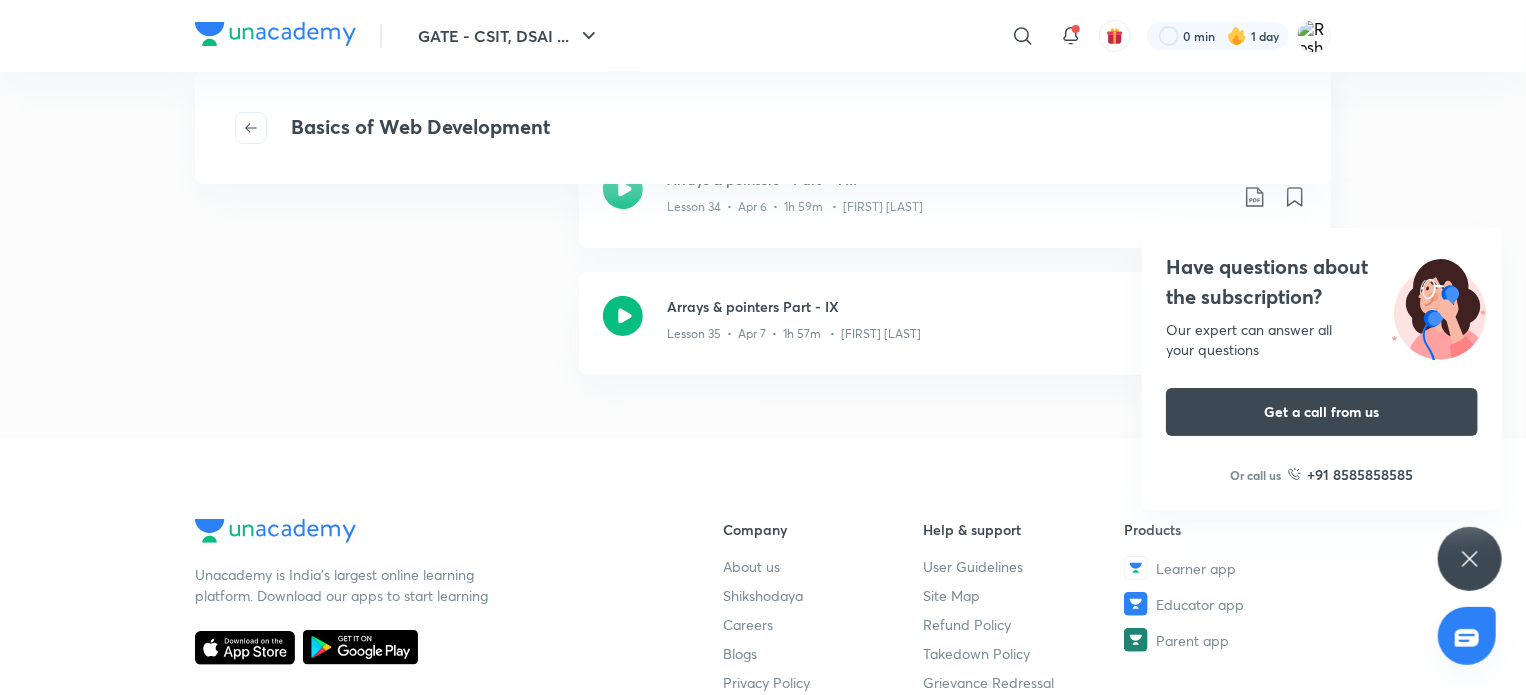 scroll, scrollTop: 3941, scrollLeft: 0, axis: vertical 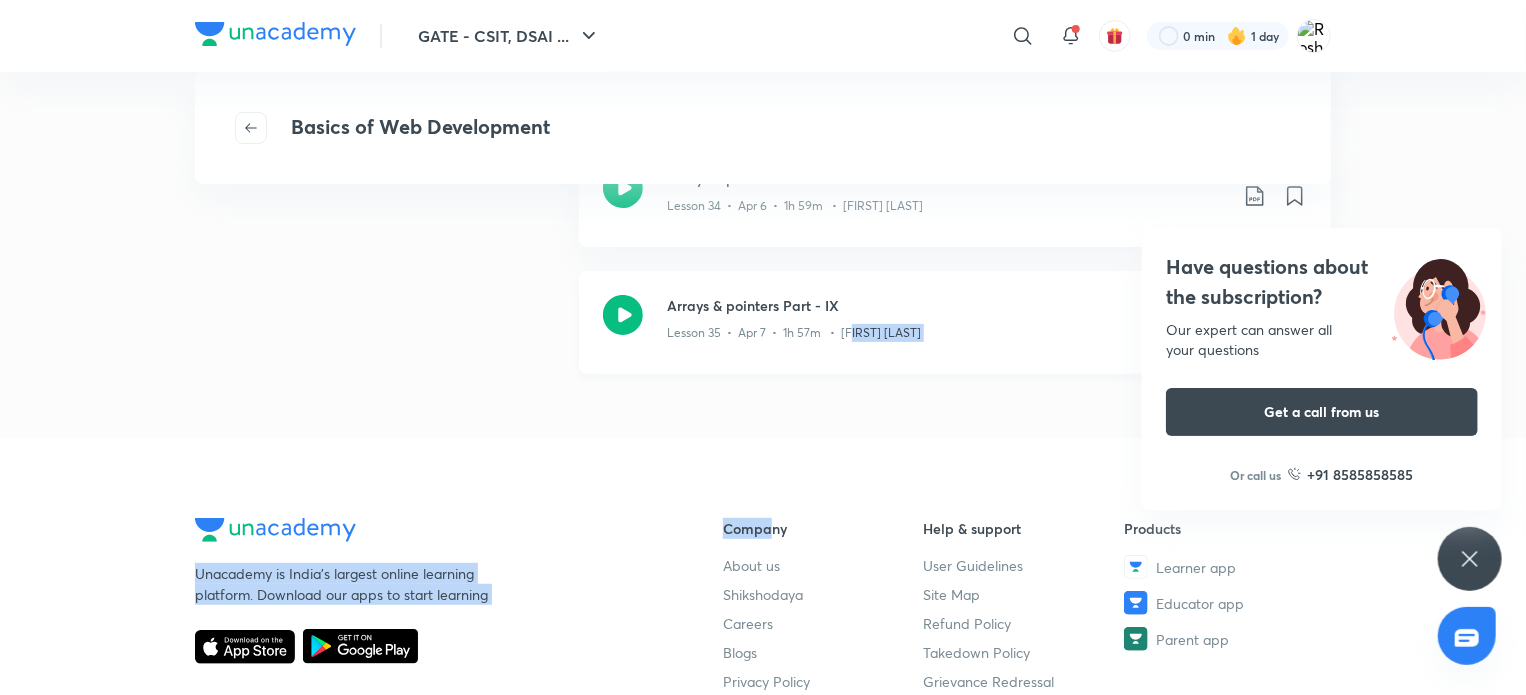 drag, startPoint x: 772, startPoint y: 477, endPoint x: 863, endPoint y: 352, distance: 154.61565 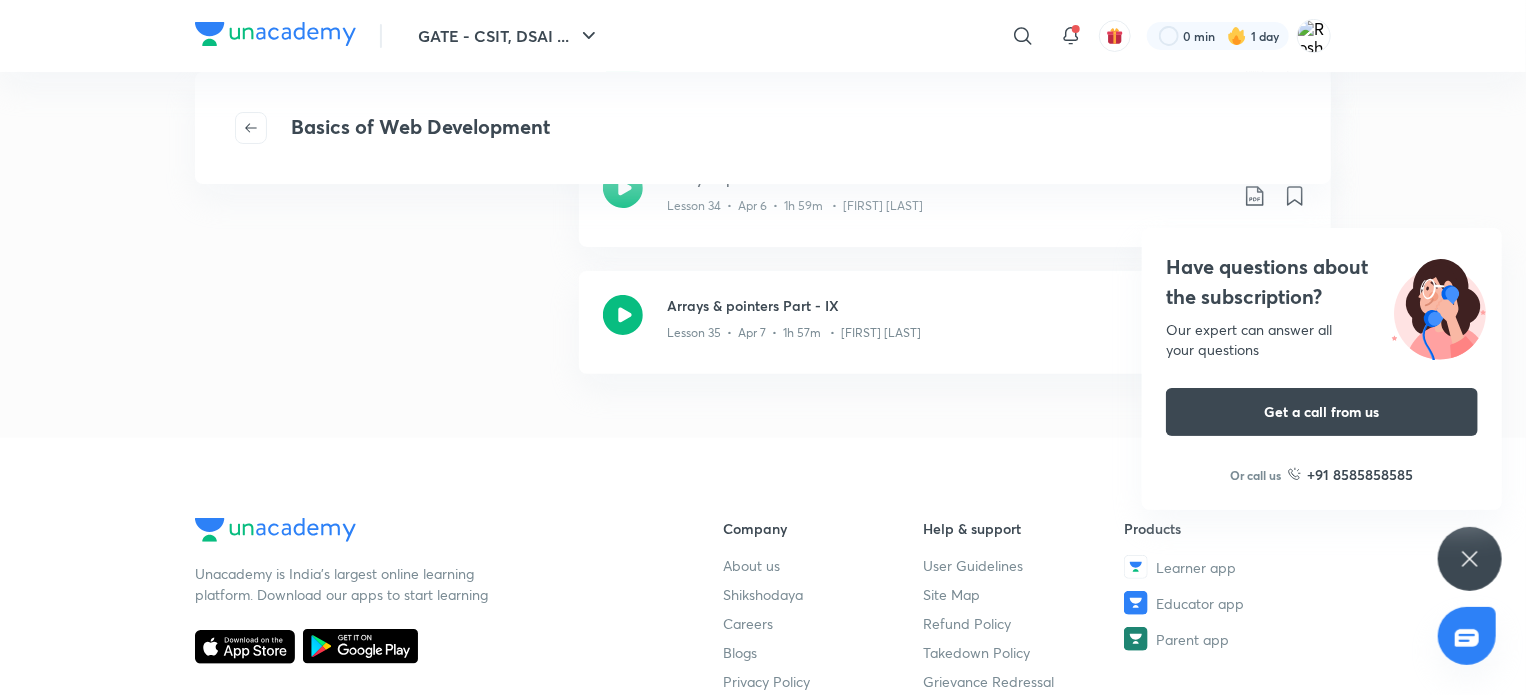 click on "GATE - CSIT, DSAI  ... ​ 0 min 1 day Basics of Web Development COMPLETED COURSE Hinglish C programming for Placements [FIRST] [LAST] Go to course page Schedule Introduction To C Programming - Part III Lesson 3  •  Mar 5  •  1h 55m   •  [FIRST] [LAST] Data Types and Operators - Part II Lesson 5  •  Mar 7  •  1h 59m   •  [FIRST] [LAST] Data Types and Operators - Part III Lesson 6  •  Mar 8  •  2h   •  [FIRST] [LAST] Data Types and Operators - Part IV Lesson 7  •  Mar 9  •  1h 54m   •  [FIRST] [LAST] Data Types and Operators - Part V Lesson 8  •  Mar 10  •  1h 45m   •  [FIRST] [LAST] Data Types and Operators - Part VI Lesson 9  •  Mar 11  •  1h 50m   •  [FIRST] [LAST] Data Types and Operators - Part VII Lesson 10  •  Mar 12  •  1h 55m   •  [FIRST] [LAST] Data Types and Operators - Part VIII Lesson 11  •  Mar 13  •  1h 30m   •  [FIRST] [LAST] Mar 14 Arrays & pointers VI Company" at bounding box center (763, -1419) 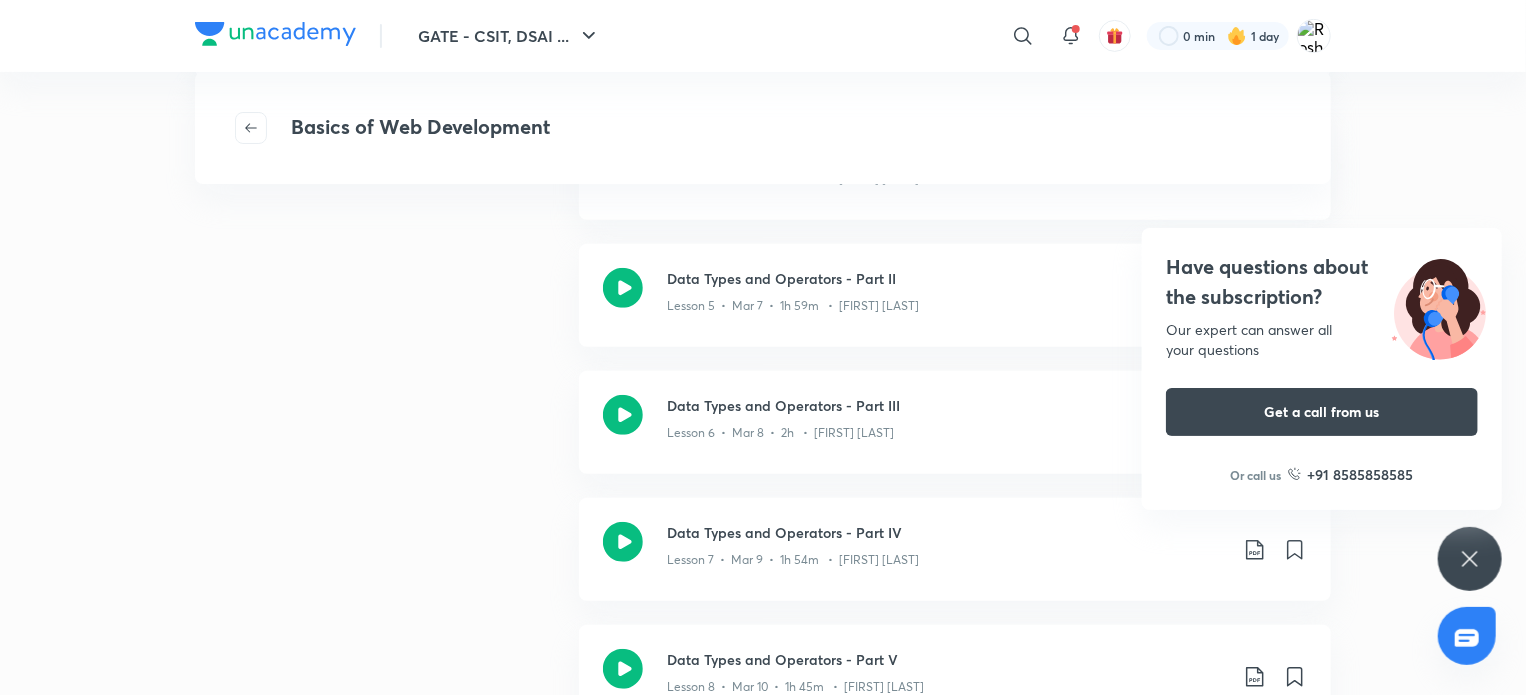 scroll, scrollTop: 0, scrollLeft: 0, axis: both 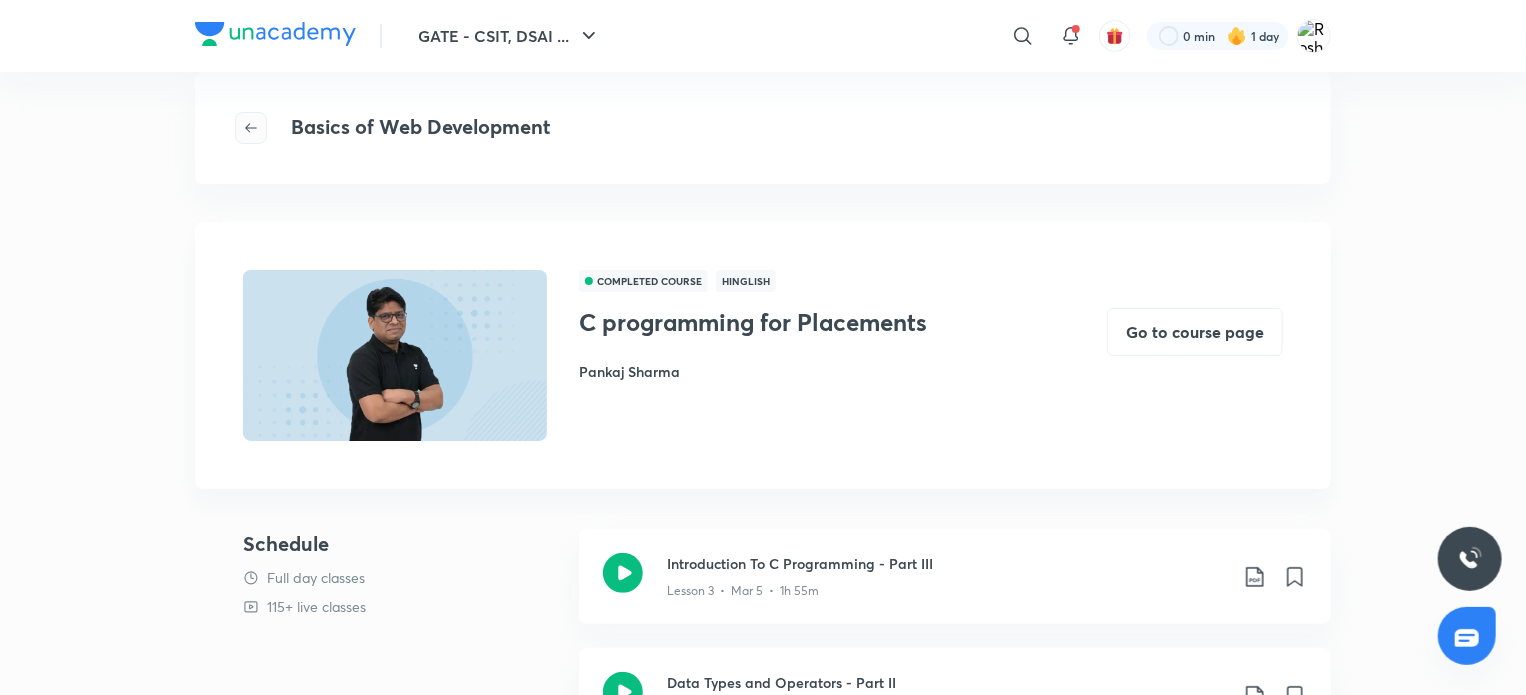 click at bounding box center [251, 128] 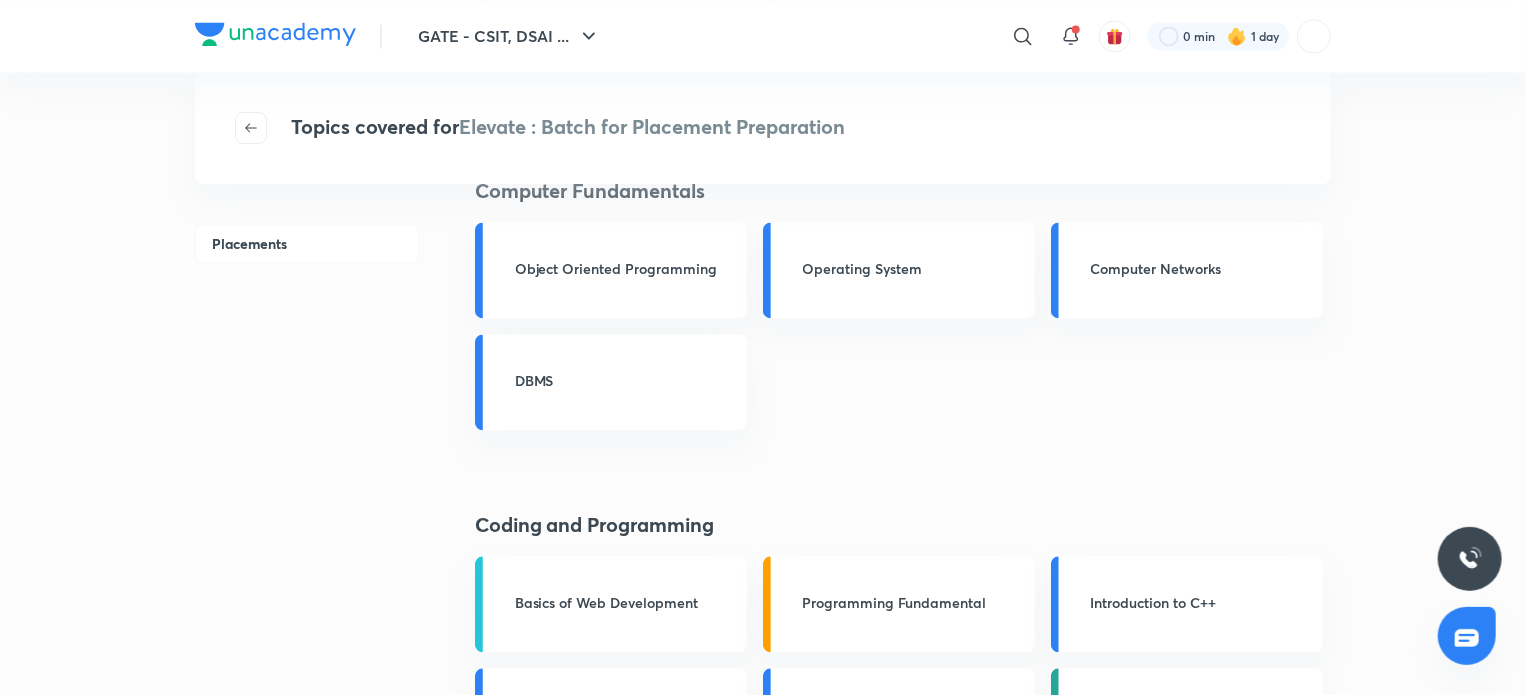 scroll, scrollTop: 2059, scrollLeft: 0, axis: vertical 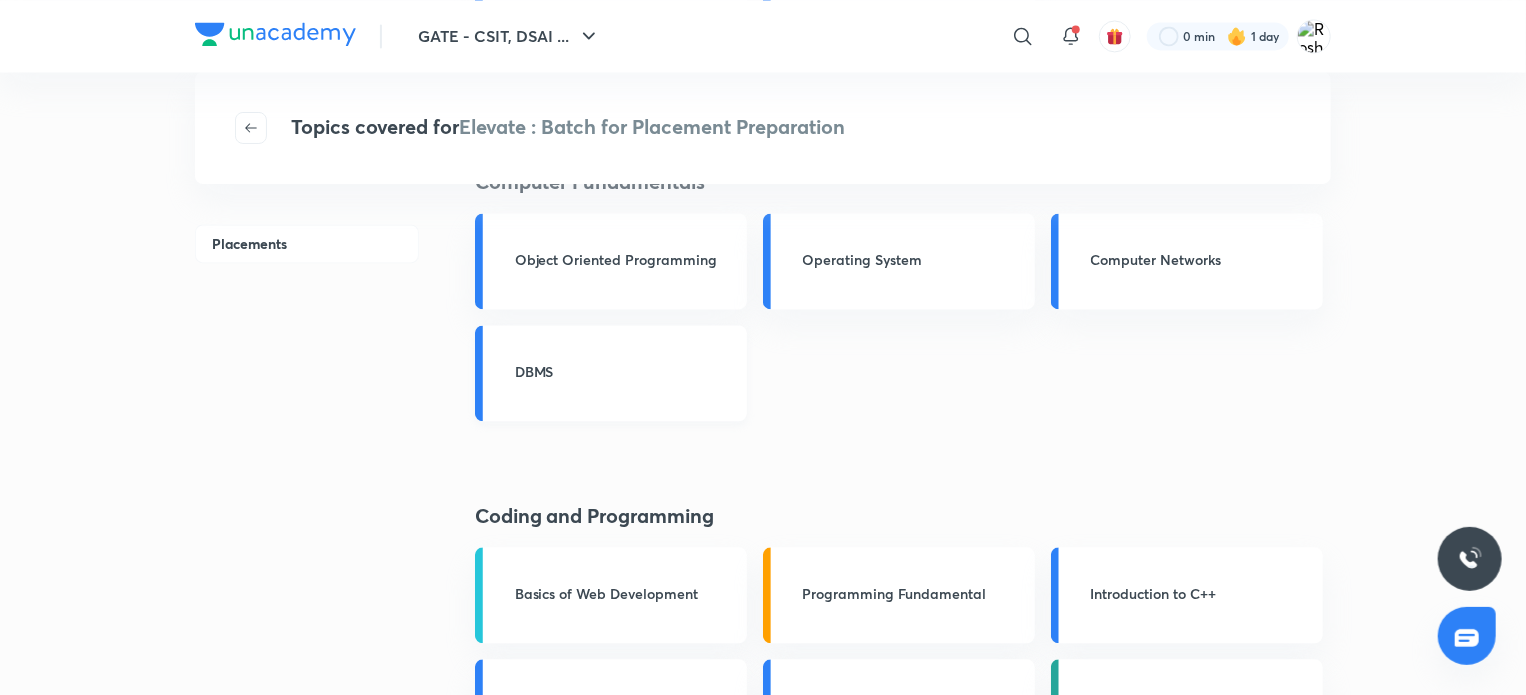 click on "DBMS" at bounding box center (625, 371) 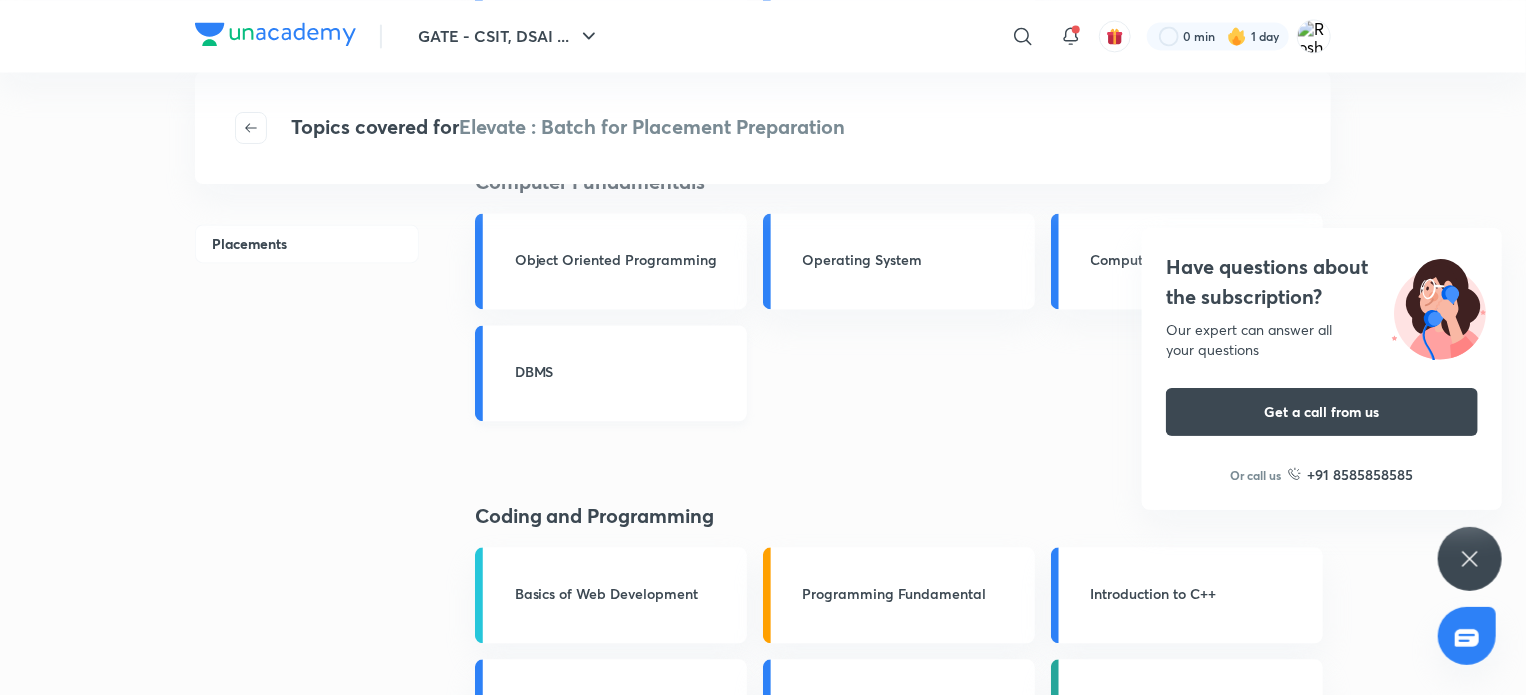 scroll, scrollTop: 1918, scrollLeft: 0, axis: vertical 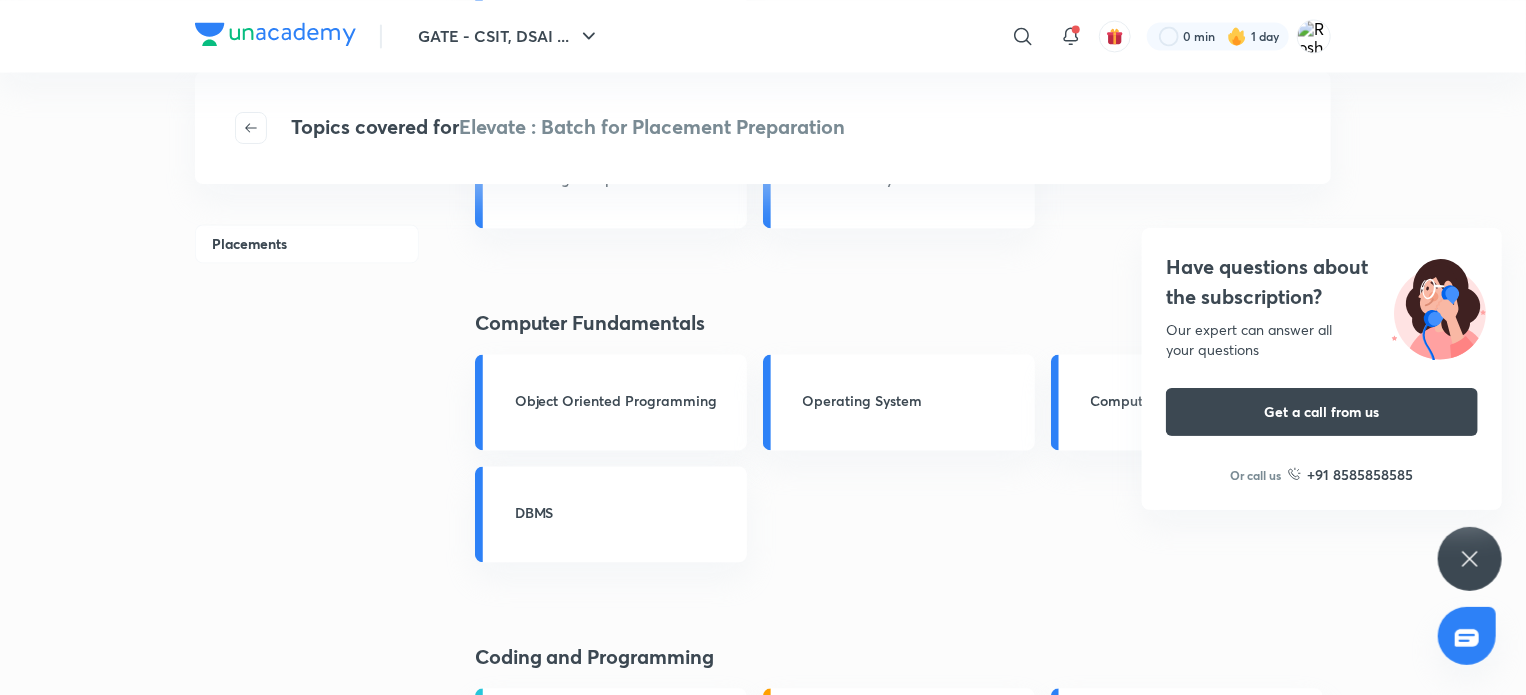 click on "GATE - CSIT, DSAI  ... ​ 0 min 1 day Topics covered for  Elevate : Batch for Placement Preparation Placements Aptitude Reasoning Ability Numerical Ability Language Proficiency Verbal Ability Personality Development Logical Reasoning Arithmetical Reasoning Non-Verbal Reasoning LinkedIn Profile Creation & Optimization Group Discussion Resume Building Verbal Reasoning Numerical Ability Quantitative Aptitude - I Arithmetical Reasoning Quantitative Aptitude - II Data Interpretation Data Structures and Algorithms Sorting and Searching Graph Heaps Linked List Trees Queue Time Space Complexity Array Stack Recursion Verbal Ability & RC Reading Comprehension Verbal Ability Computer Fundamentals Object Oriented Programming Operating System Computer Networks DBMS Coding and Programming Basics of Web Development Programming Fundamental Introduction to C++ Programming Fundamentals in Java Java Computer Fundamentals Python Data Structures Starting your preparation? Call +91 8585858585  Company About us Shikshodaya Careers" at bounding box center (763, -94) 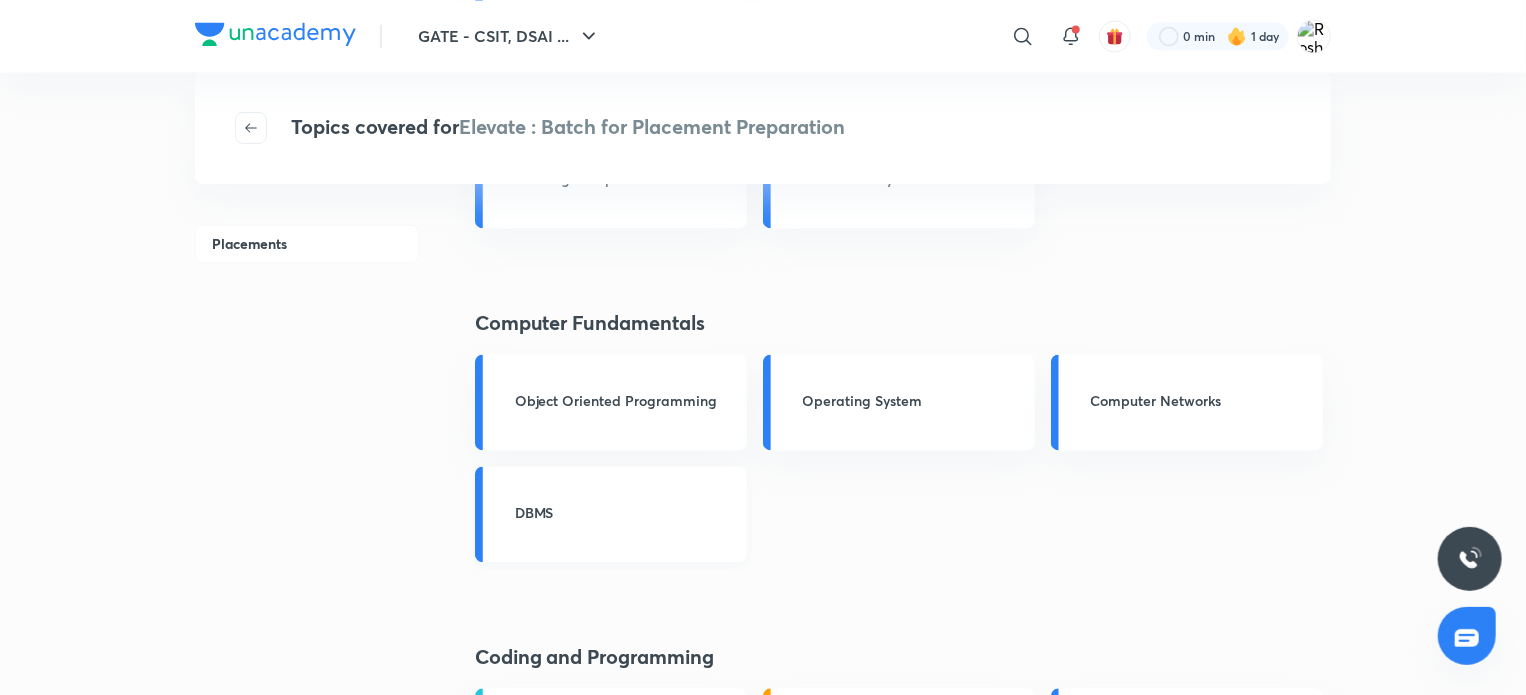 click on "DBMS" at bounding box center (611, 514) 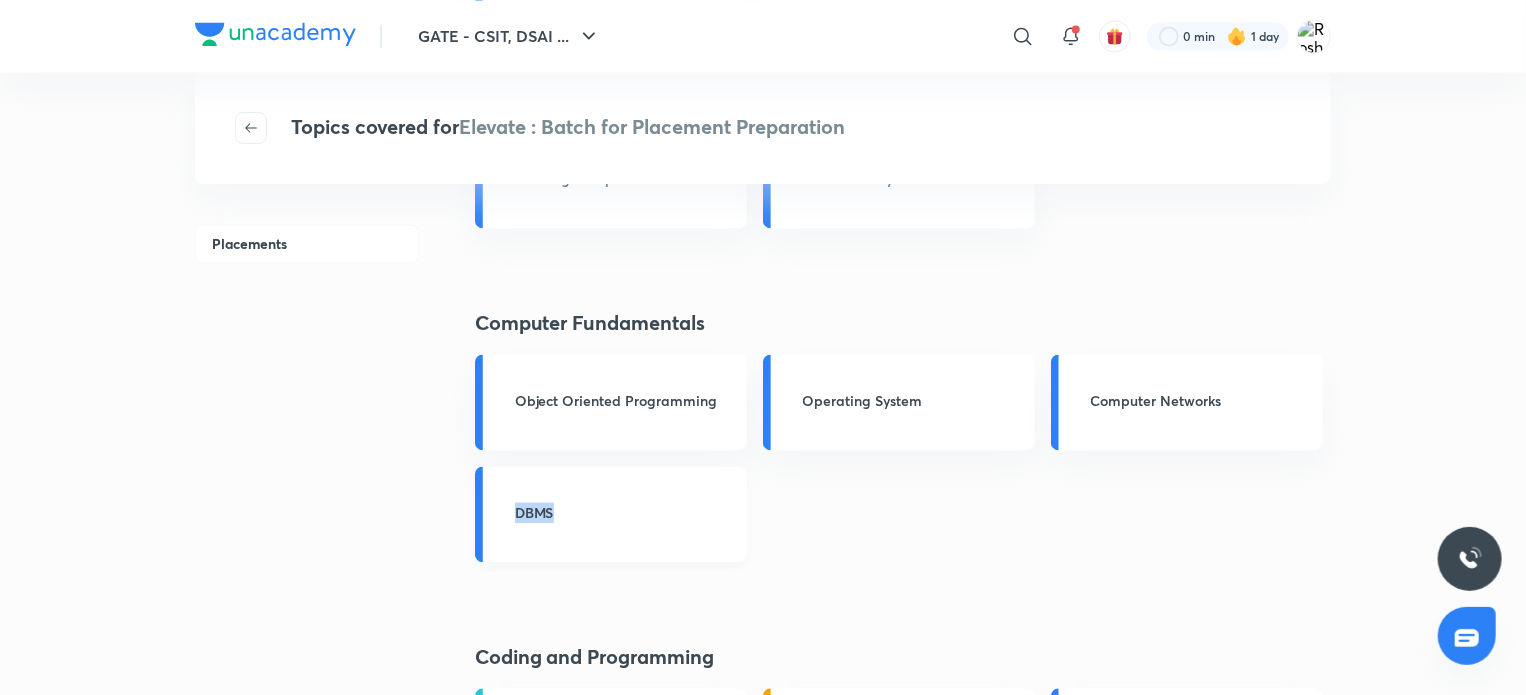 click on "DBMS" at bounding box center [611, 514] 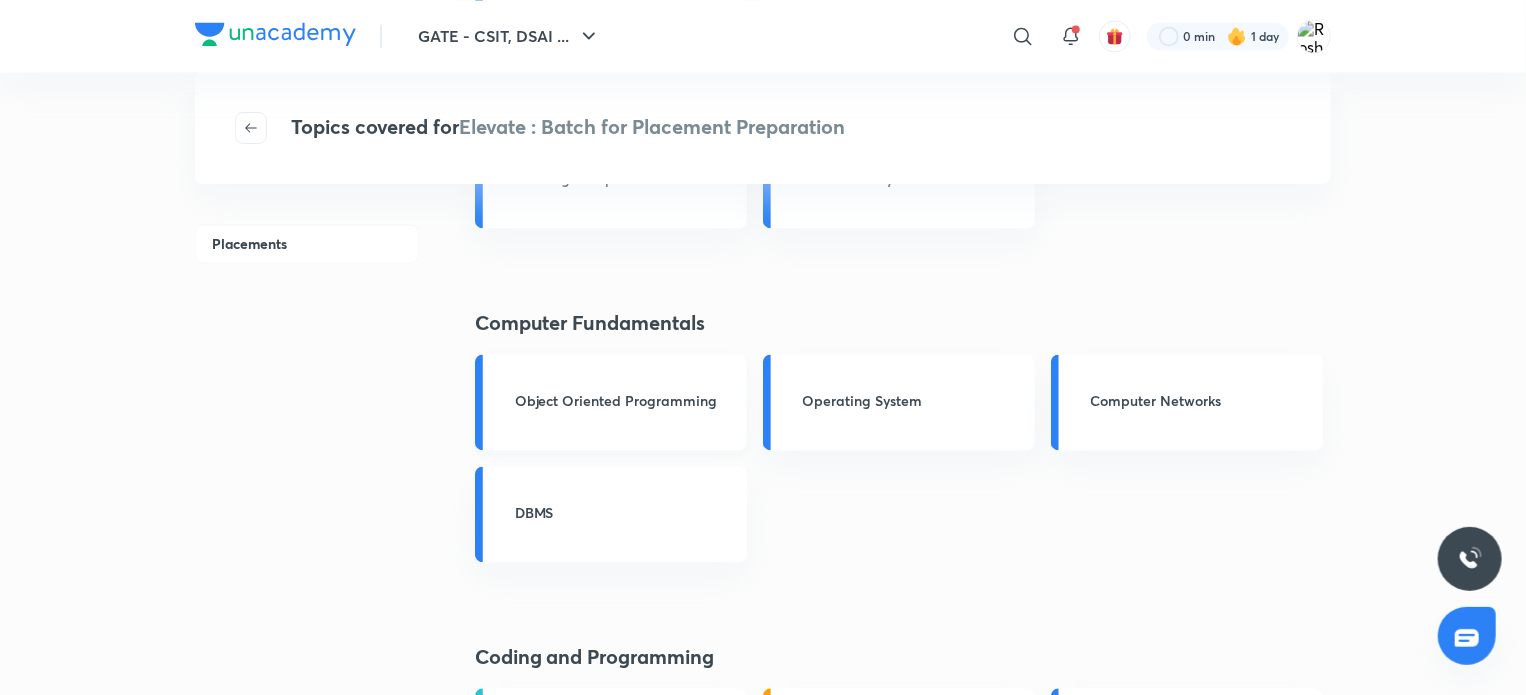 click on "Object Oriented Programming" at bounding box center (625, 400) 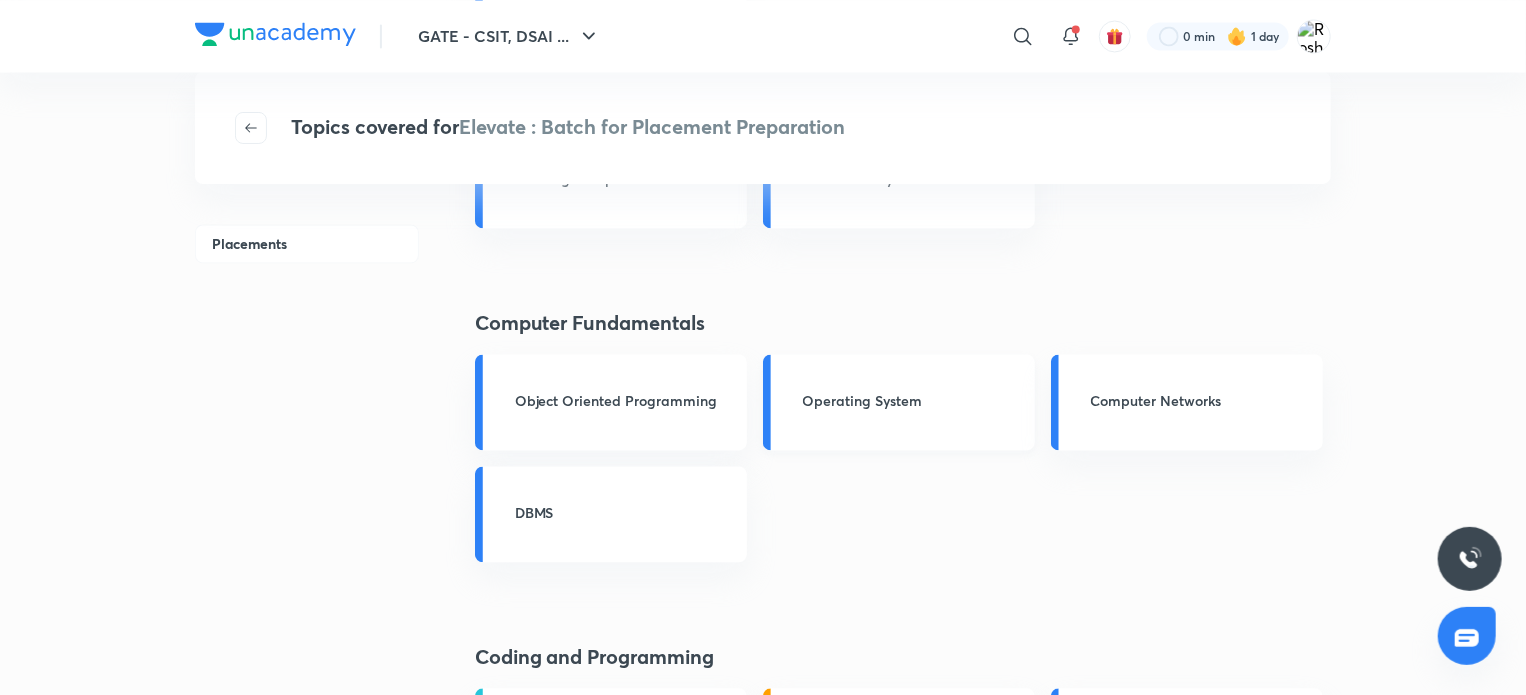 click on "Operating System" at bounding box center (913, 400) 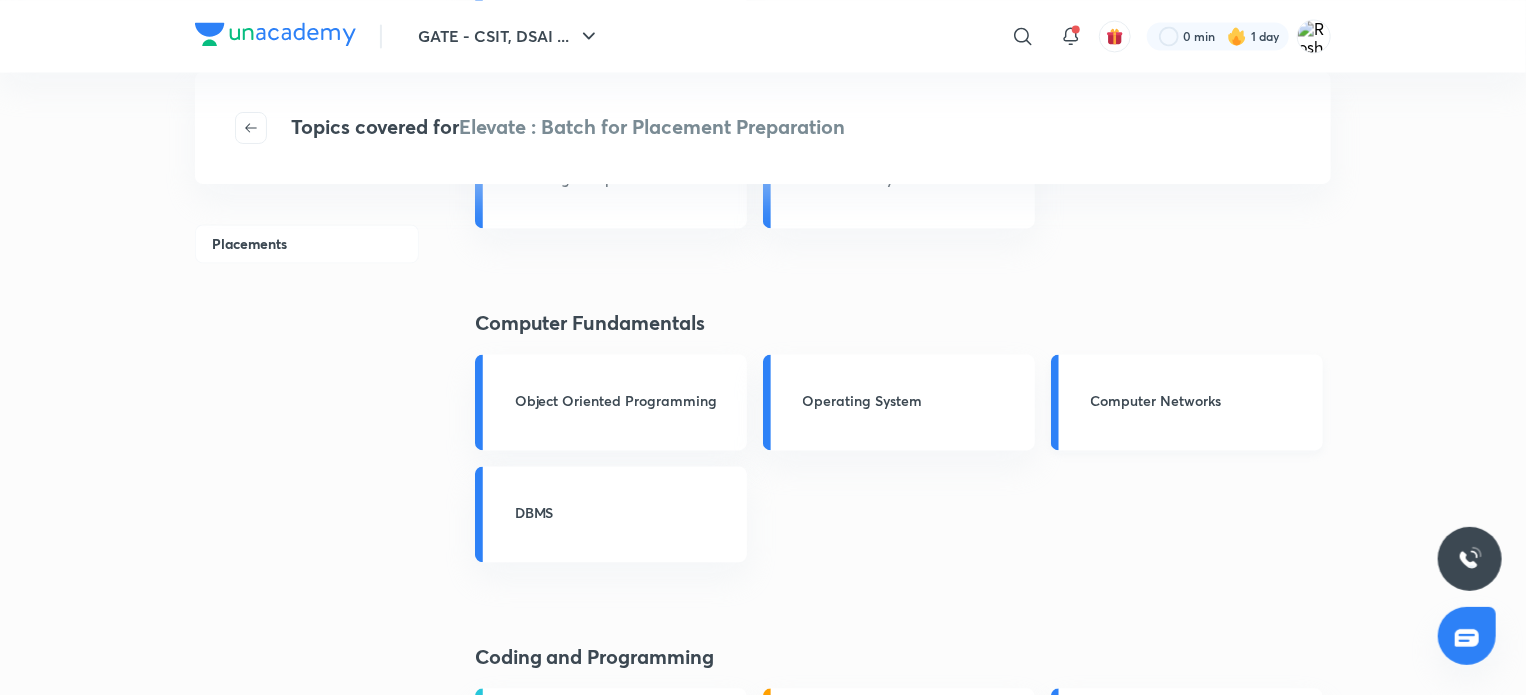 click on "Computer Networks" at bounding box center [1201, 400] 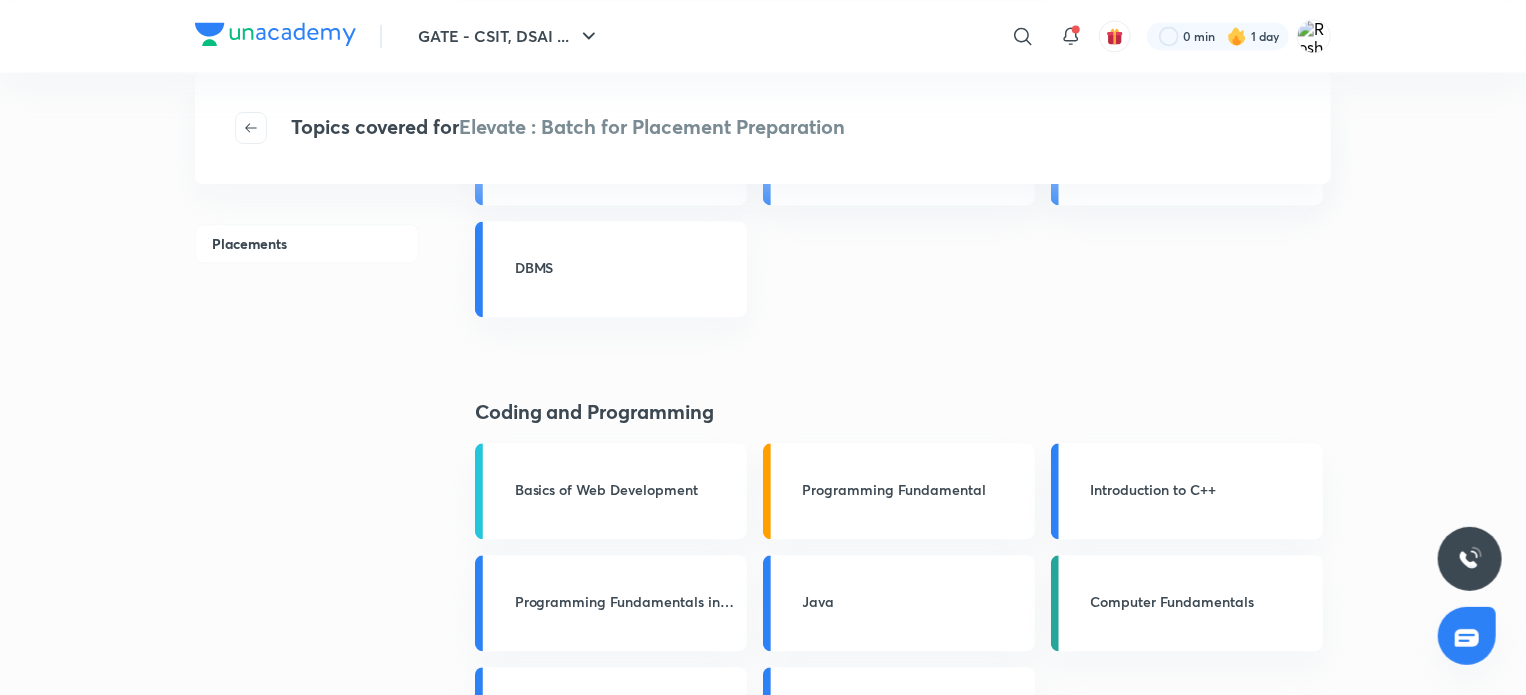 scroll, scrollTop: 2164, scrollLeft: 0, axis: vertical 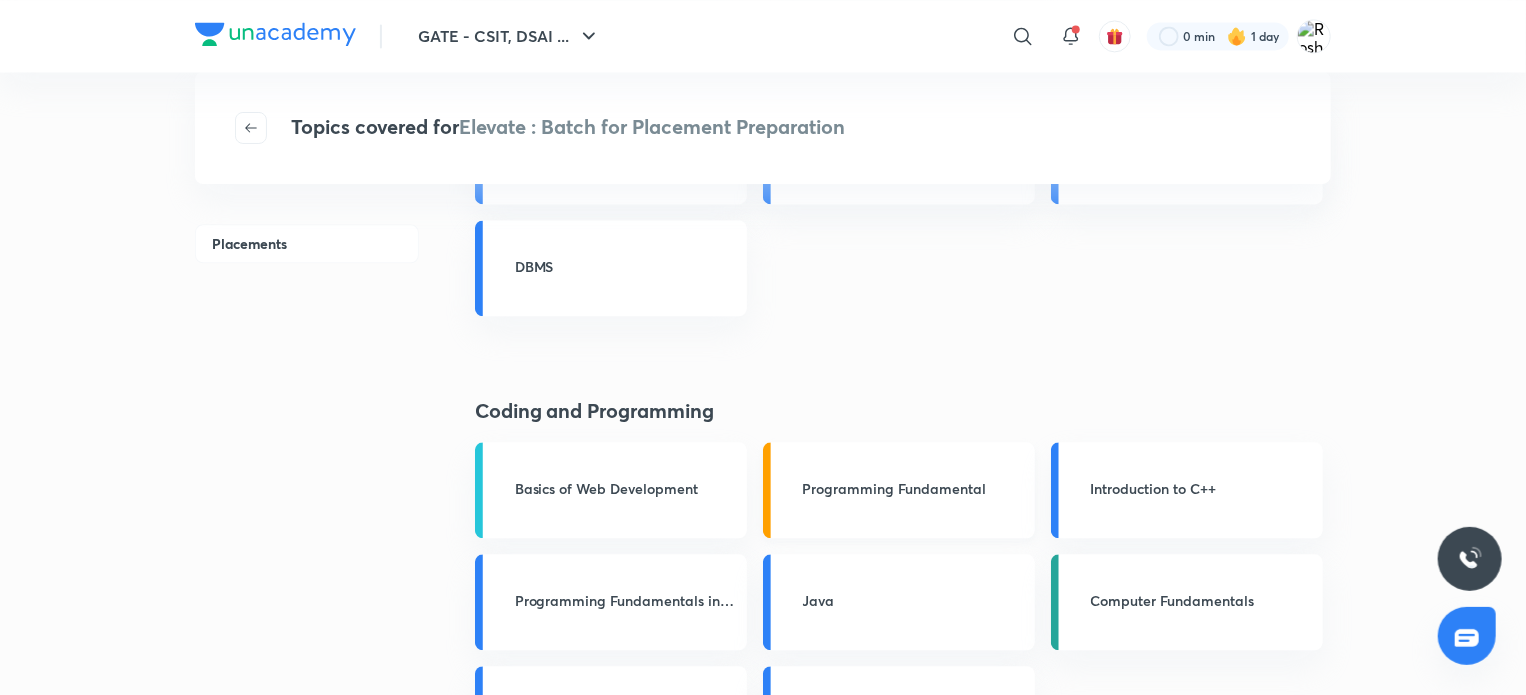 click on "Programming Fundamental" at bounding box center [899, 490] 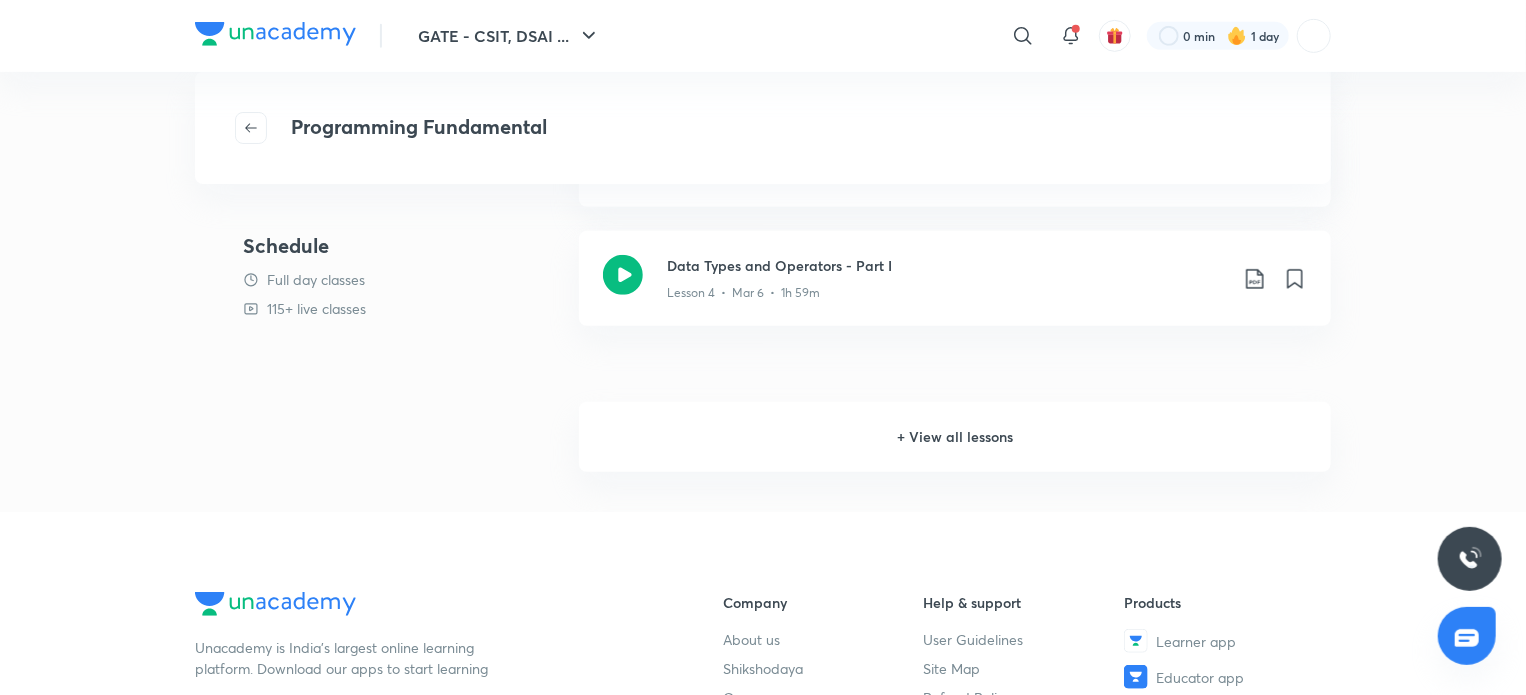 scroll, scrollTop: 572, scrollLeft: 0, axis: vertical 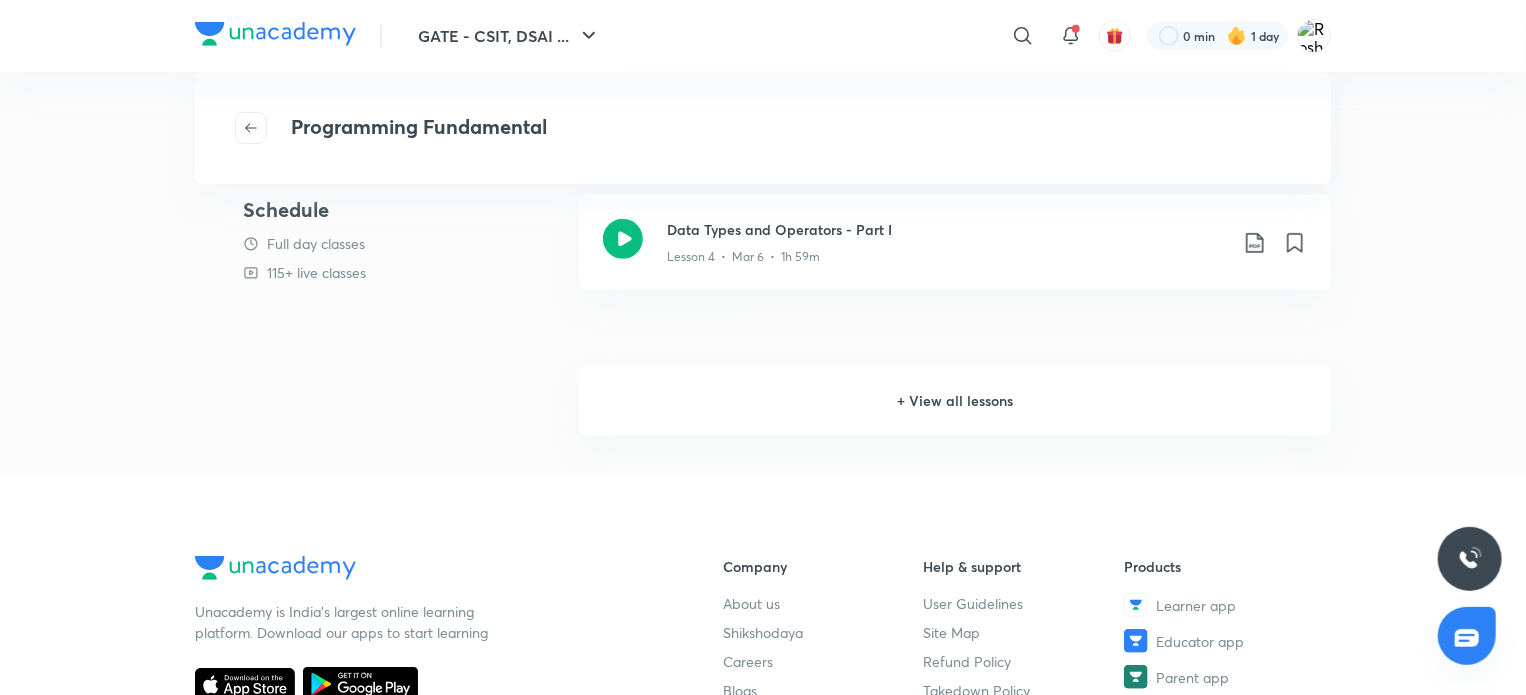 click on "+ View all lessons" at bounding box center [955, 401] 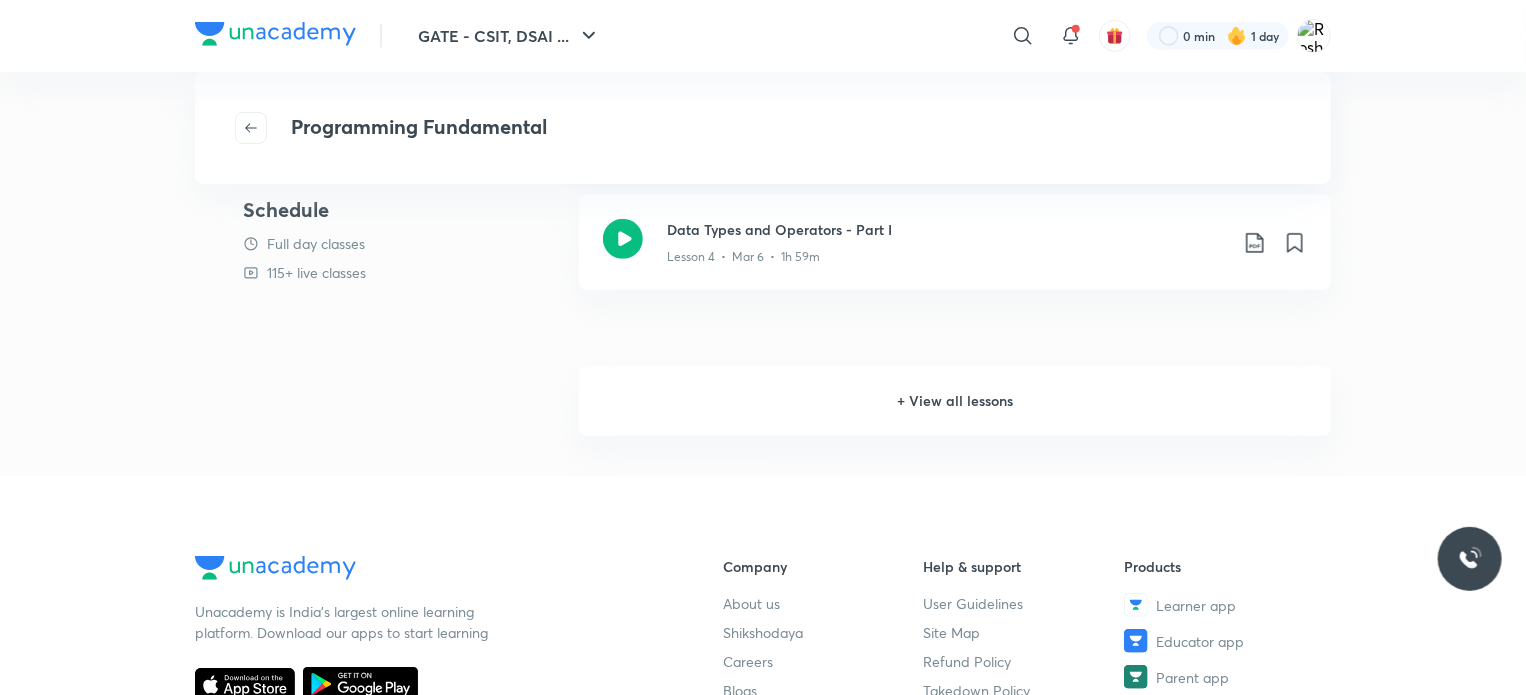scroll, scrollTop: 0, scrollLeft: 0, axis: both 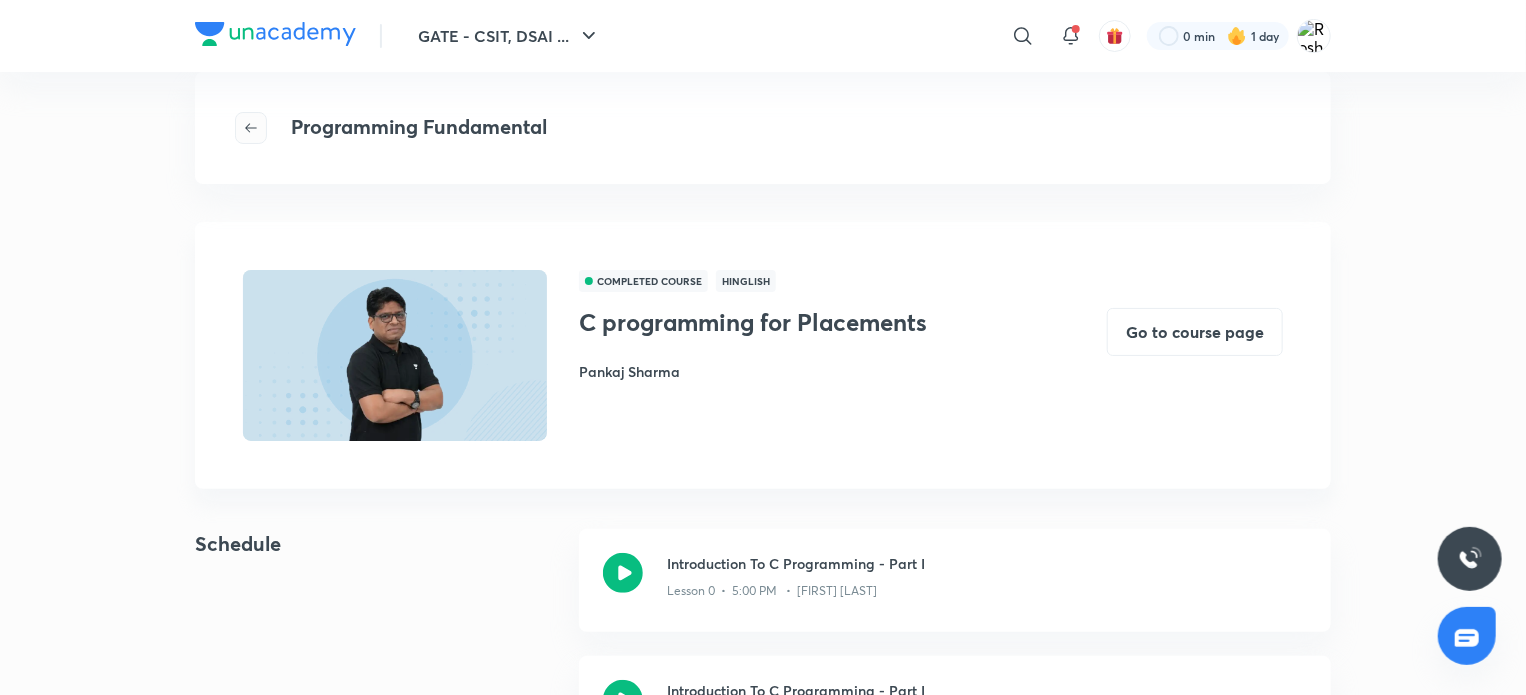 click 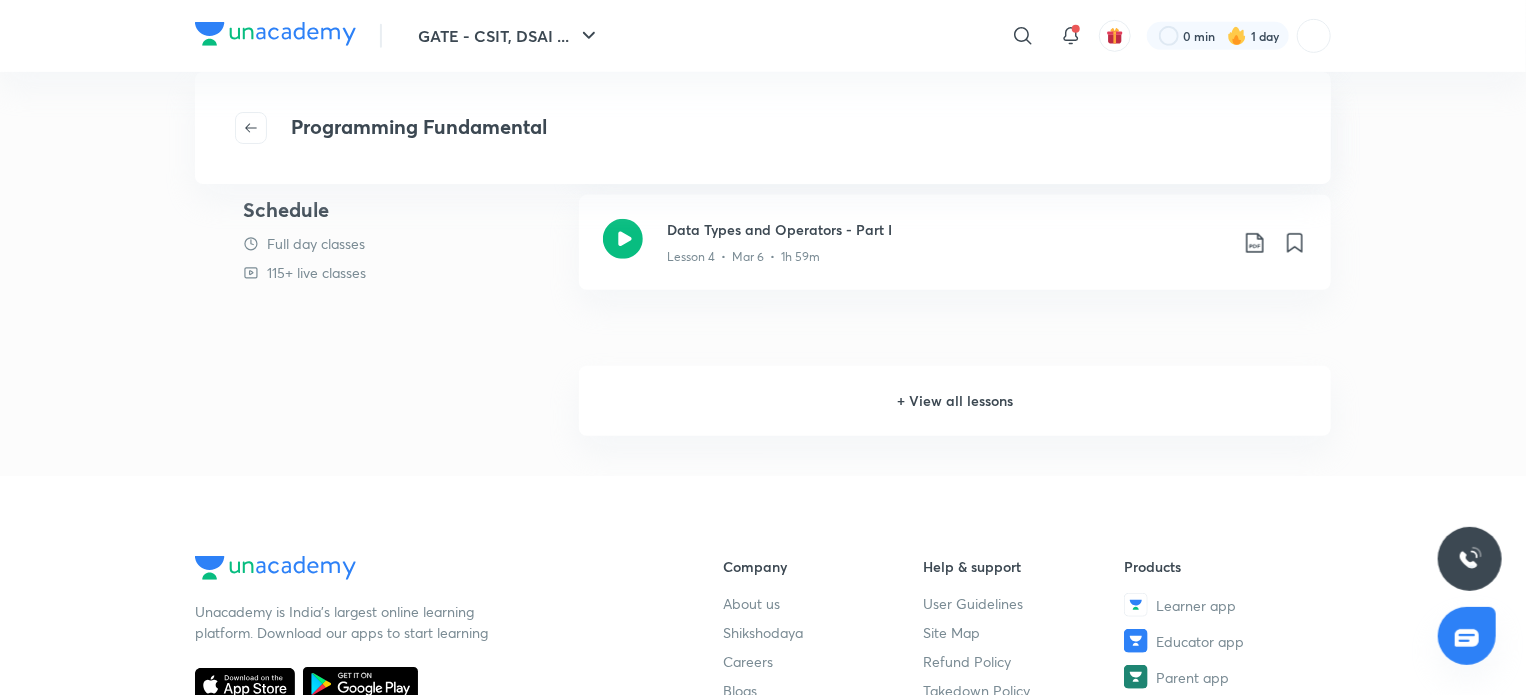 scroll, scrollTop: 0, scrollLeft: 0, axis: both 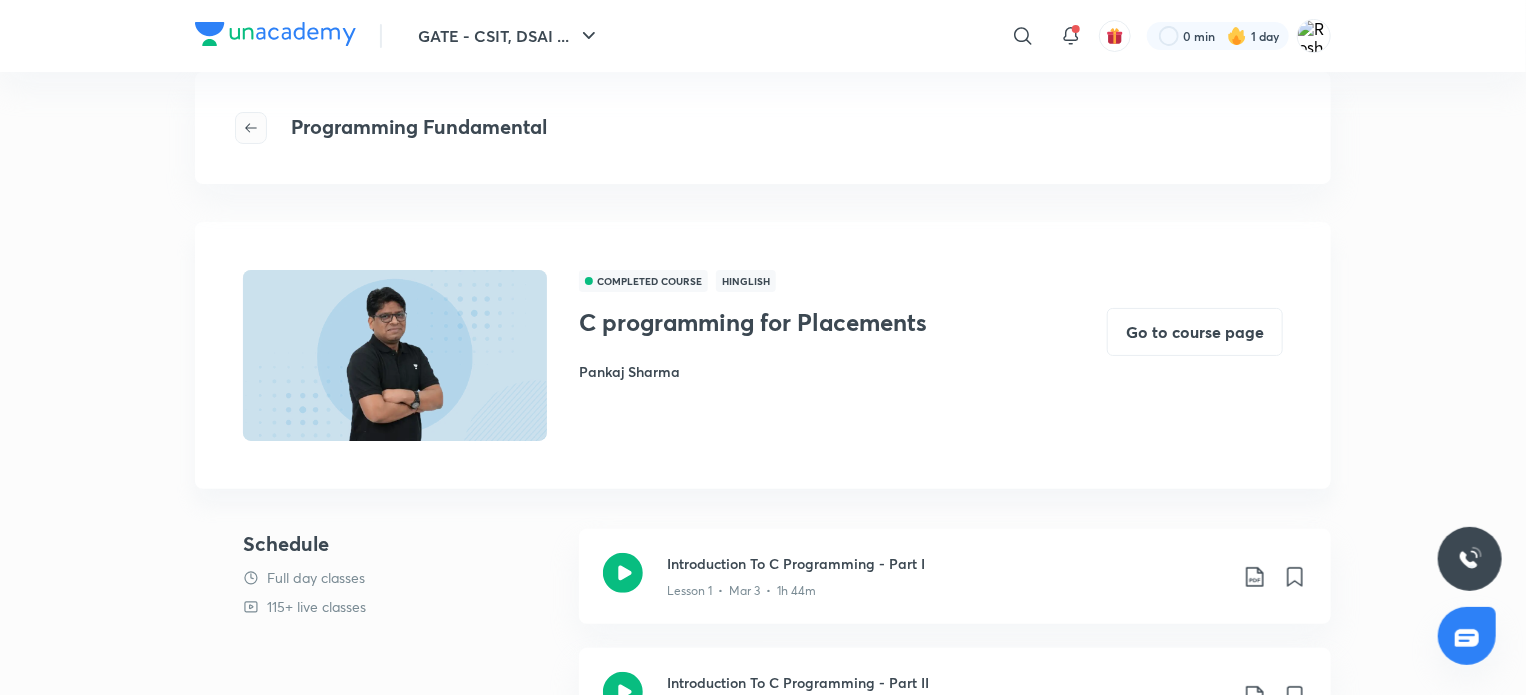 click at bounding box center (251, 128) 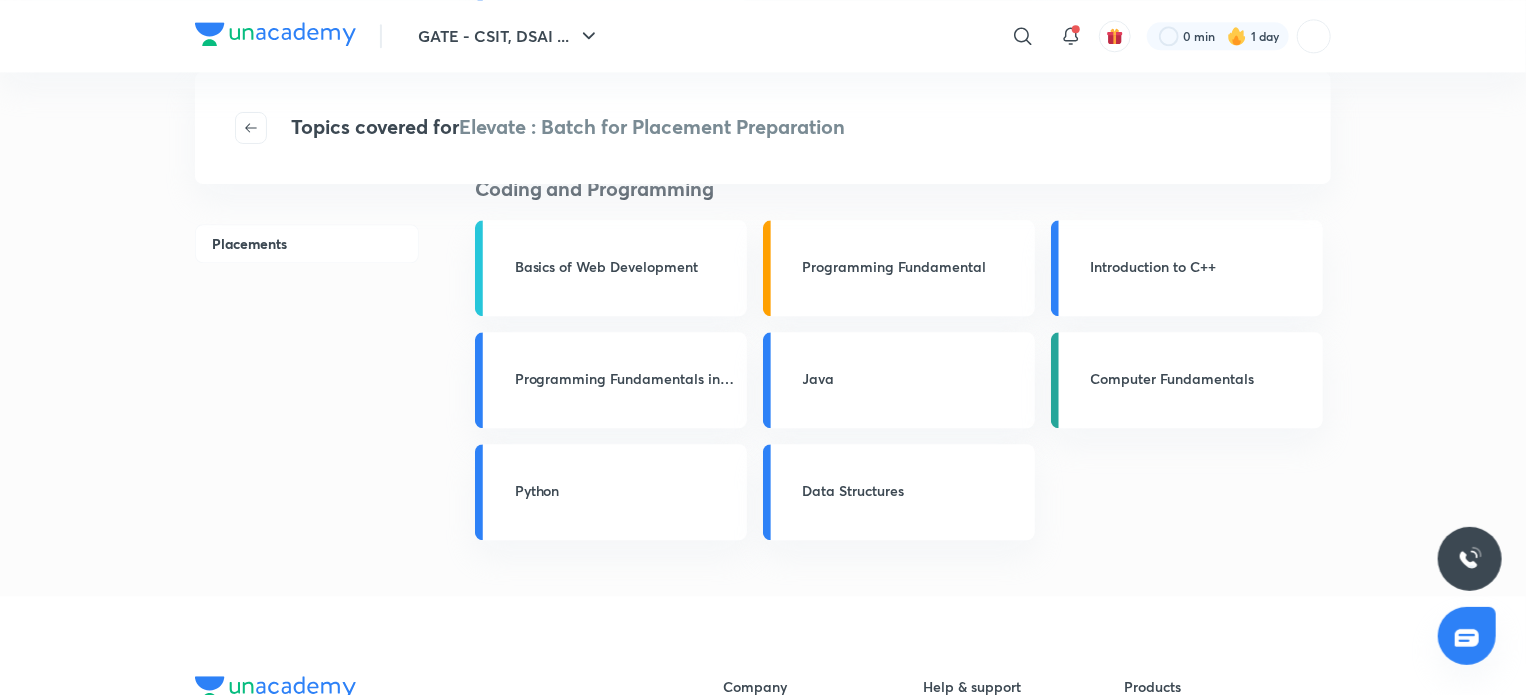 scroll, scrollTop: 2388, scrollLeft: 0, axis: vertical 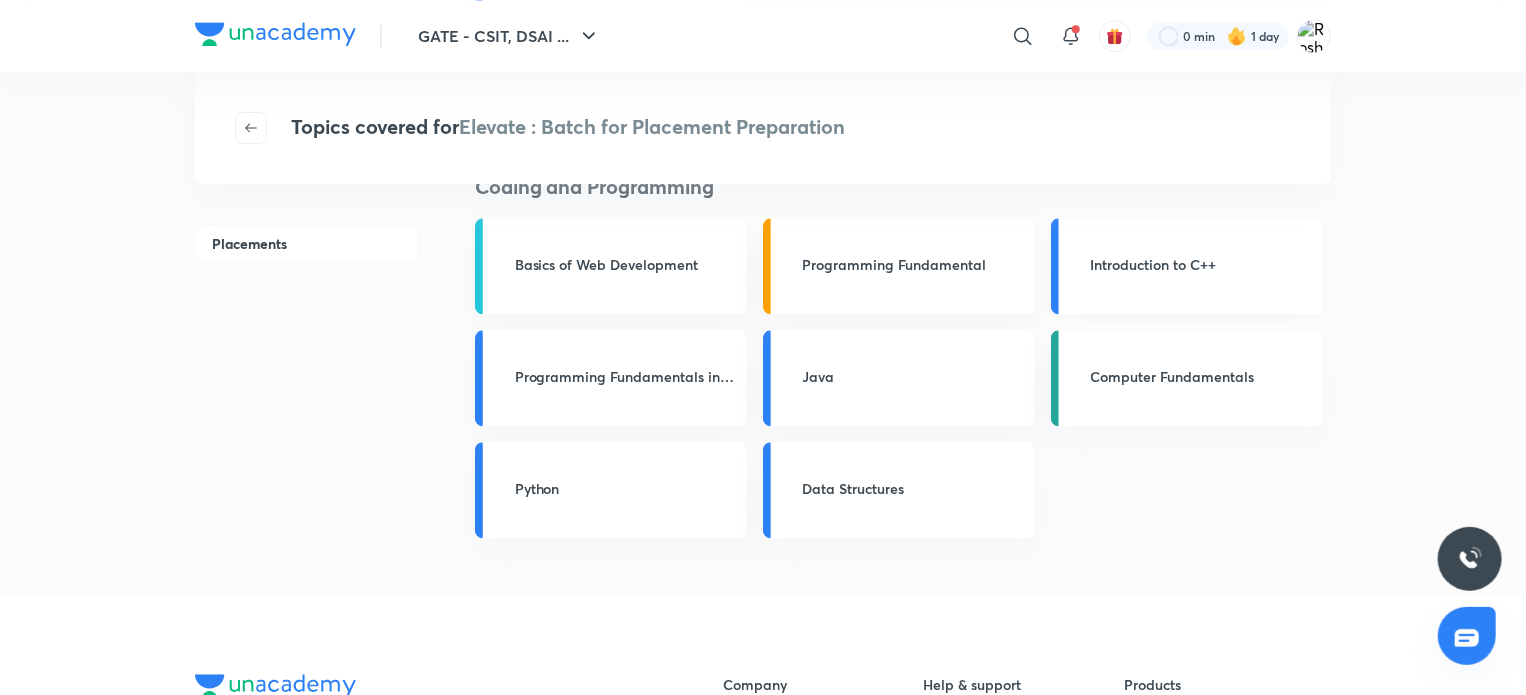 click on "Introduction to C++" at bounding box center (1187, 266) 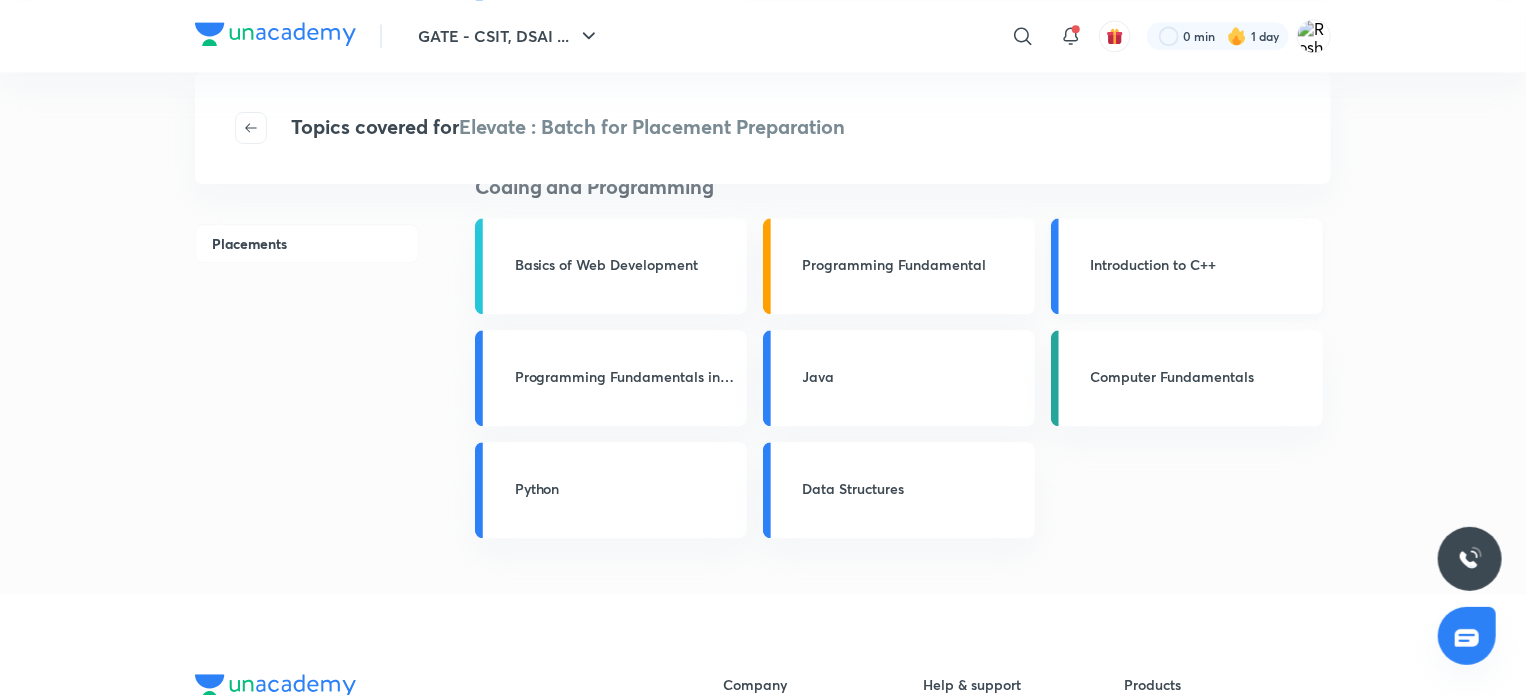 click on "Introduction to C++" at bounding box center (1187, 266) 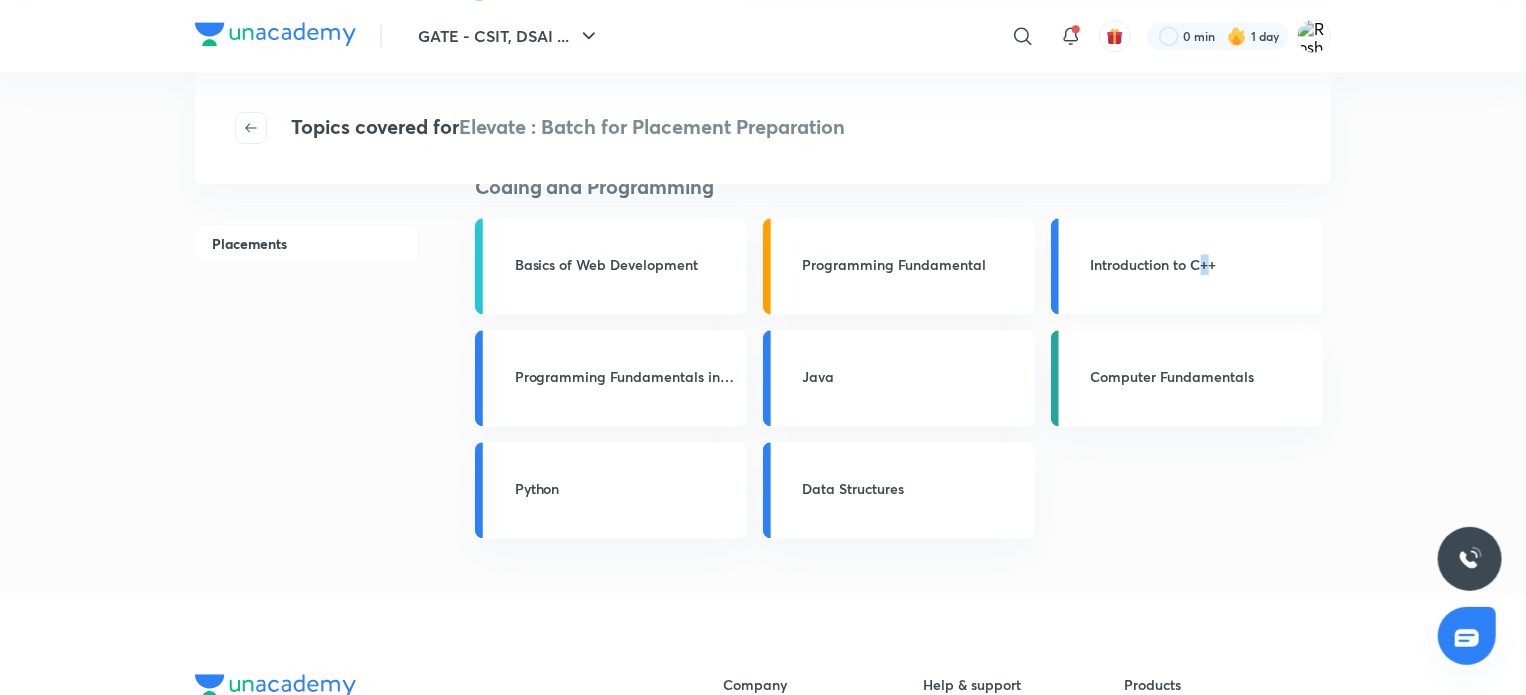 click on "Introduction to C++" at bounding box center (1201, 264) 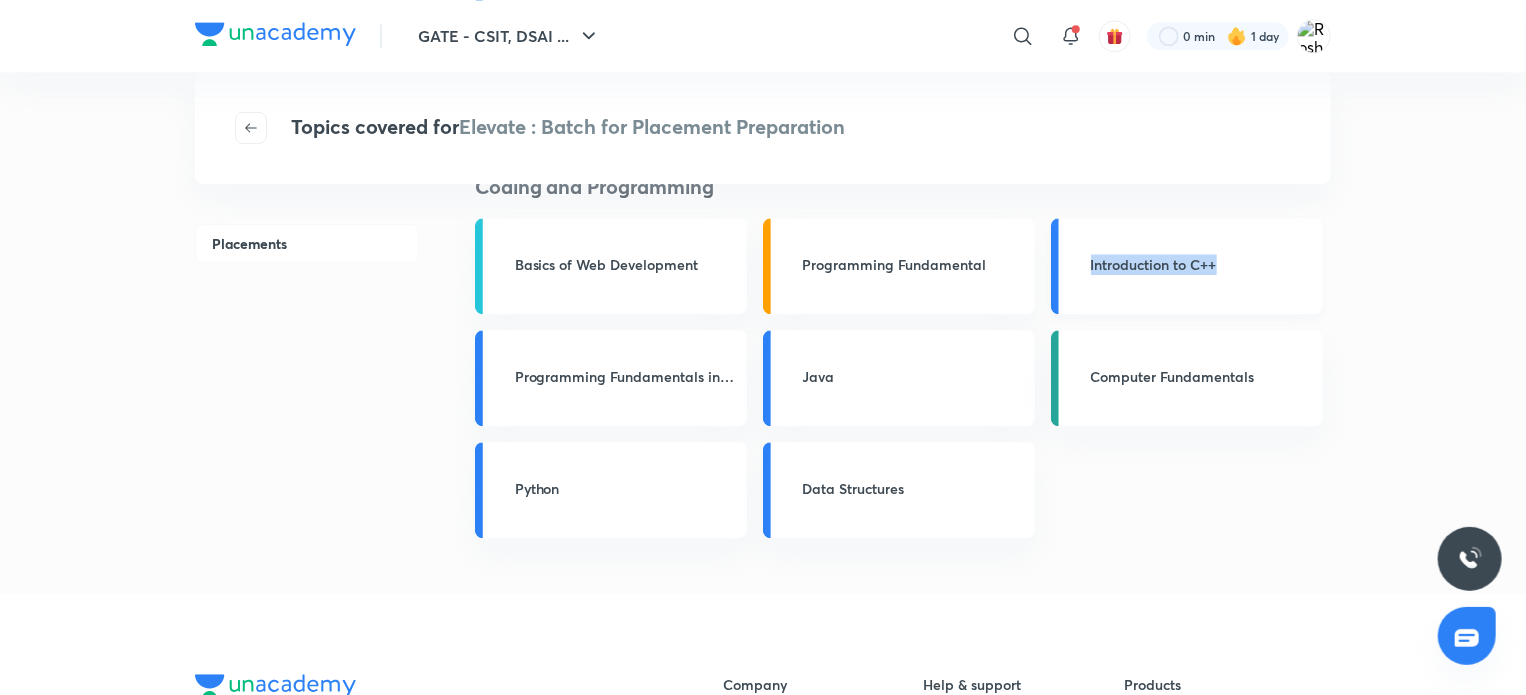 click on "Introduction to C++" at bounding box center (1201, 264) 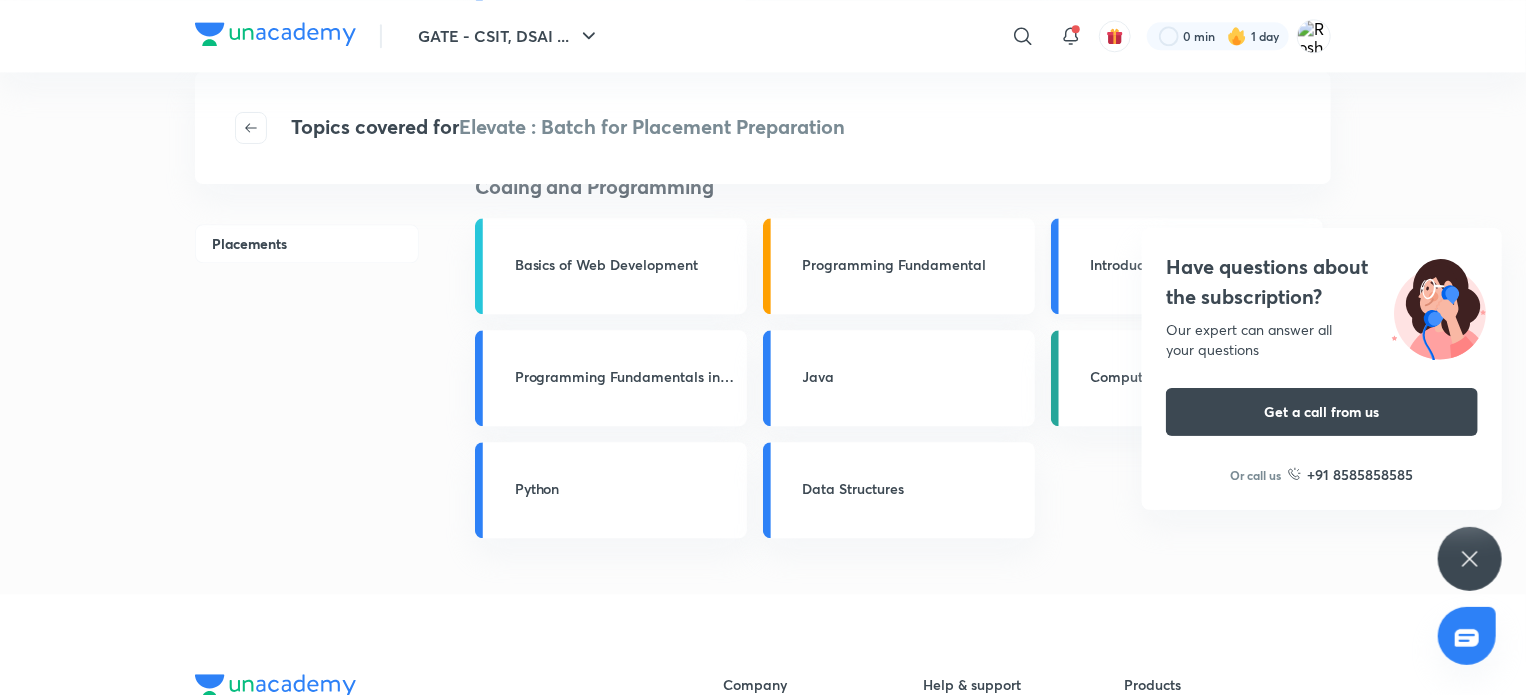 click on "Have questions about the subscription? Our expert can answer all your questions Get a call from us Or call us +91 8585858585" at bounding box center [1322, 369] 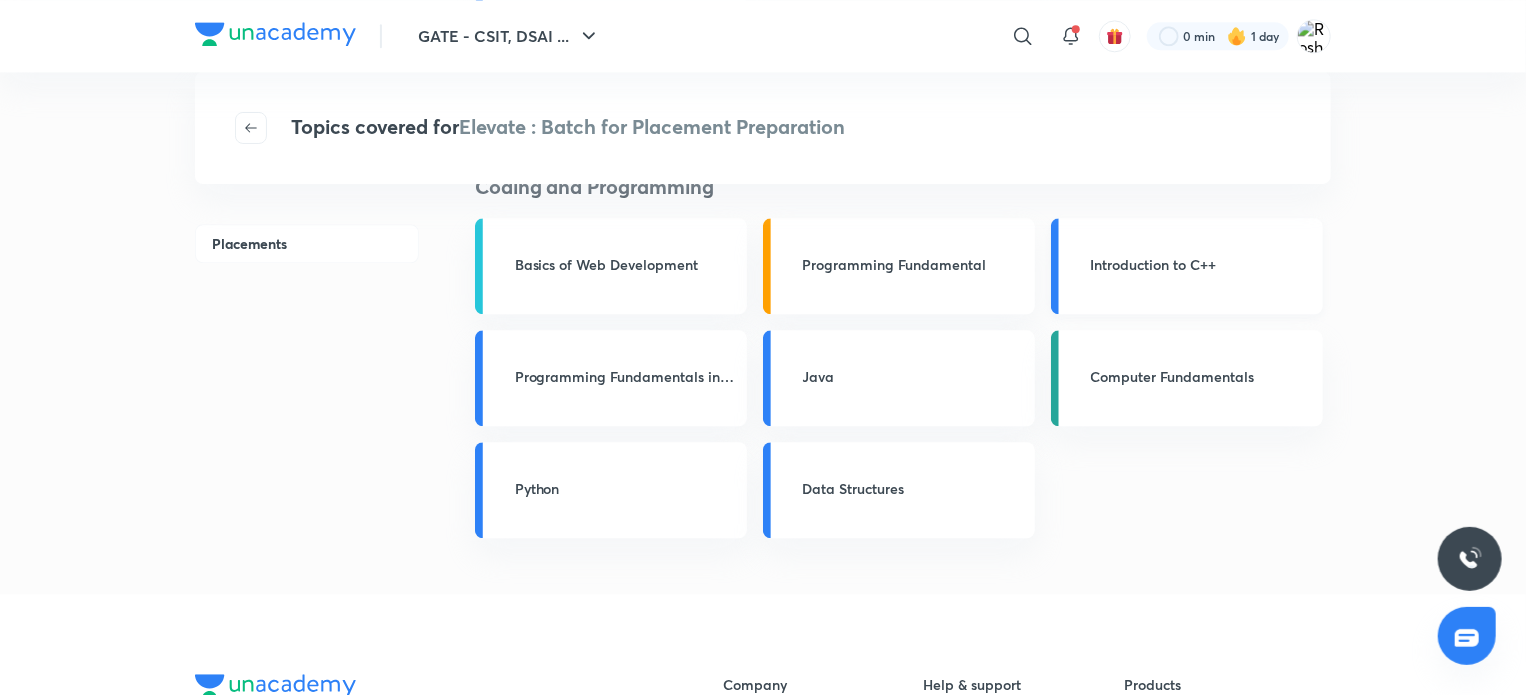 click on "Introduction to C++" at bounding box center (1187, 266) 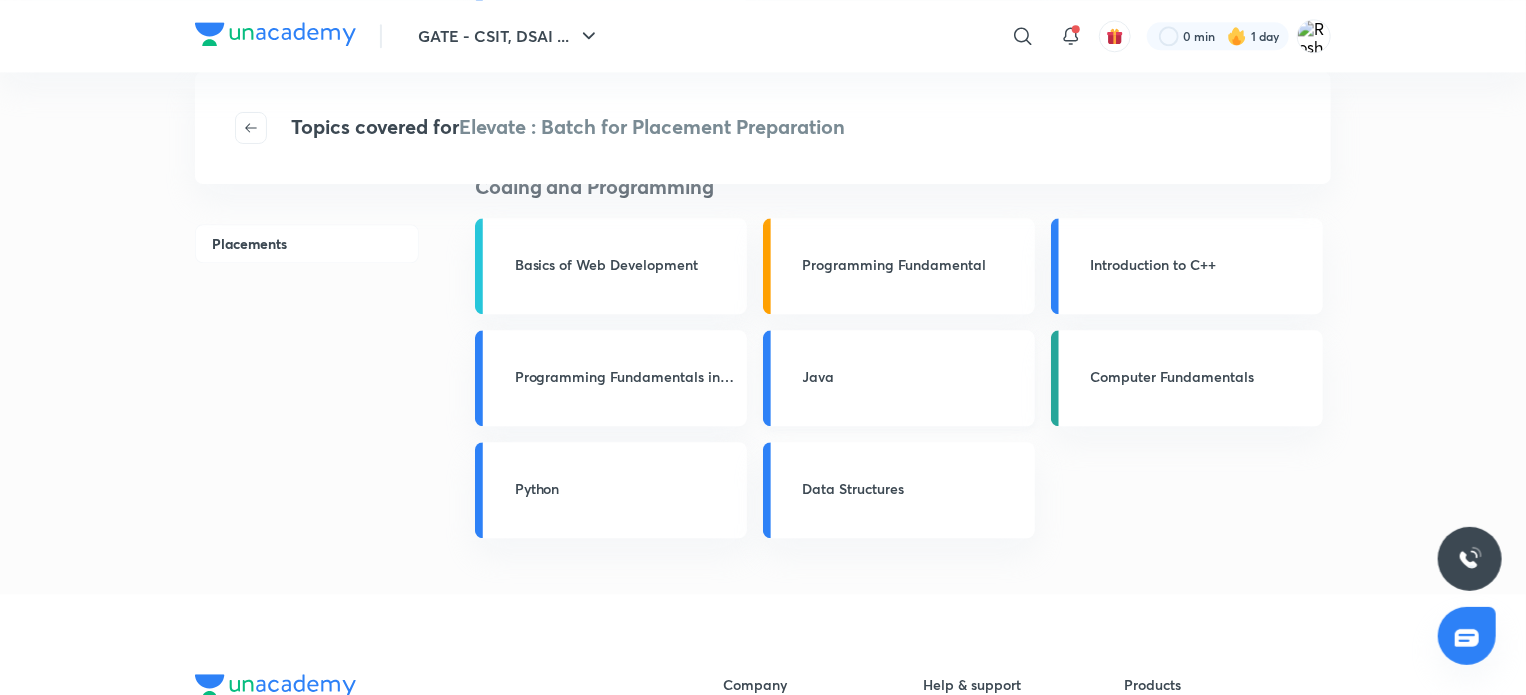 click on "Java" at bounding box center (913, 376) 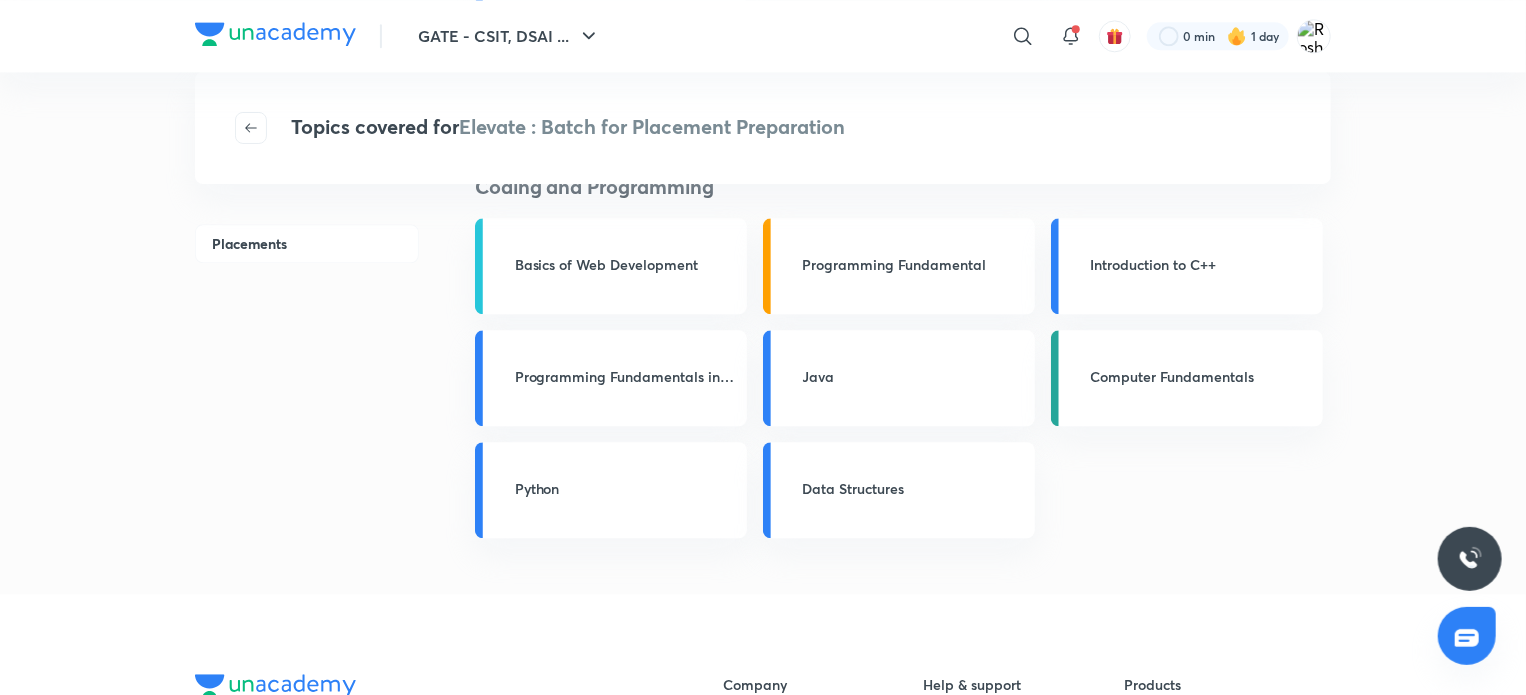 click on "Aptitude Reasoning Ability Numerical Ability Language Proficiency Verbal Ability Personality Development Logical Reasoning Arithmetical Reasoning Non-Verbal Reasoning LinkedIn Profile Creation & Optimization Group Discussion Resume Building Verbal Reasoning Numerical Ability Quantitative Aptitude - I Arithmetical Reasoning Quantitative Aptitude - II Data Interpretation Data Structures and Algorithms Sorting and Searching Graph Heaps Linked List Trees Queue Time Space Complexity Array Stack Recursion Verbal Ability & RC Reading Comprehension Verbal Ability Computer Fundamentals Object Oriented Programming Operating System Computer Networks DBMS Coding and Programming Basics of Web Development Programming Fundamental Introduction to C++ Programming Fundamentals in Java Java Computer Fundamentals Python Data Structures" at bounding box center (903, -806) 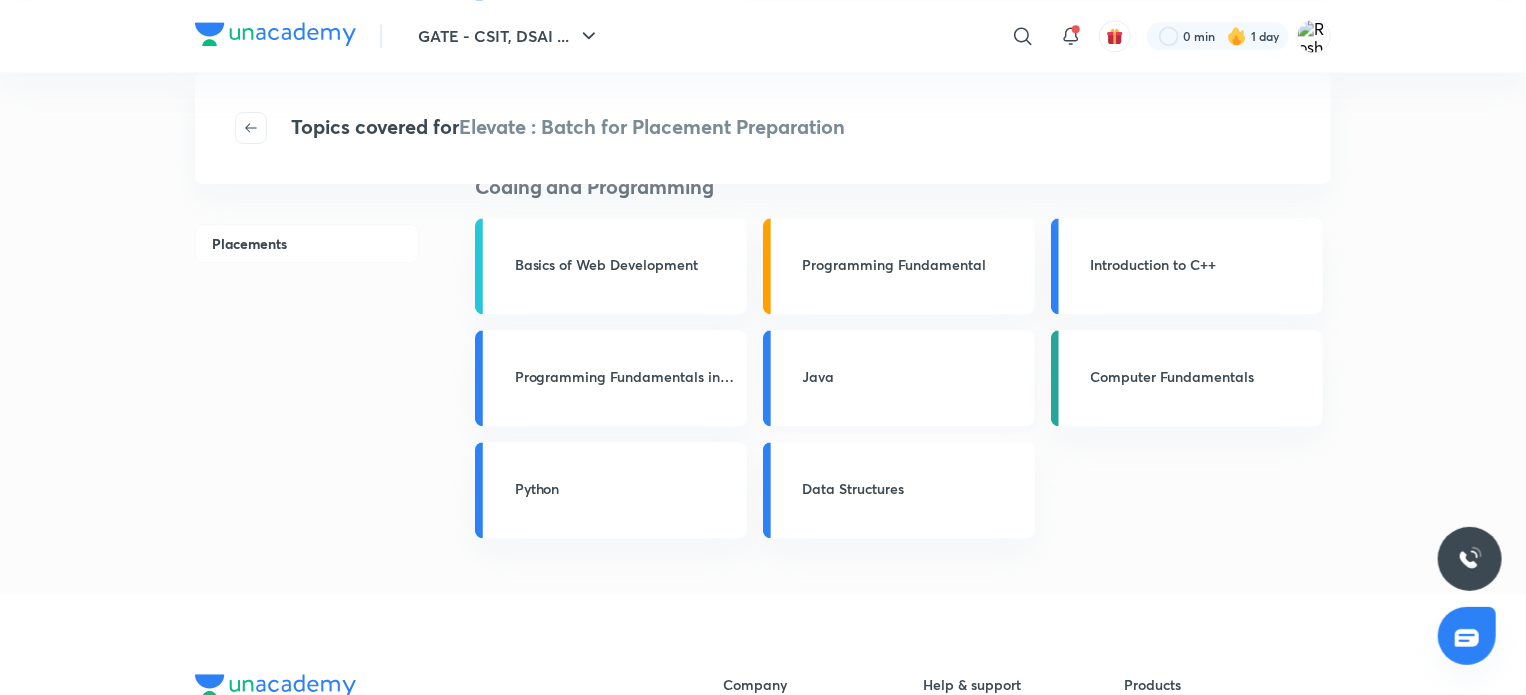 click on "Java" at bounding box center (913, 376) 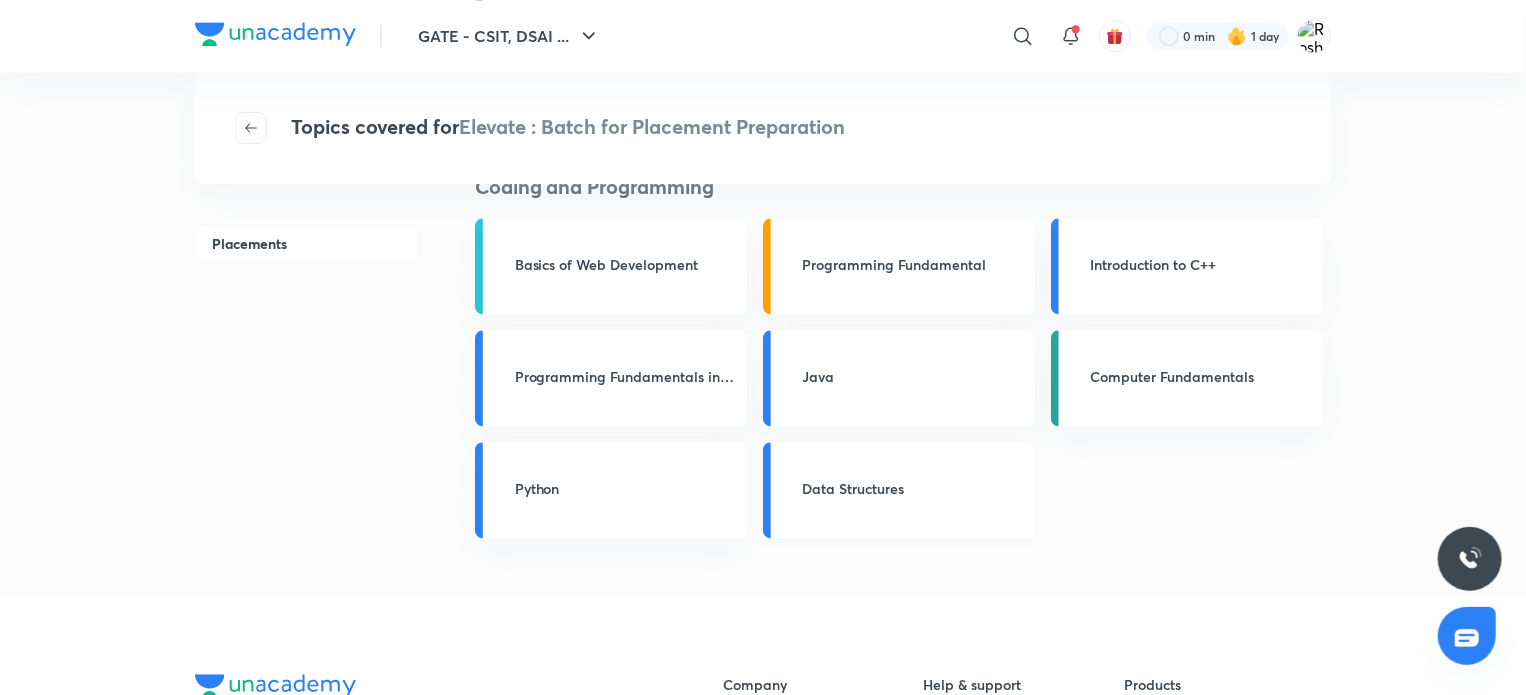 click on "Data Structures" at bounding box center [913, 490] 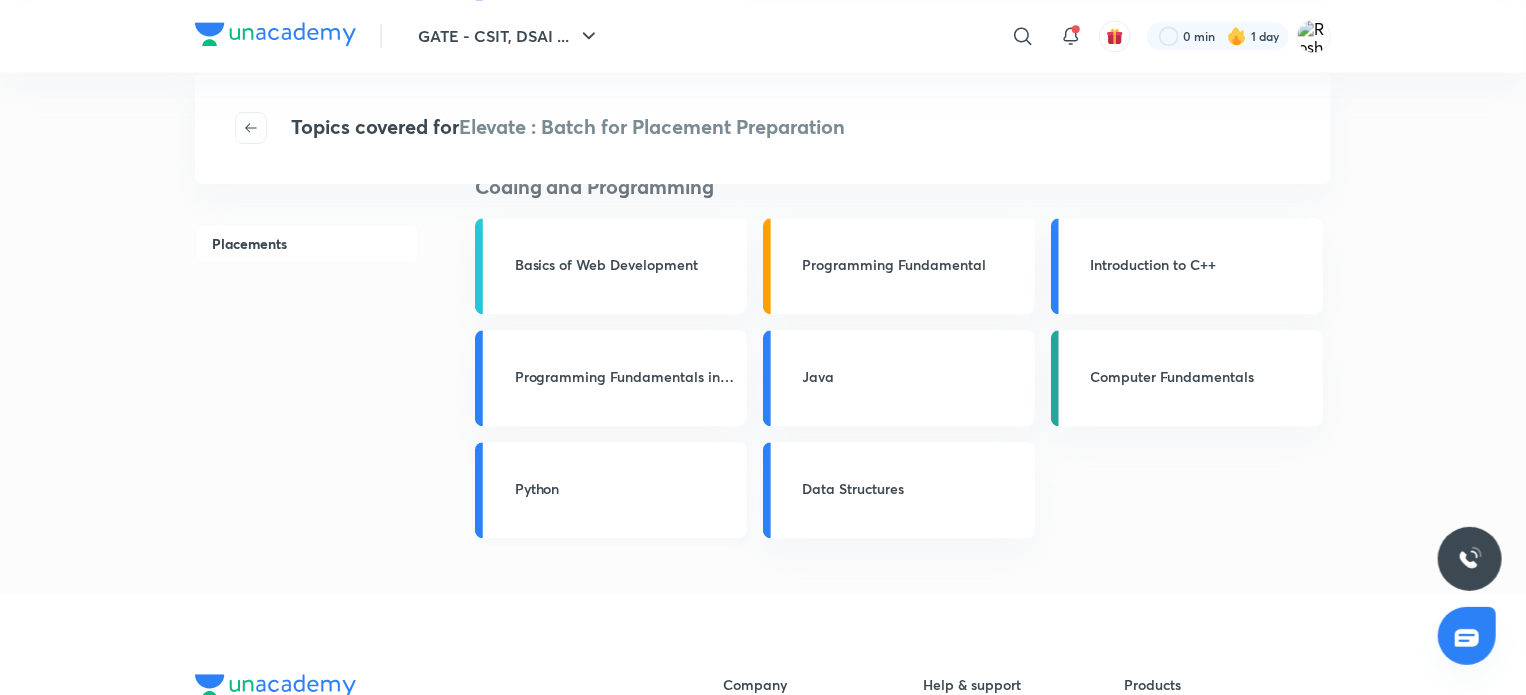 click on "Python" at bounding box center [625, 488] 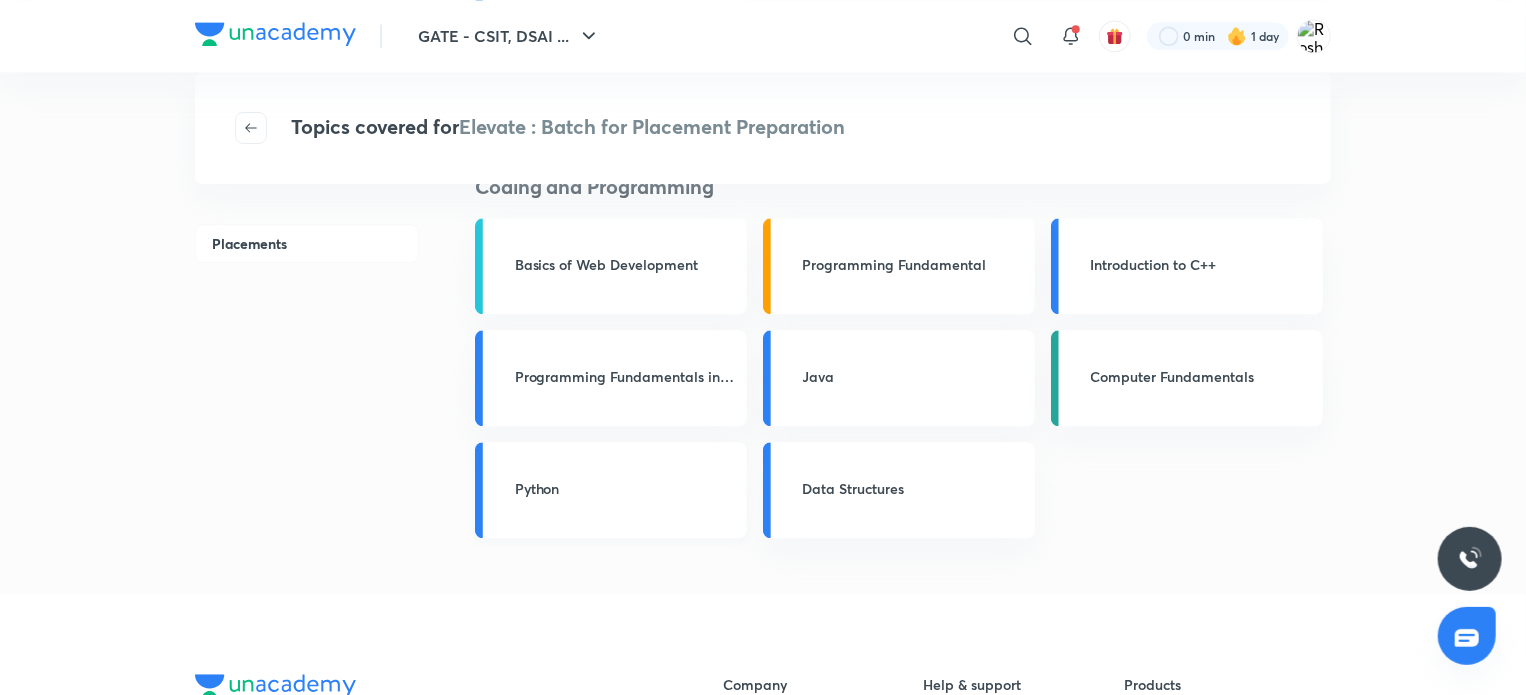 click on "Python" at bounding box center (625, 488) 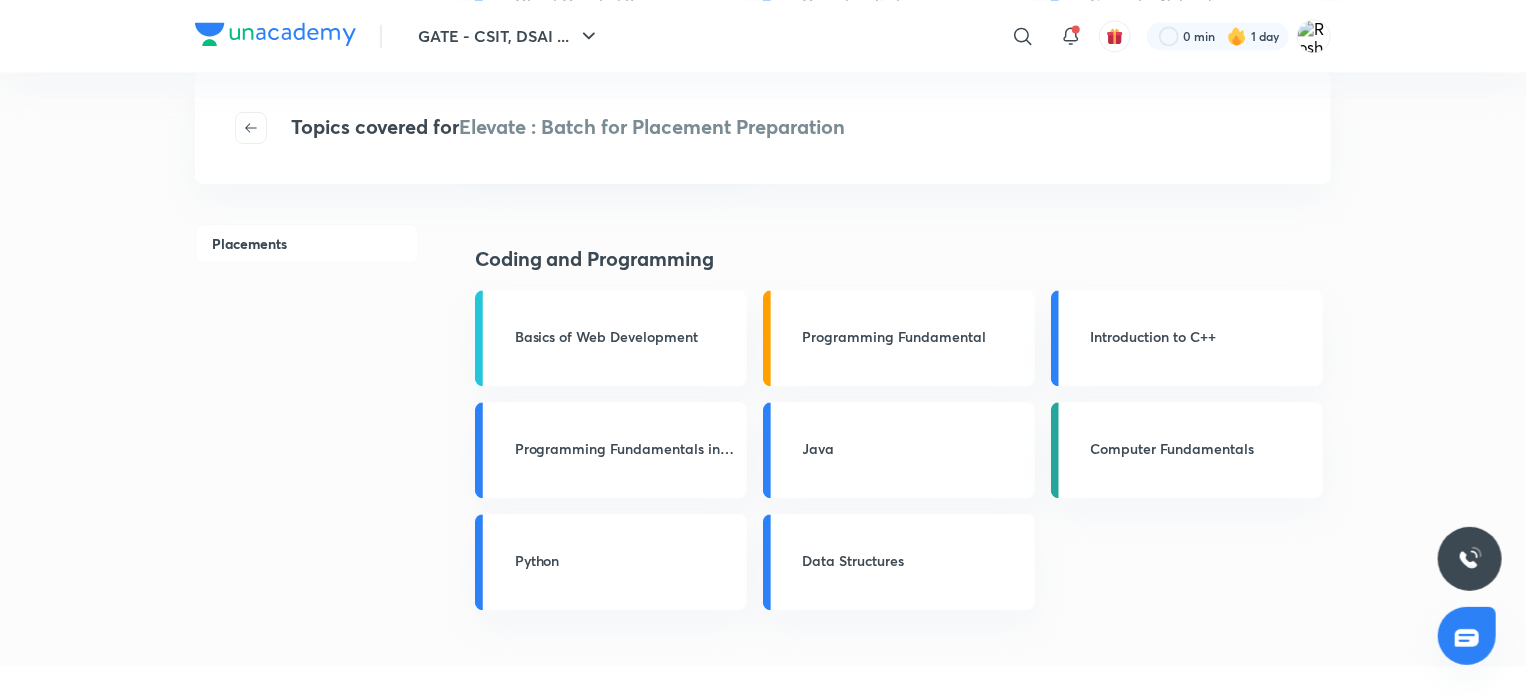 scroll, scrollTop: 2312, scrollLeft: 0, axis: vertical 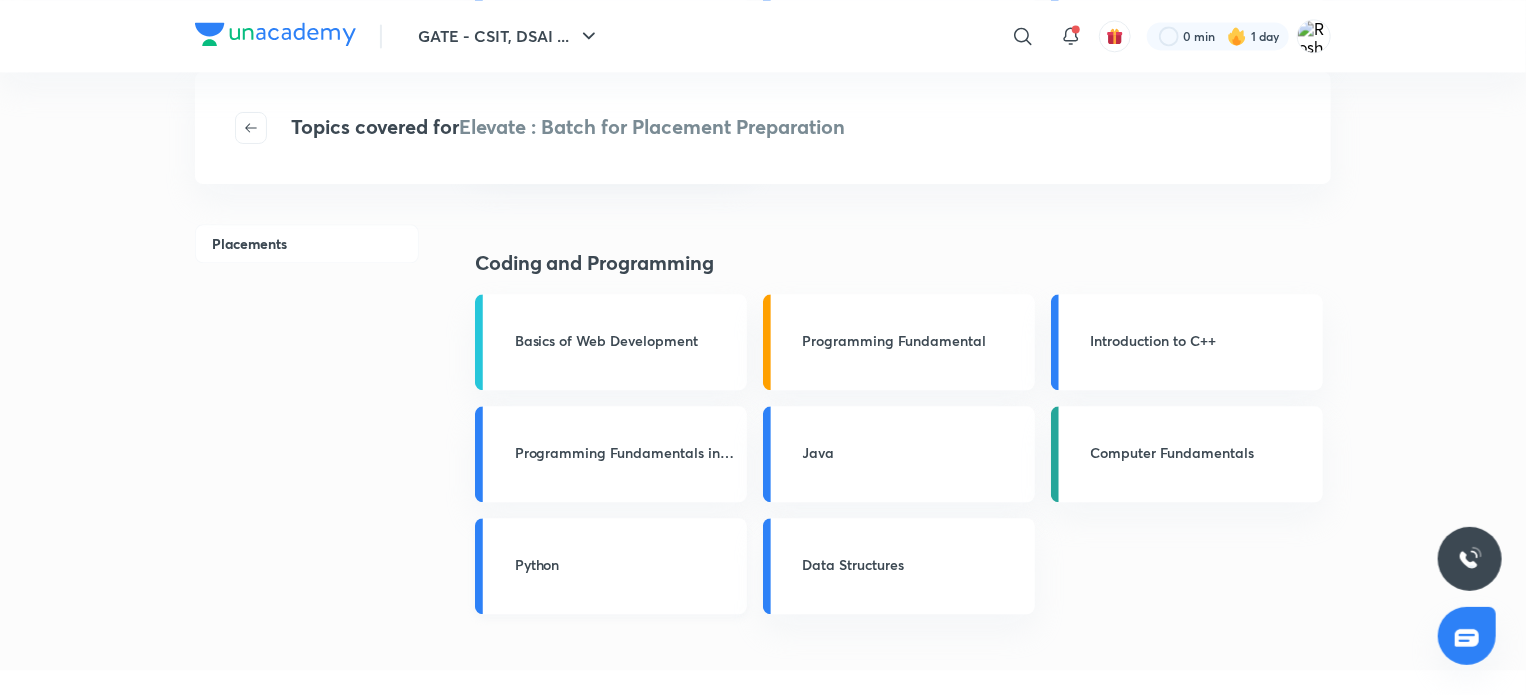 click on "Python" at bounding box center [625, 564] 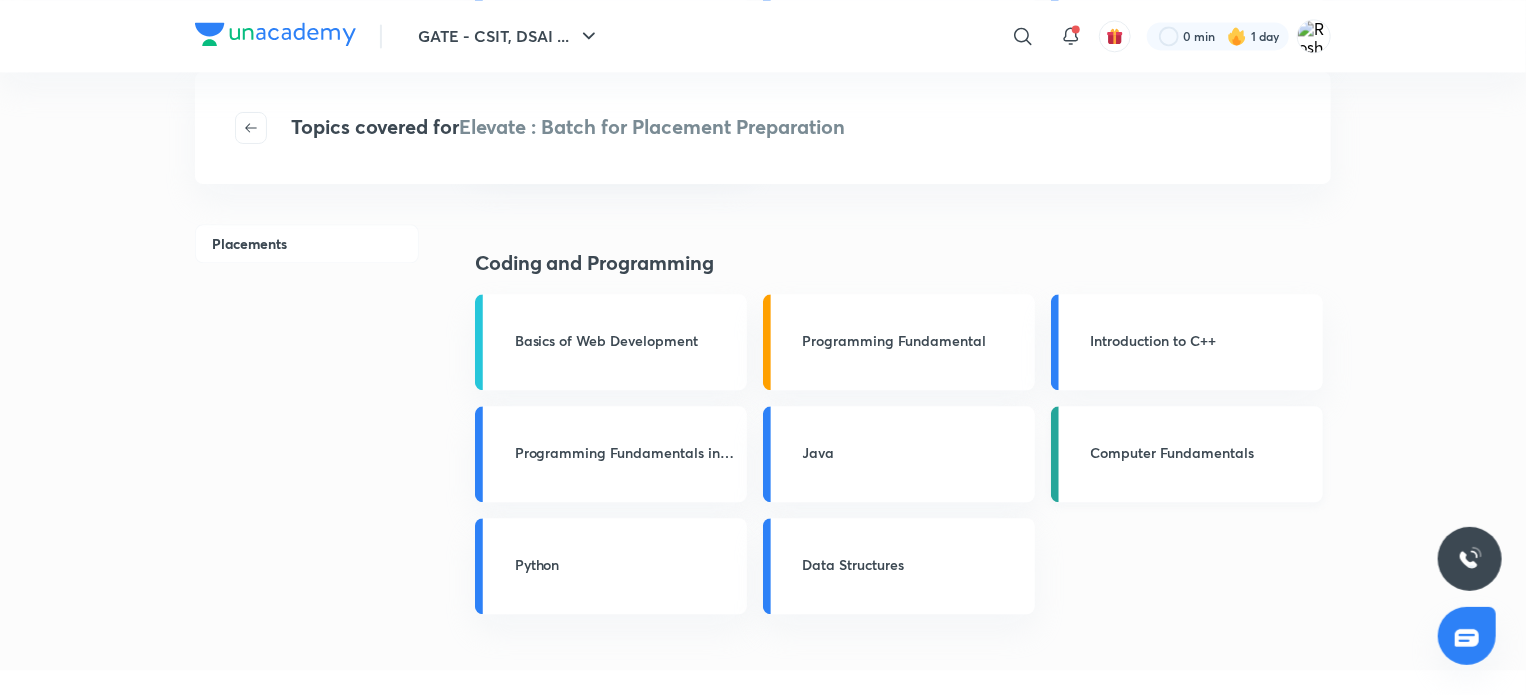 click on "Computer Fundamentals" at bounding box center (1201, 452) 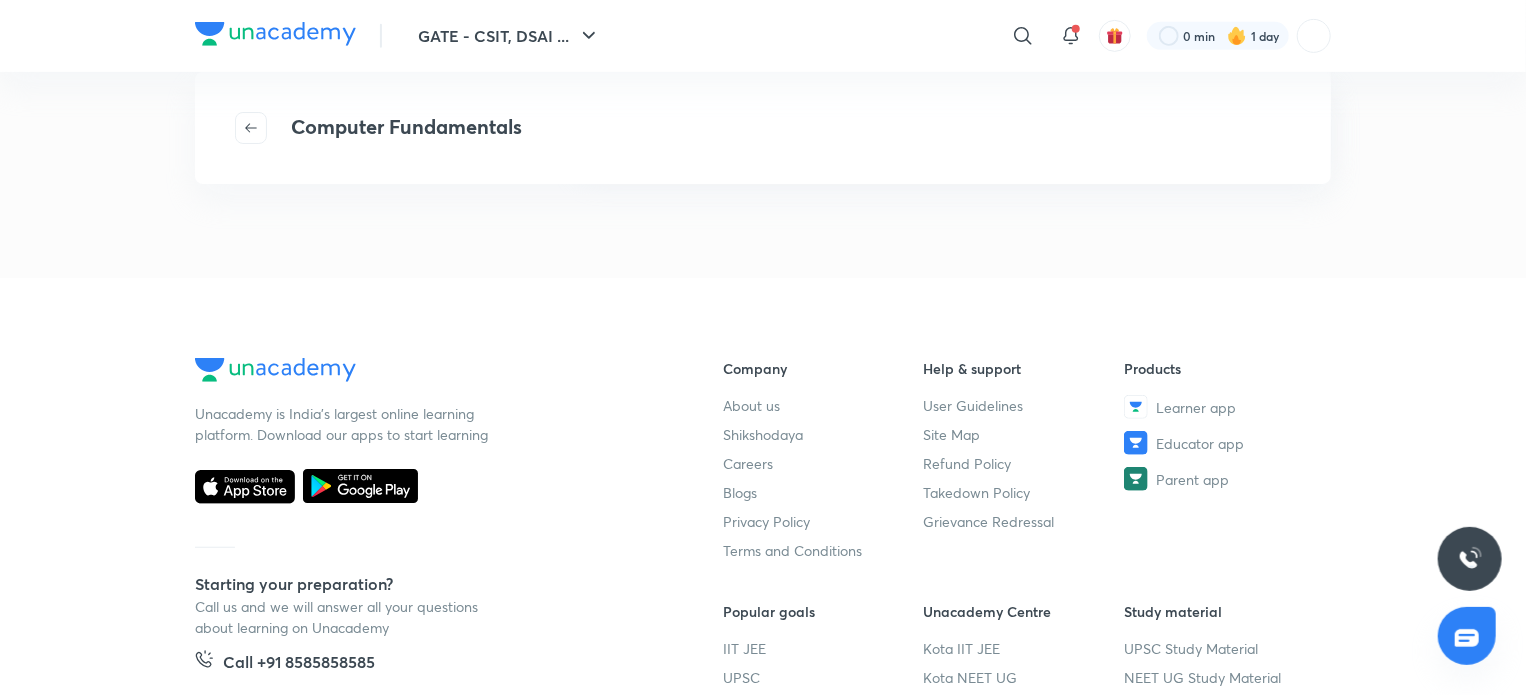 scroll, scrollTop: 0, scrollLeft: 0, axis: both 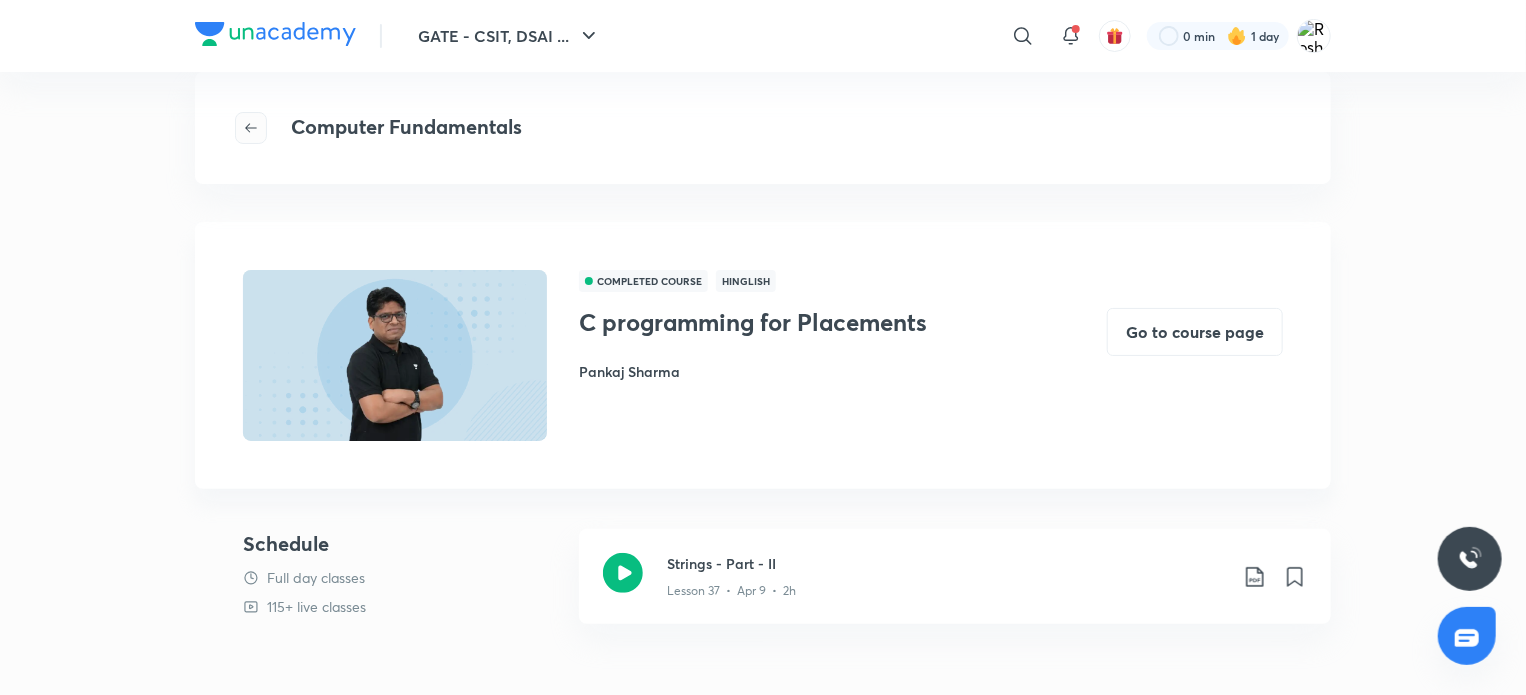 drag, startPoint x: 228, startPoint y: 135, endPoint x: 248, endPoint y: 126, distance: 21.931713 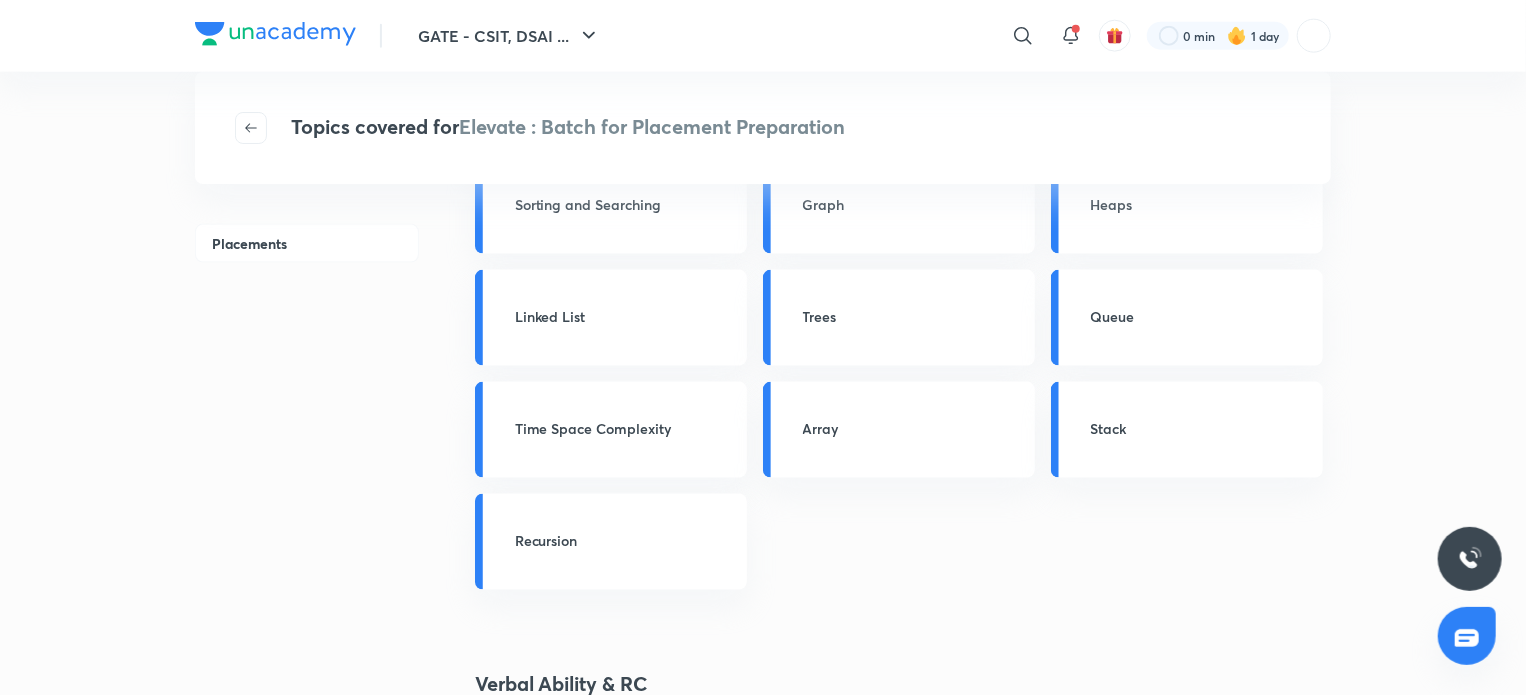 scroll, scrollTop: 1332, scrollLeft: 0, axis: vertical 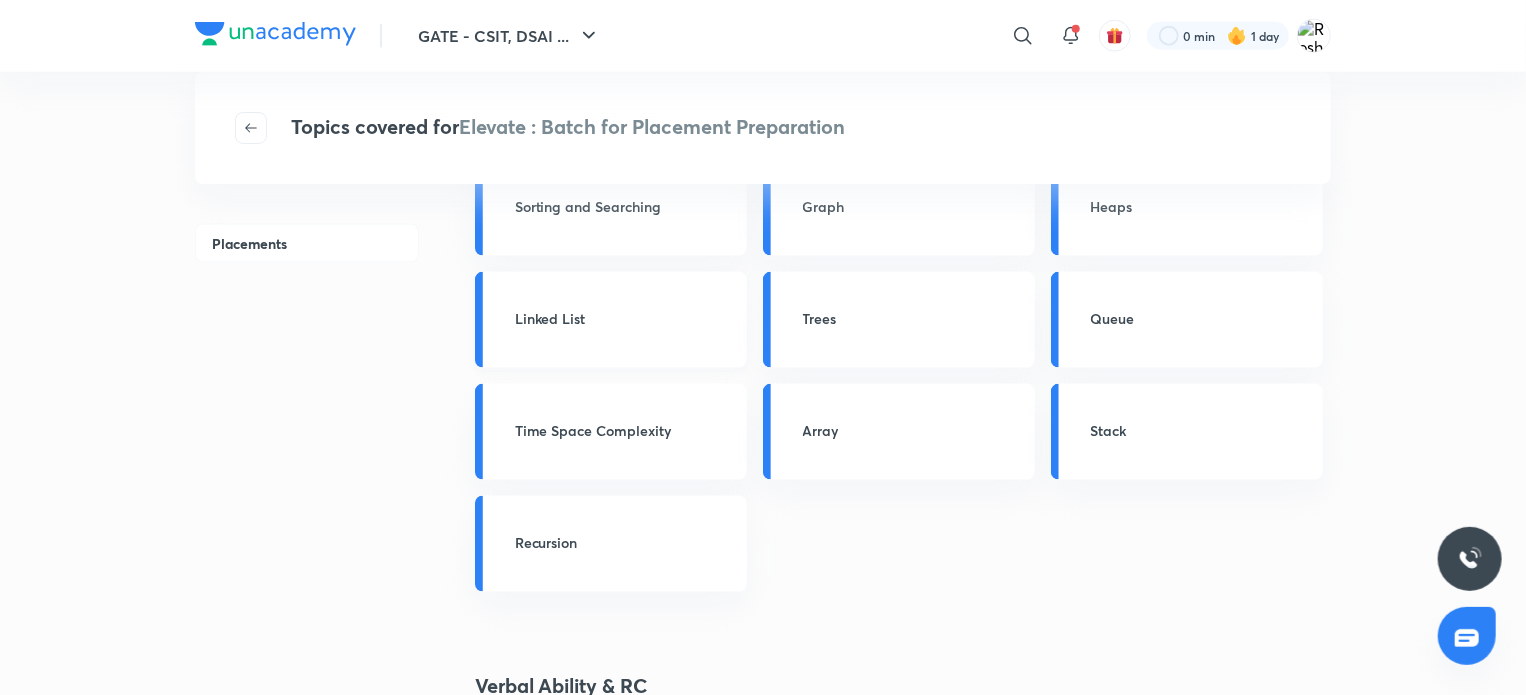 click on "Linked List" at bounding box center (625, 318) 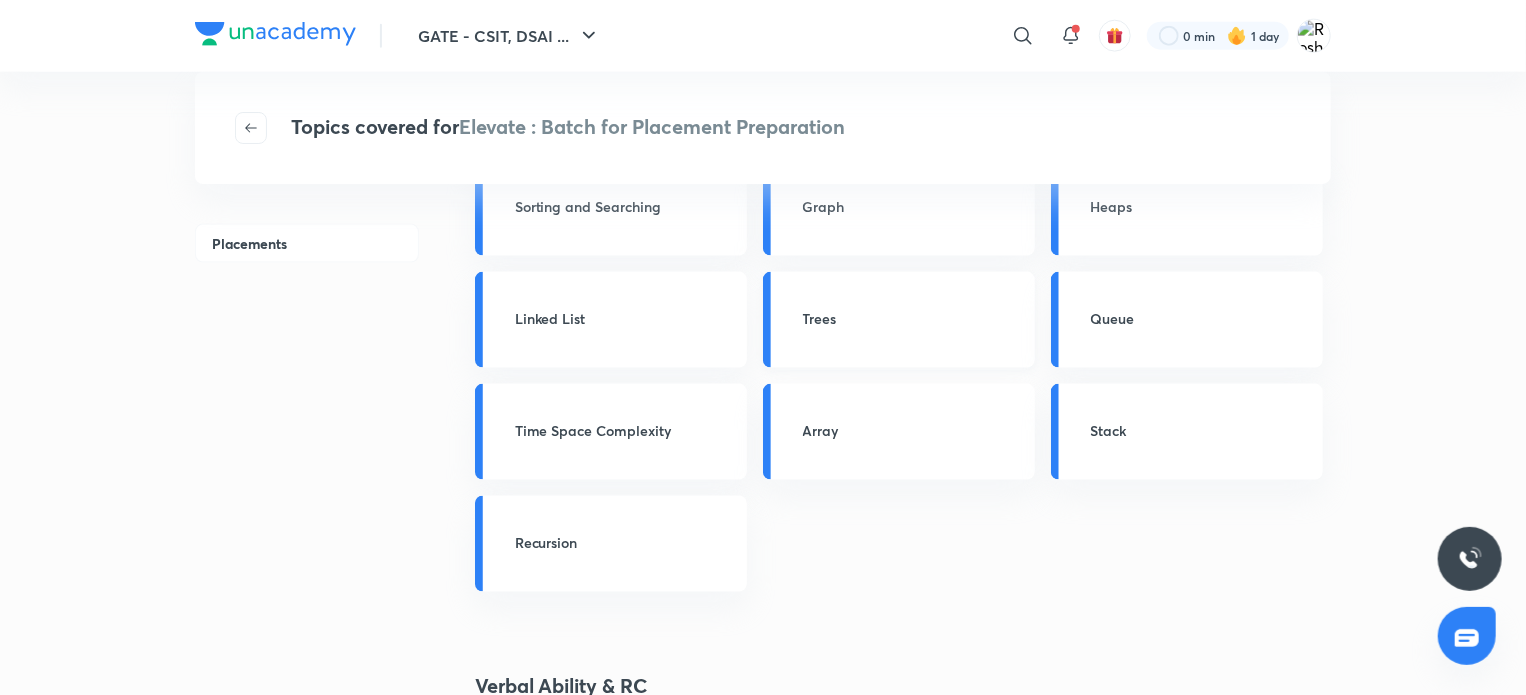click on "Trees" at bounding box center (913, 318) 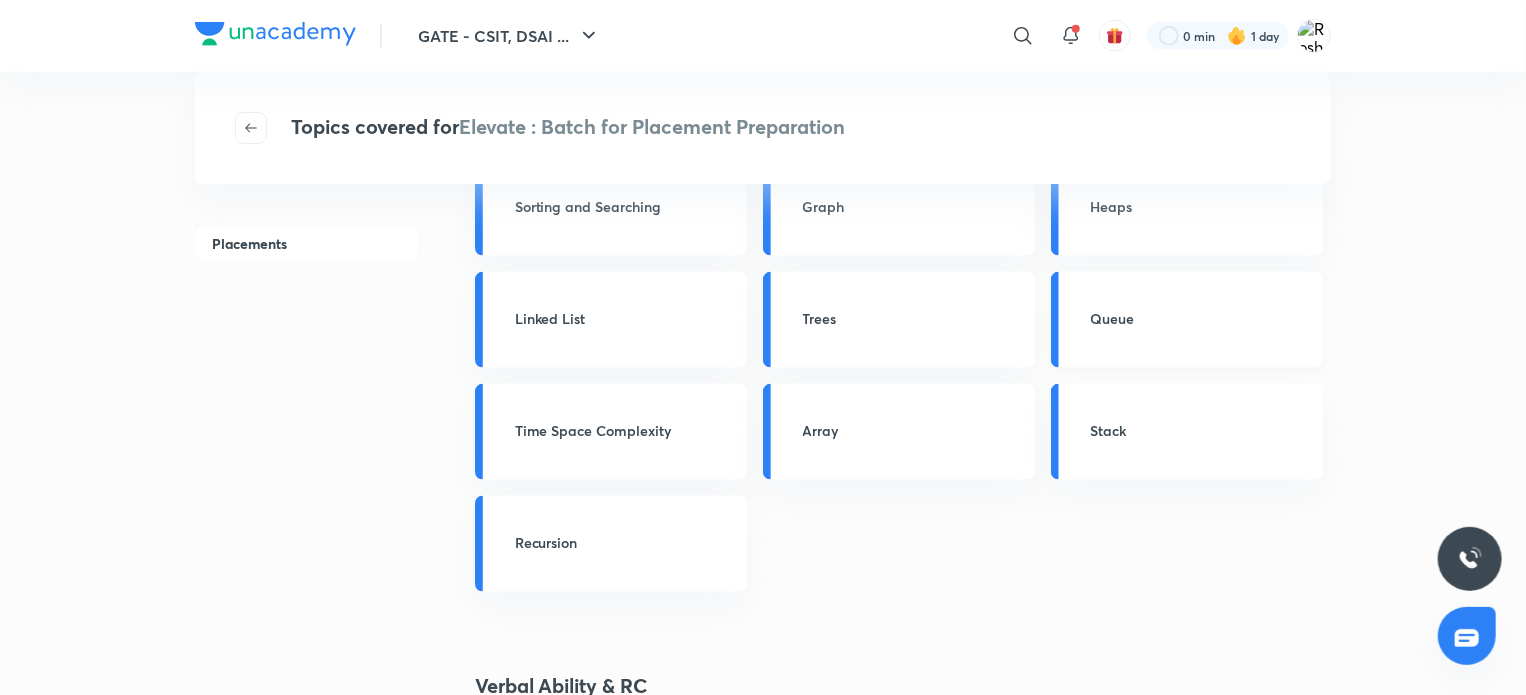 click on "Queue" at bounding box center [1201, 318] 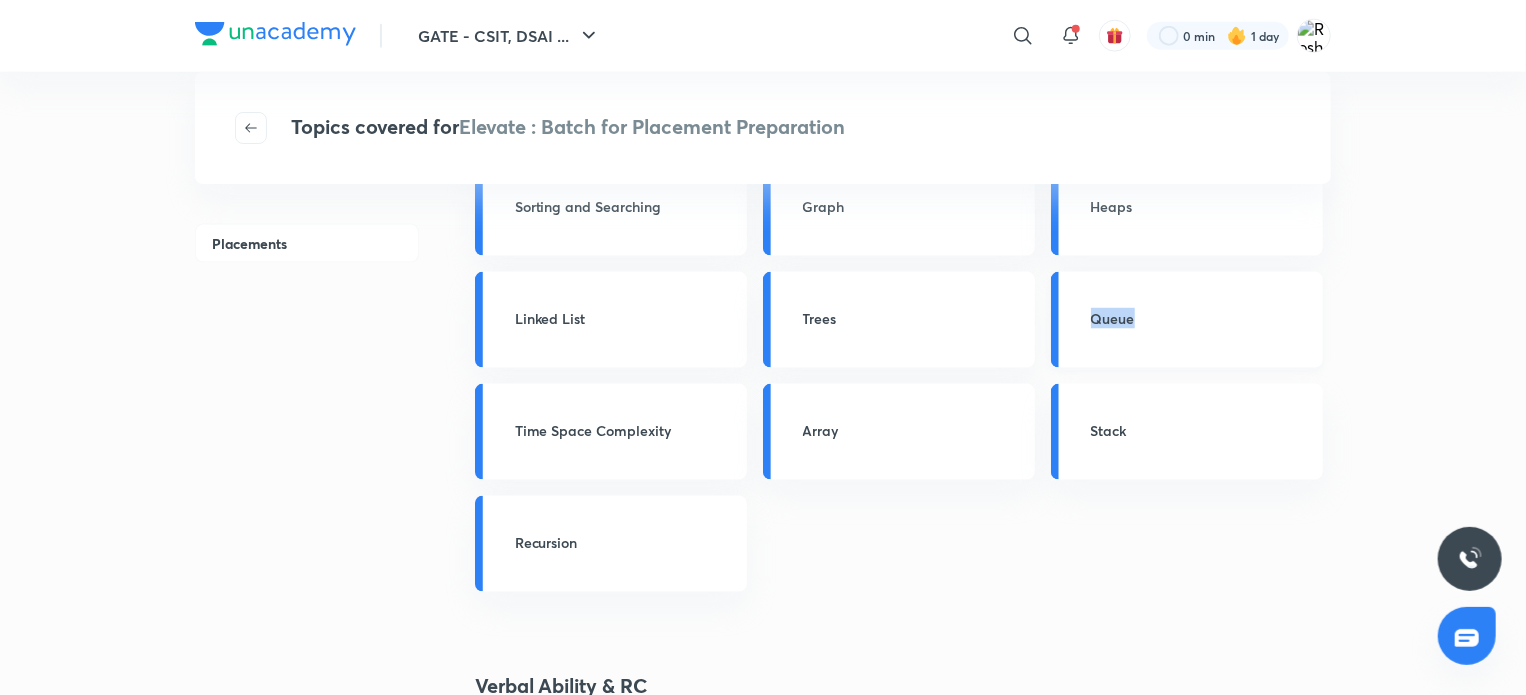 click on "Queue" at bounding box center (1187, 320) 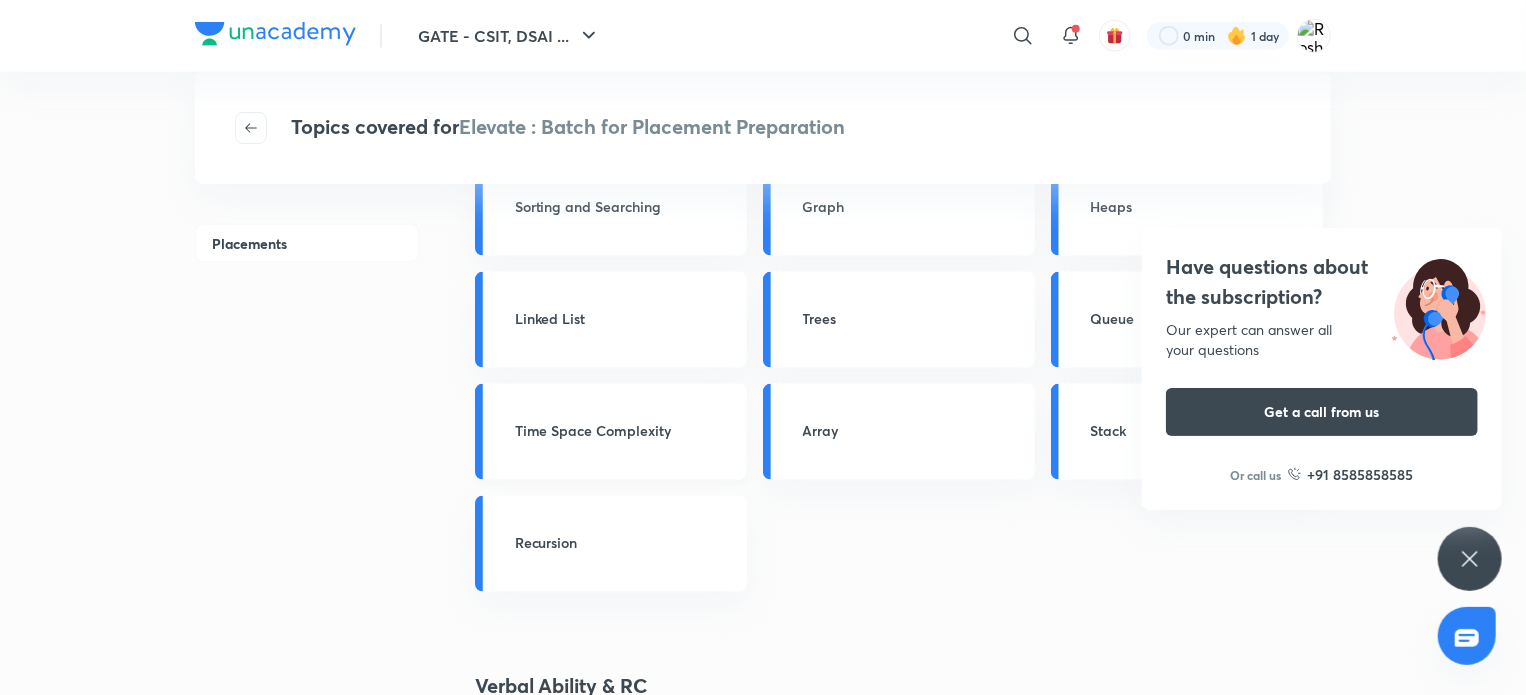 click on "Time Space Complexity" at bounding box center (611, 432) 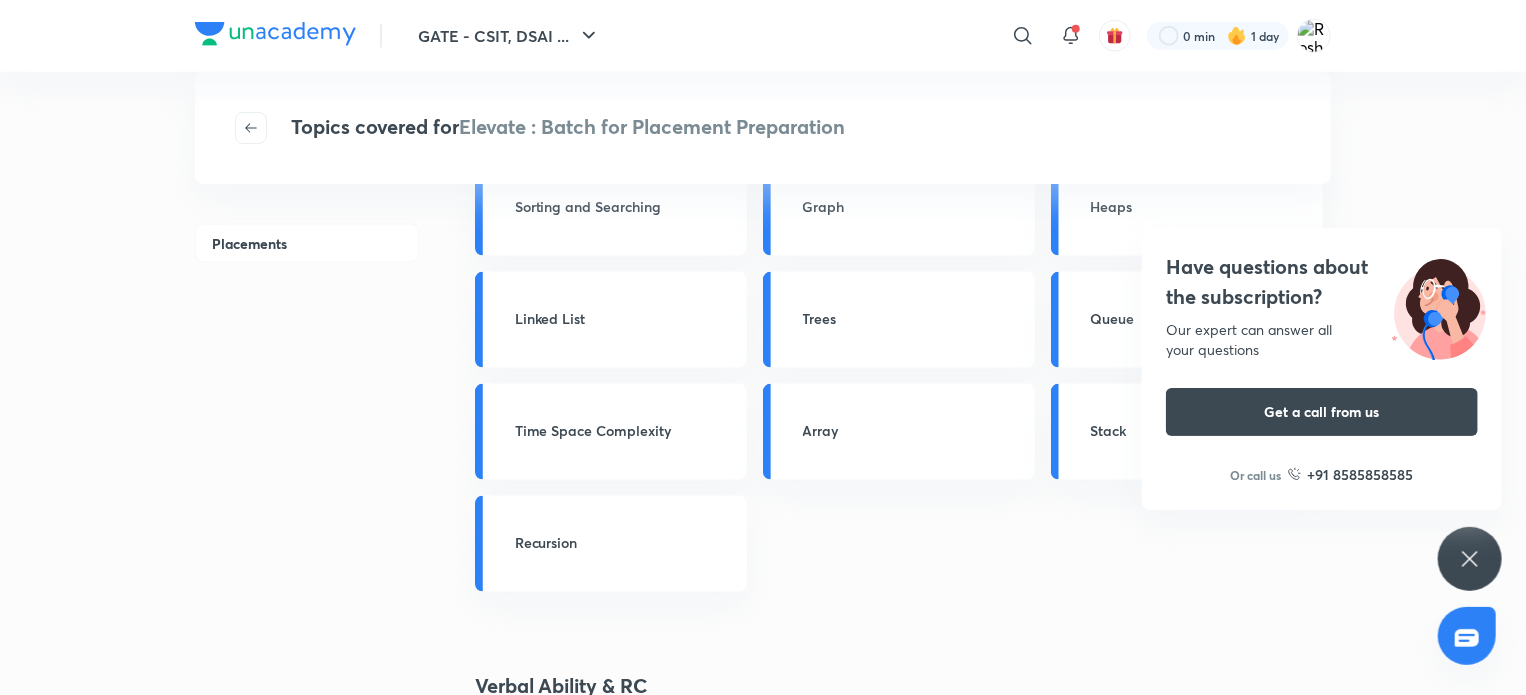 click on "Have questions about the subscription? Our expert can answer all your questions Get a call from us Or call us +91 8585858585" at bounding box center (1470, 559) 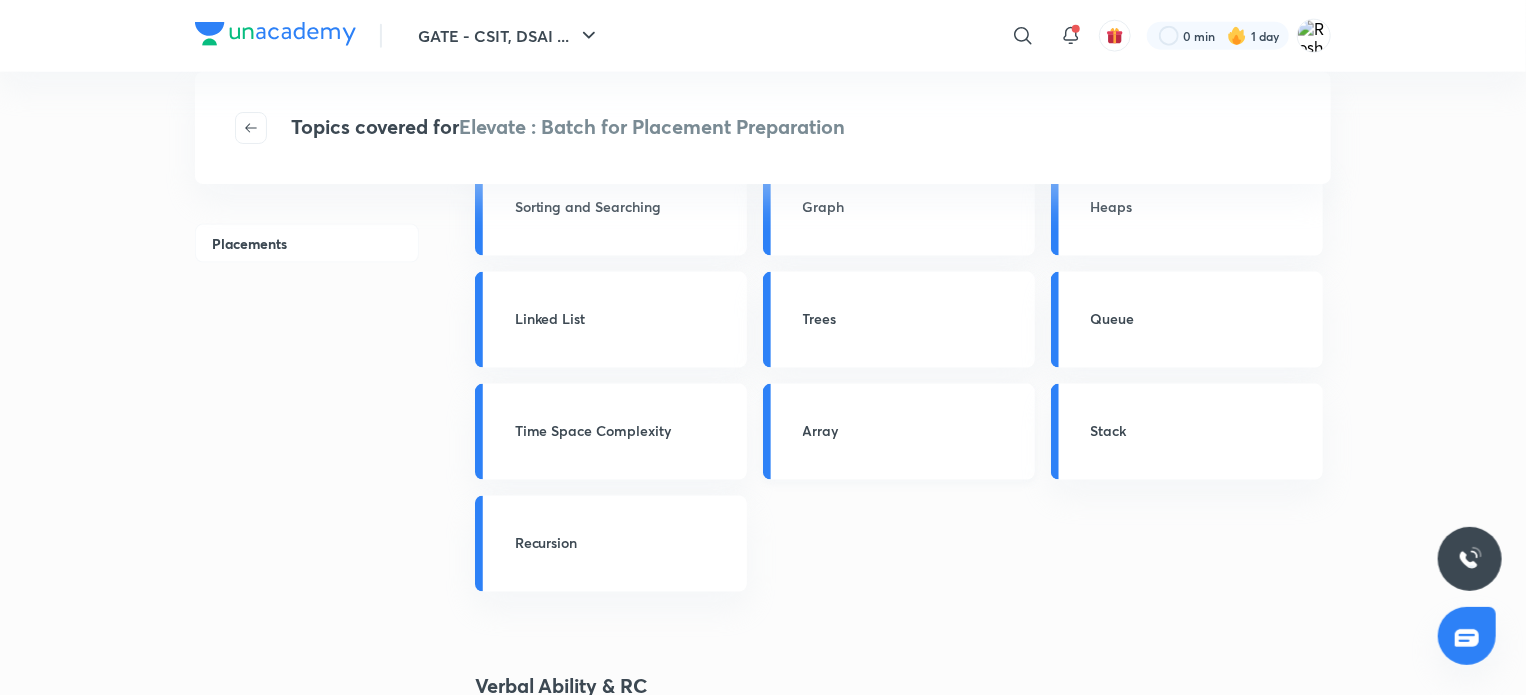 click on "Array" at bounding box center [899, 432] 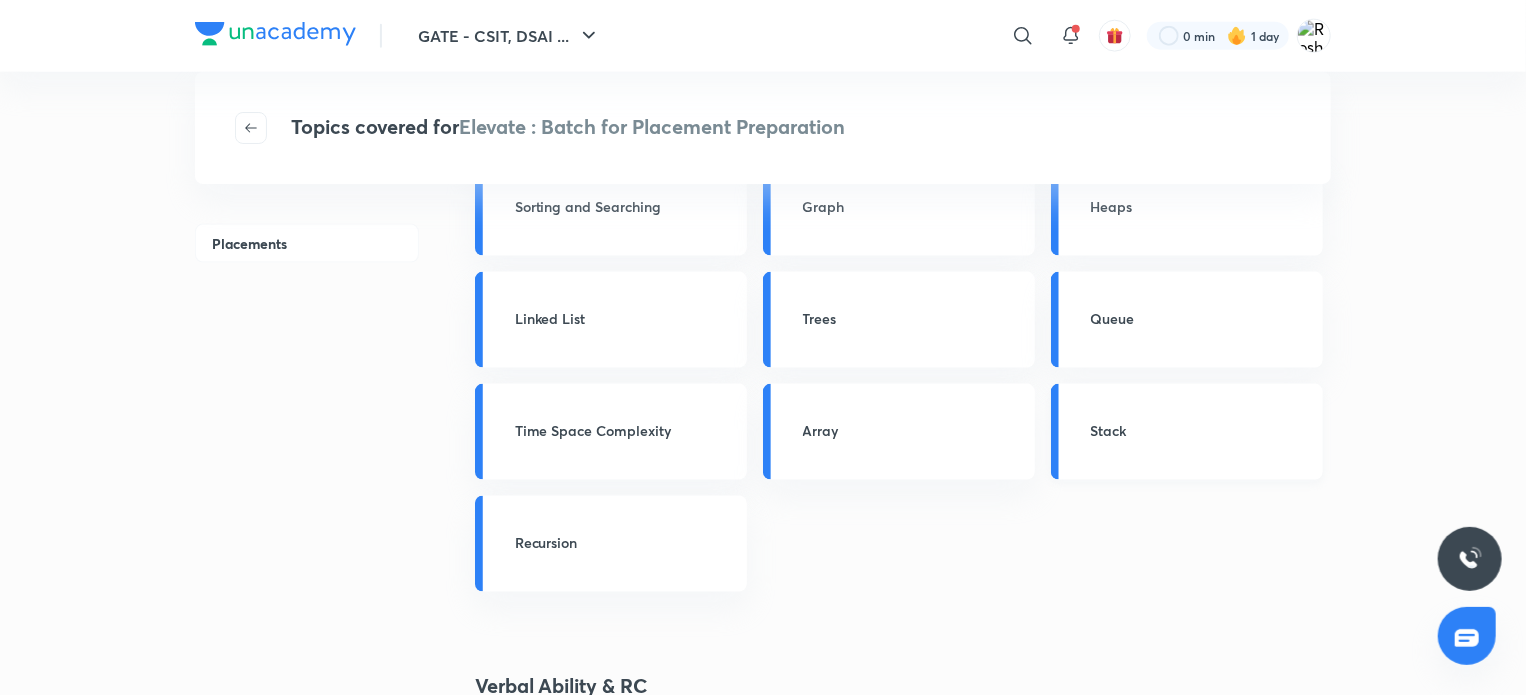 click on "Stack" at bounding box center (1201, 432) 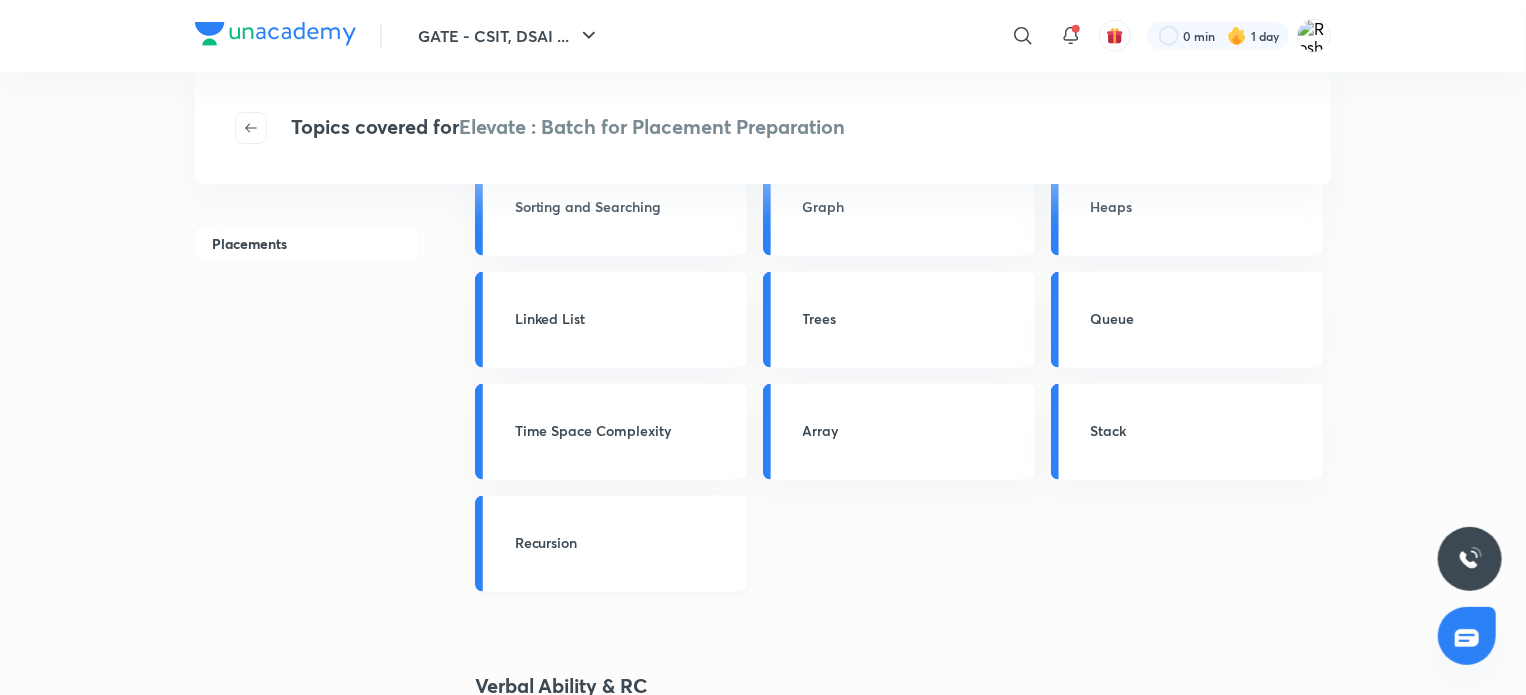 click on "Recursion" at bounding box center [611, 544] 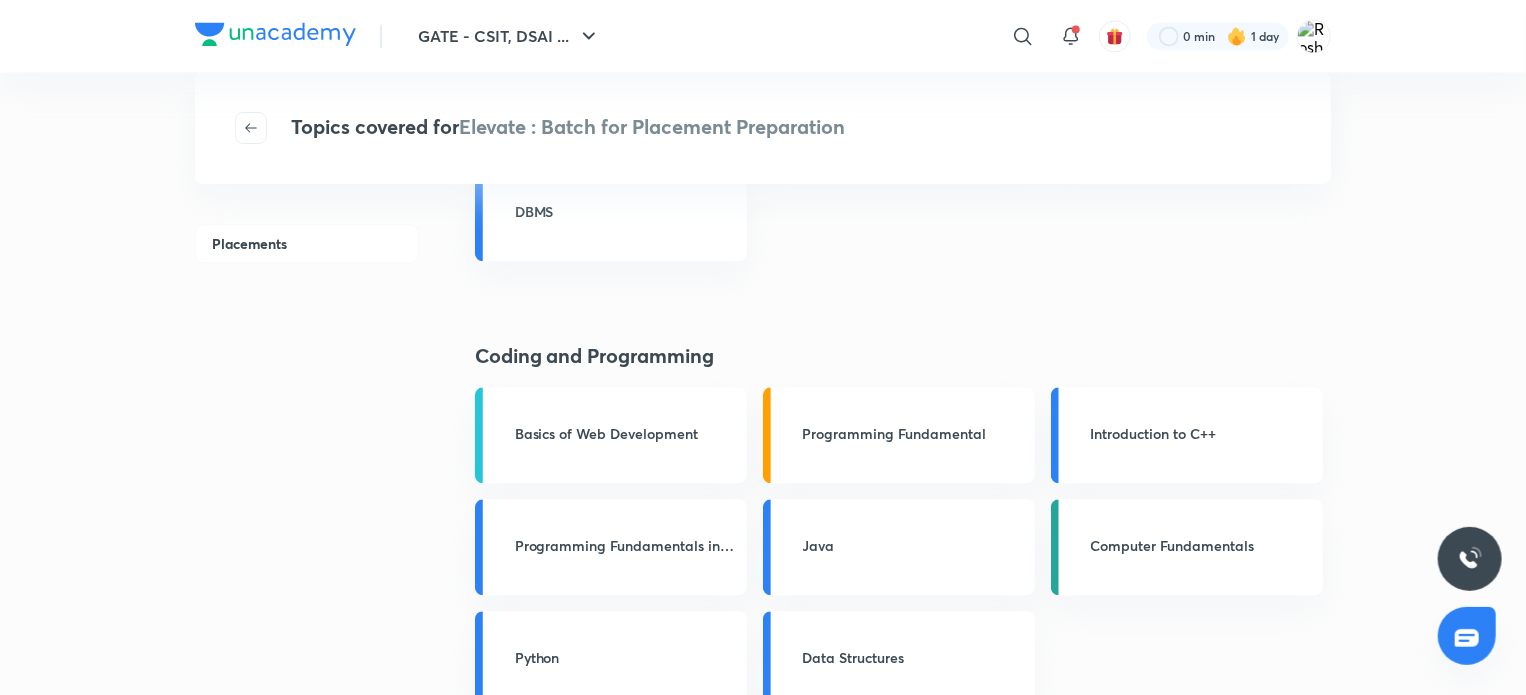 scroll, scrollTop: 2332, scrollLeft: 0, axis: vertical 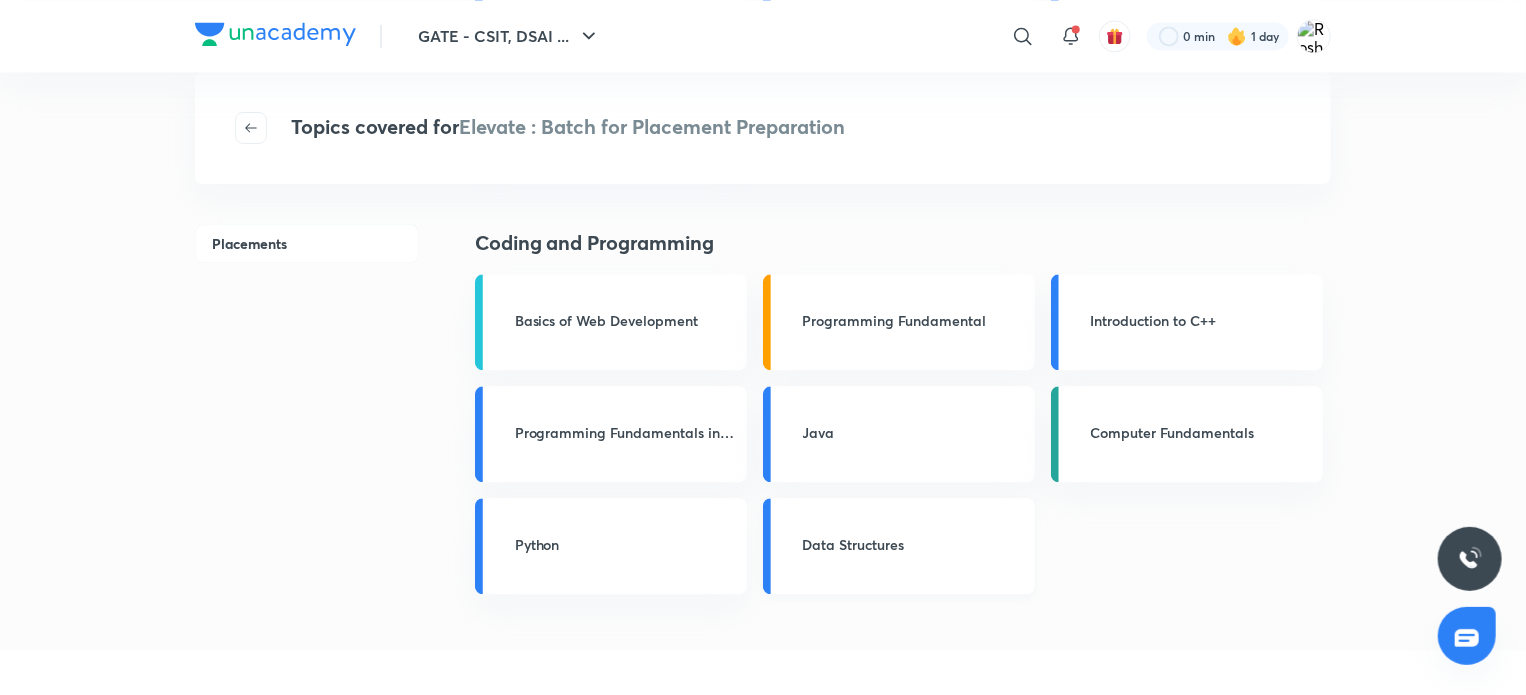 click on "Data Structures" at bounding box center (899, 546) 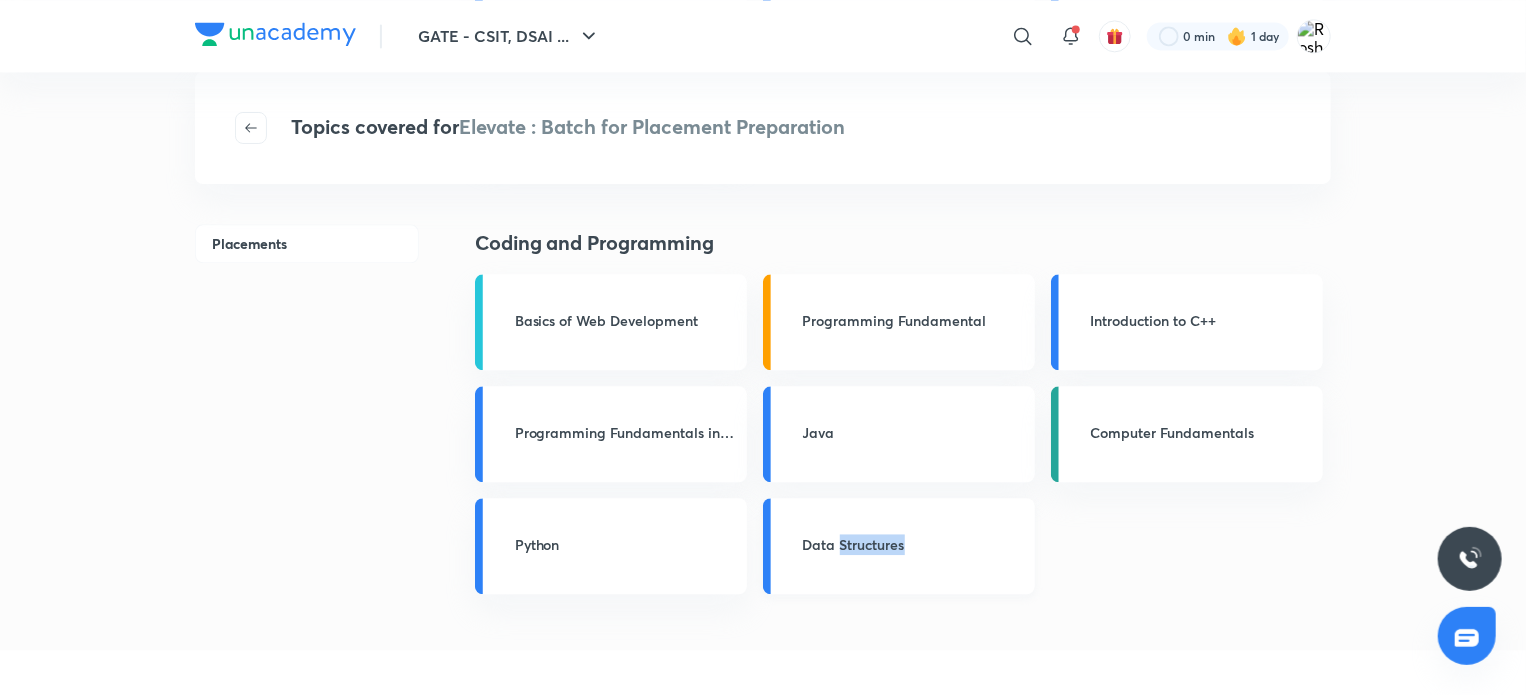 click on "Data Structures" at bounding box center [899, 546] 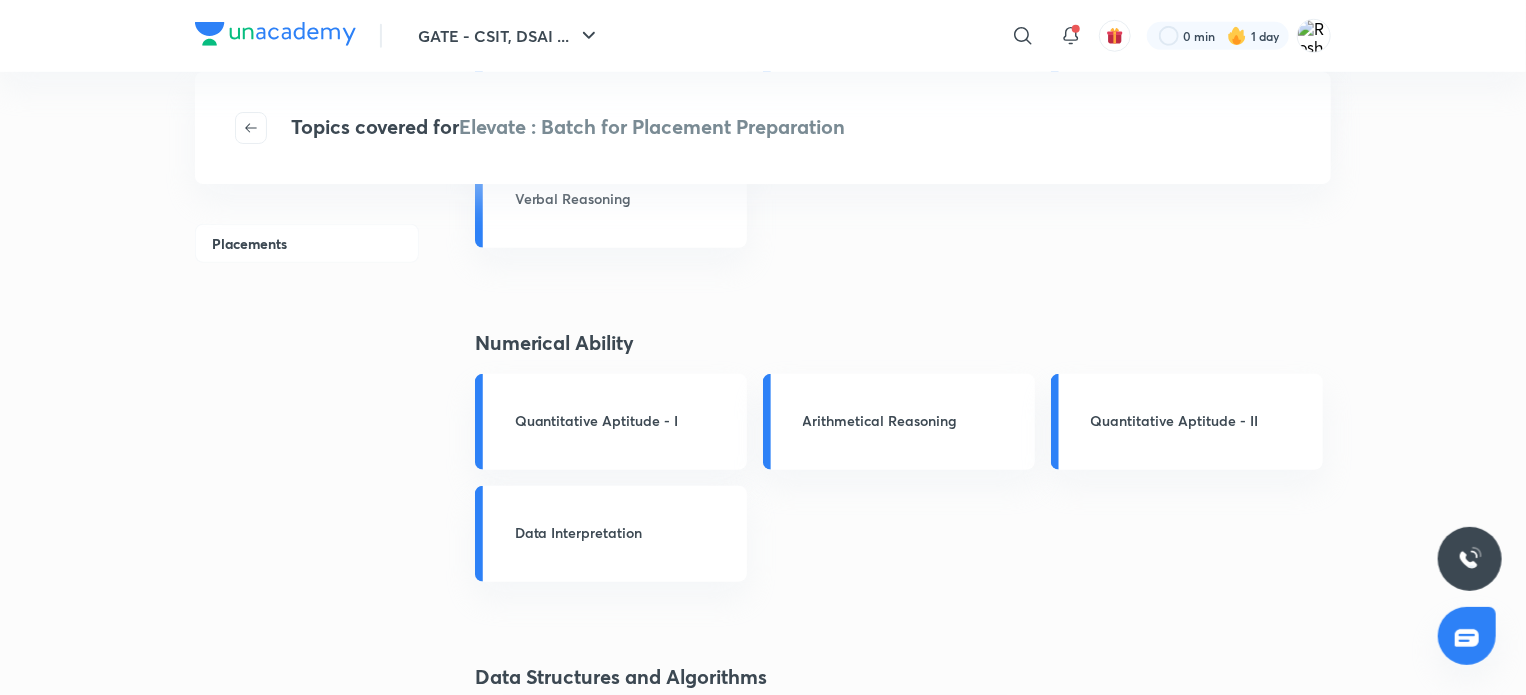 scroll, scrollTop: 1131, scrollLeft: 0, axis: vertical 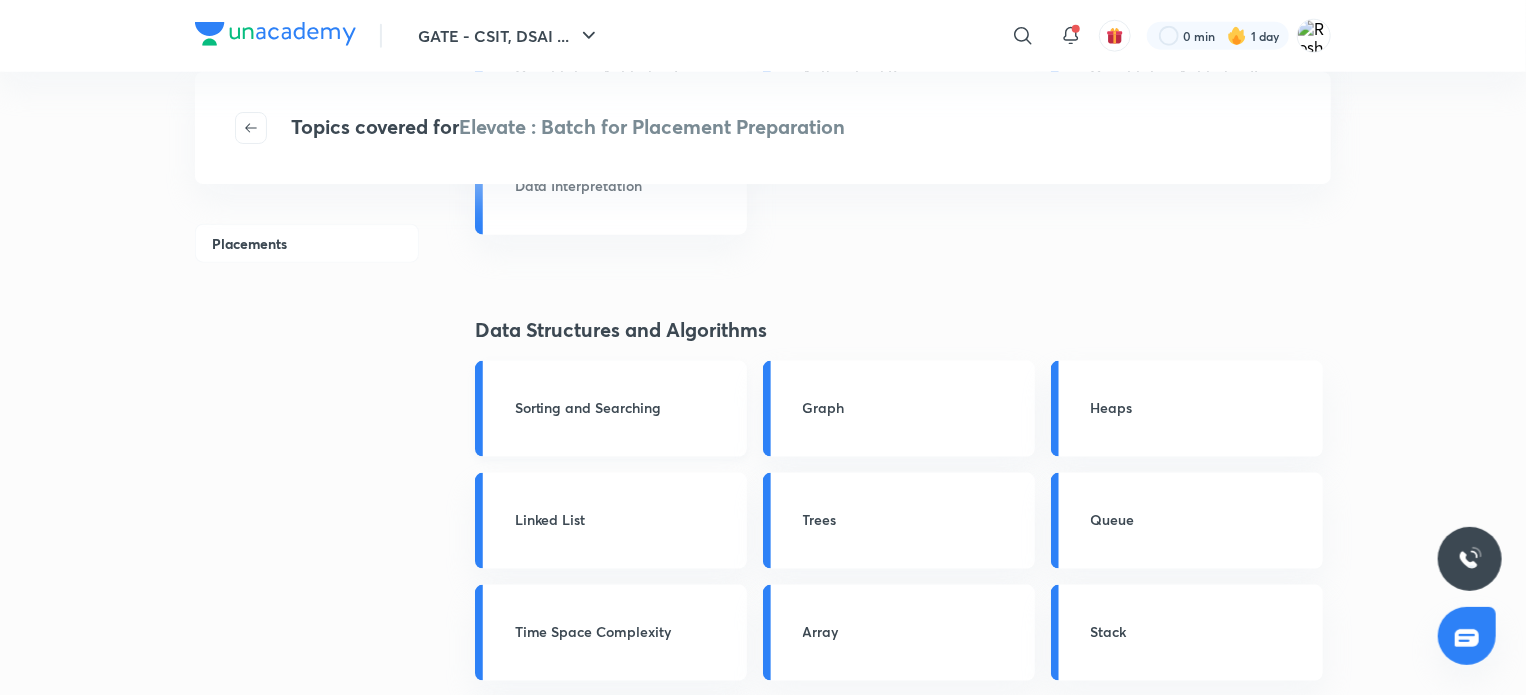 click on "Sorting and Searching" at bounding box center (611, 409) 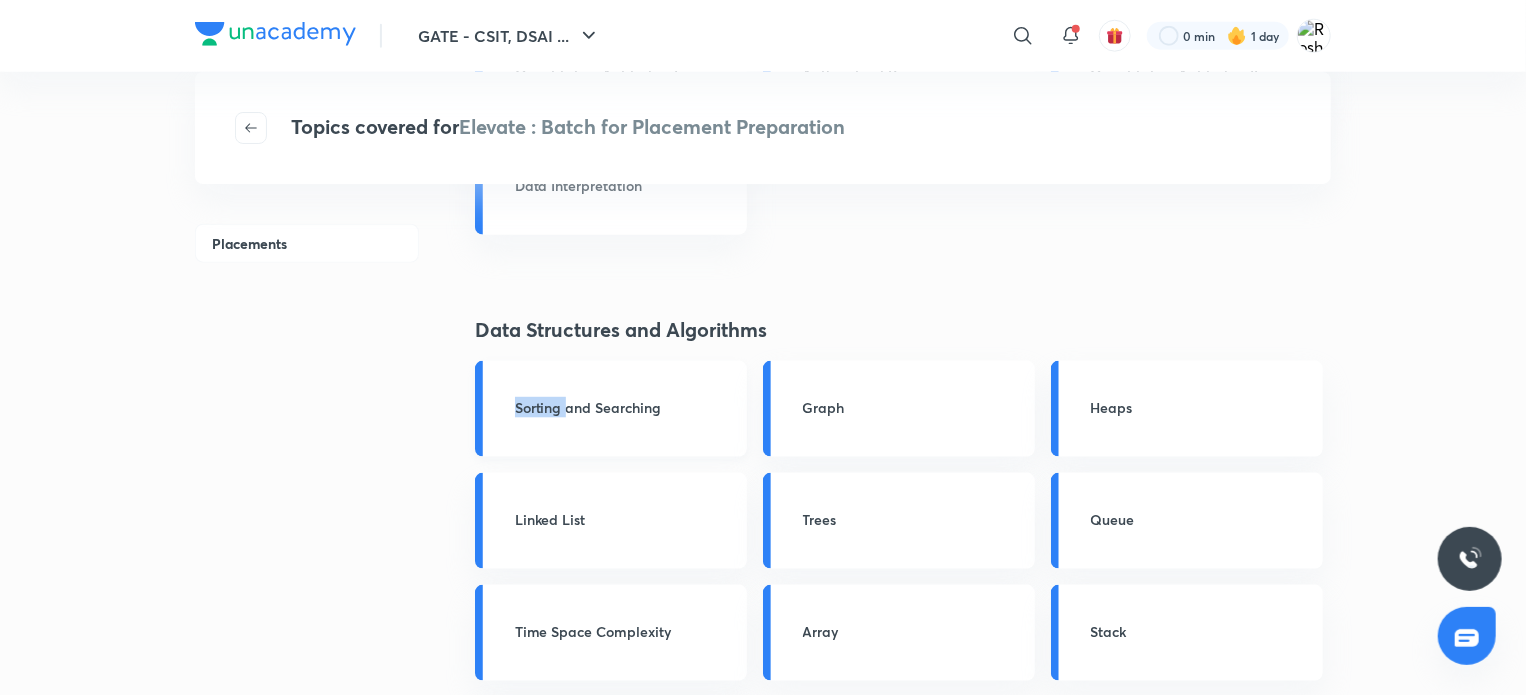 click on "Sorting and Searching" at bounding box center (611, 409) 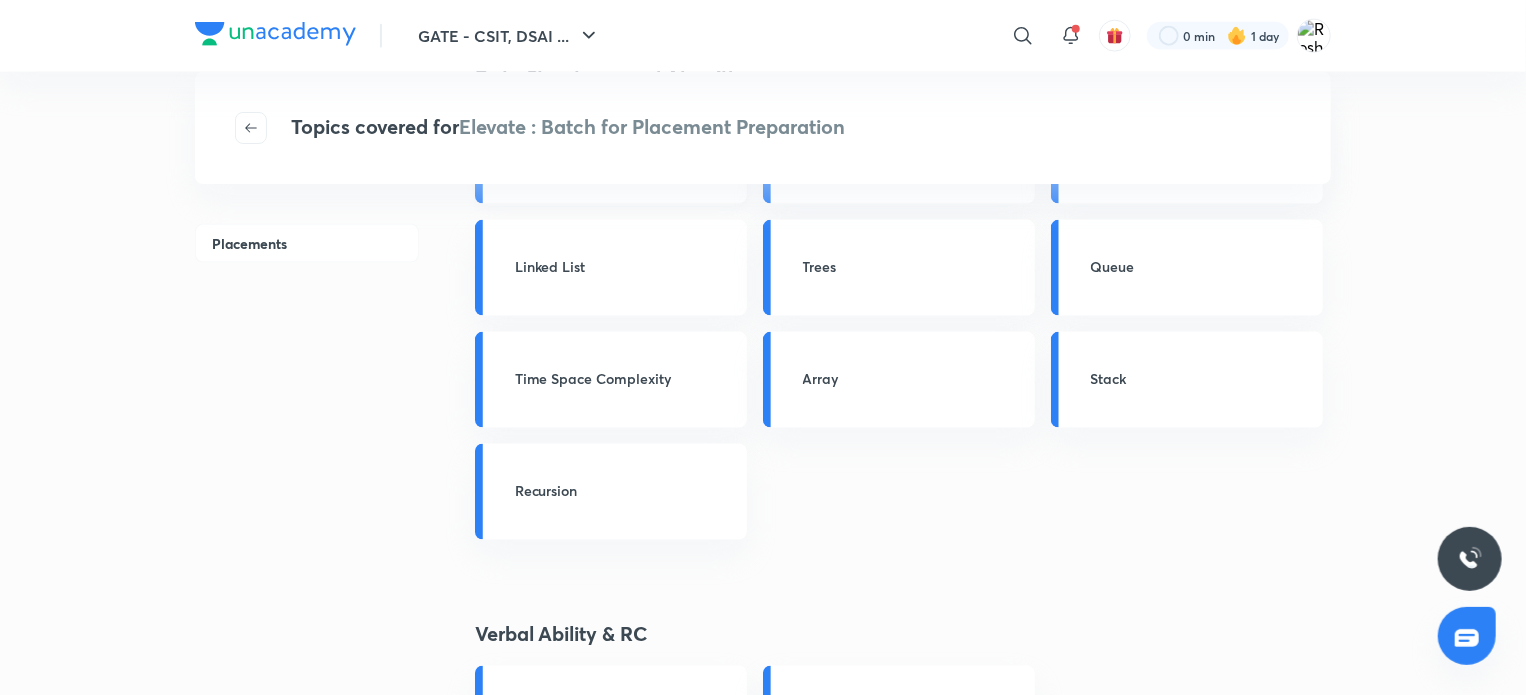 scroll, scrollTop: 1399, scrollLeft: 0, axis: vertical 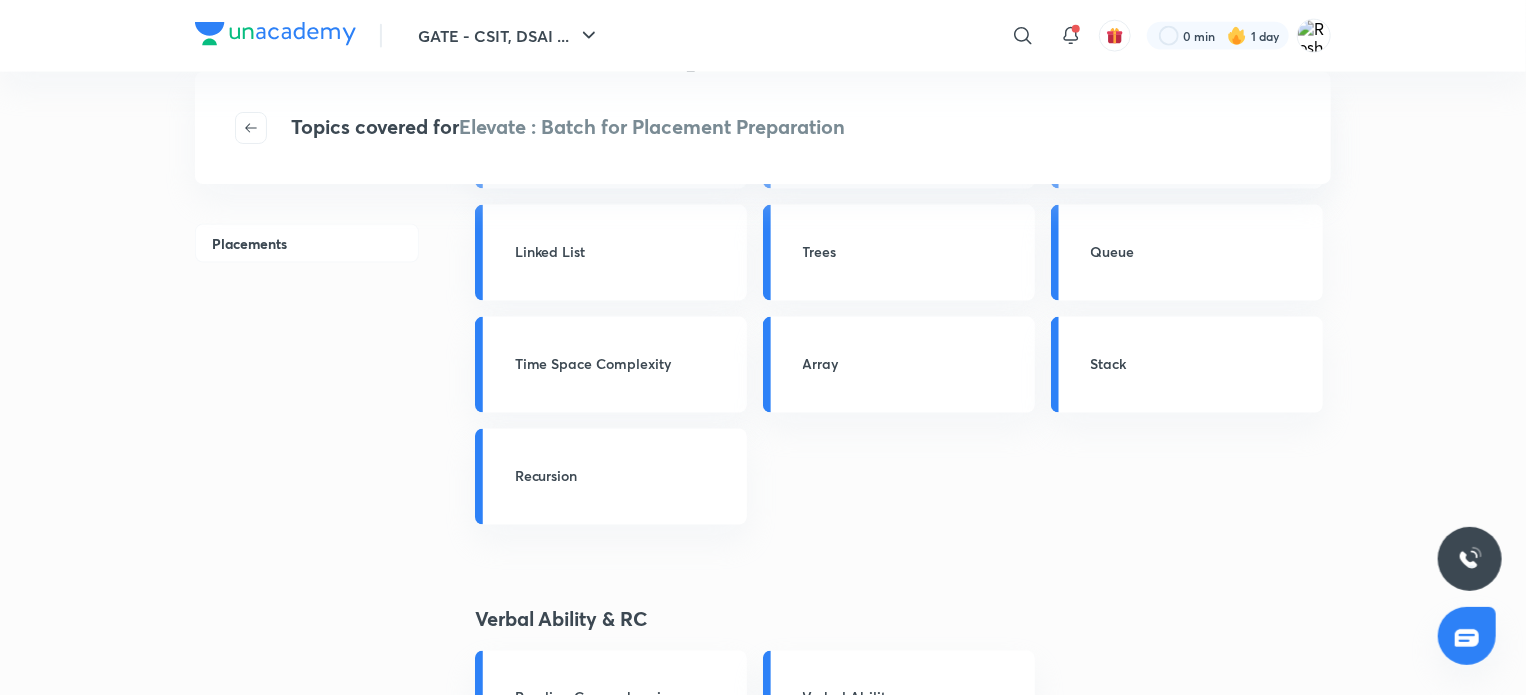 click on "Topics covered for  Elevate : Batch for Placement Preparation" at bounding box center (763, 128) 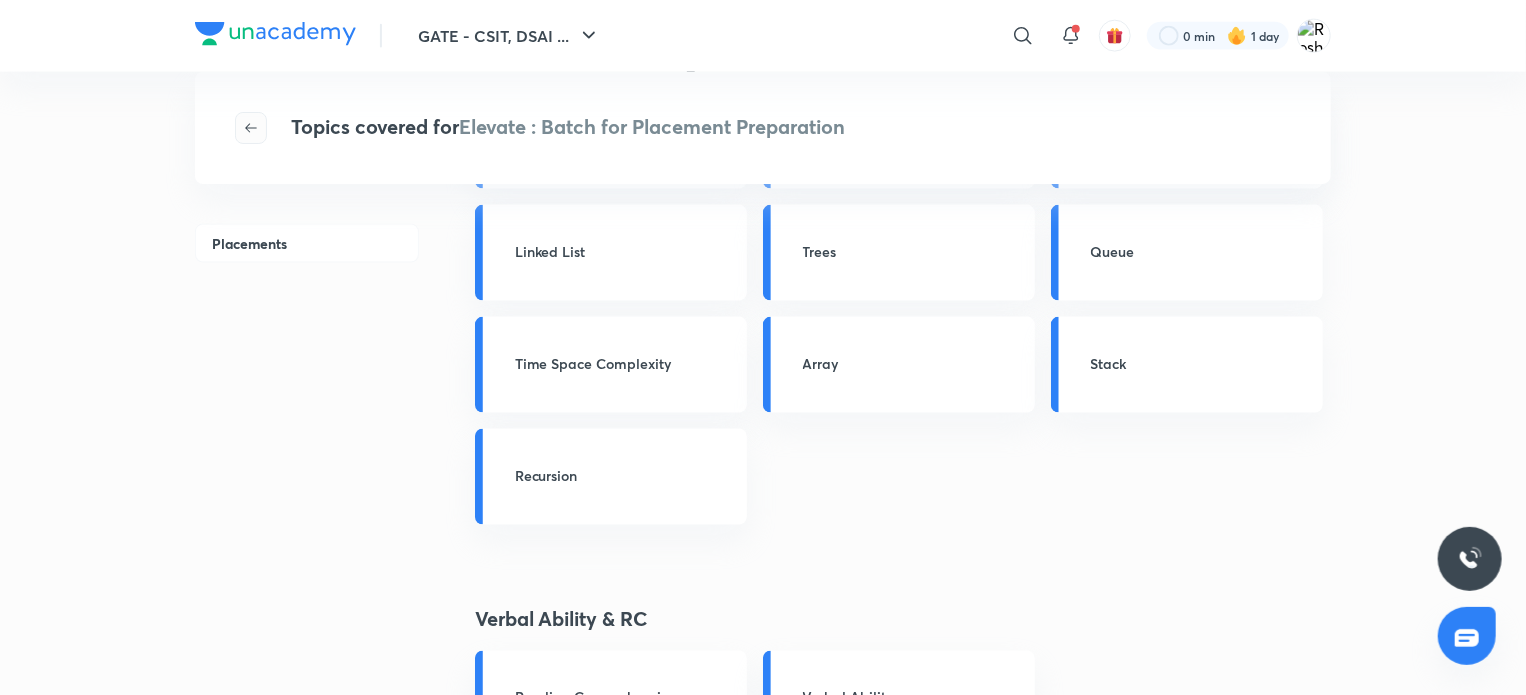 click at bounding box center (251, 128) 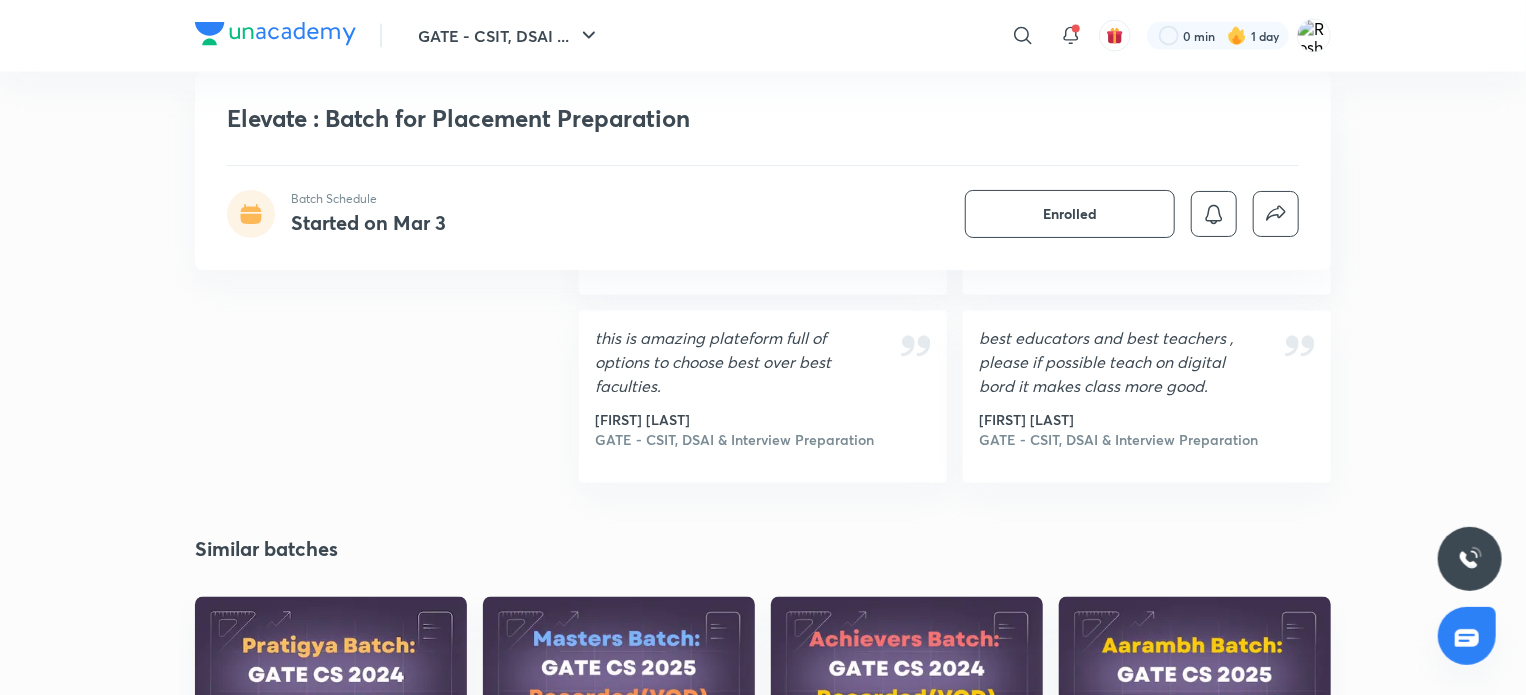 scroll, scrollTop: 1775, scrollLeft: 0, axis: vertical 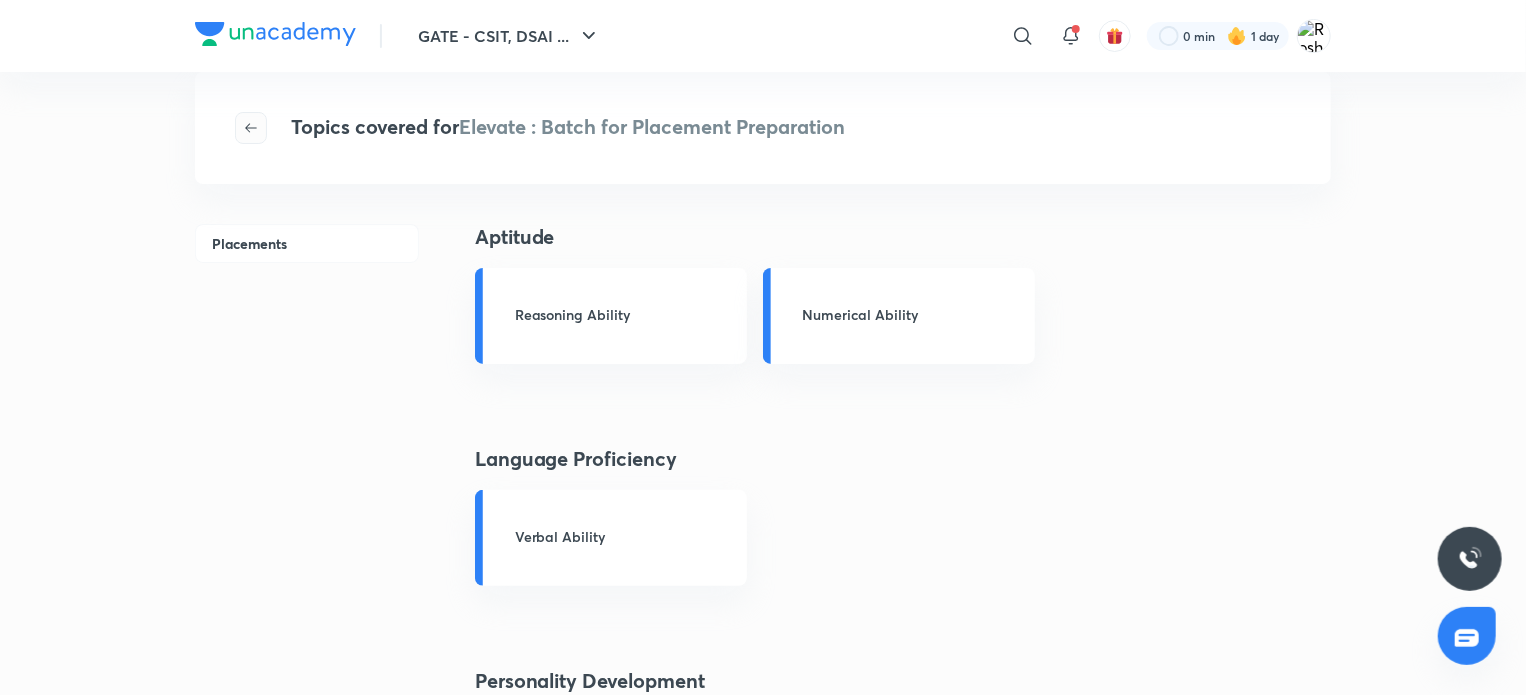 click 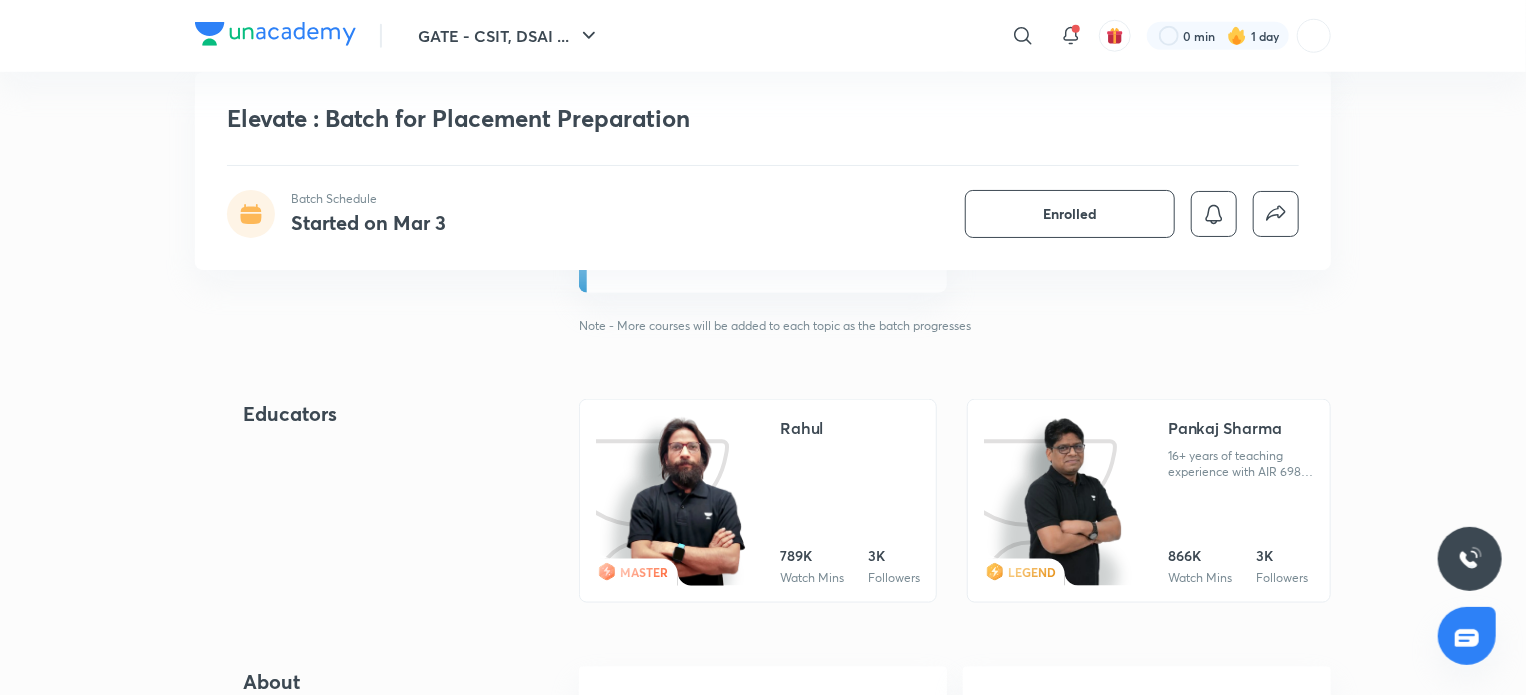 scroll, scrollTop: 984, scrollLeft: 0, axis: vertical 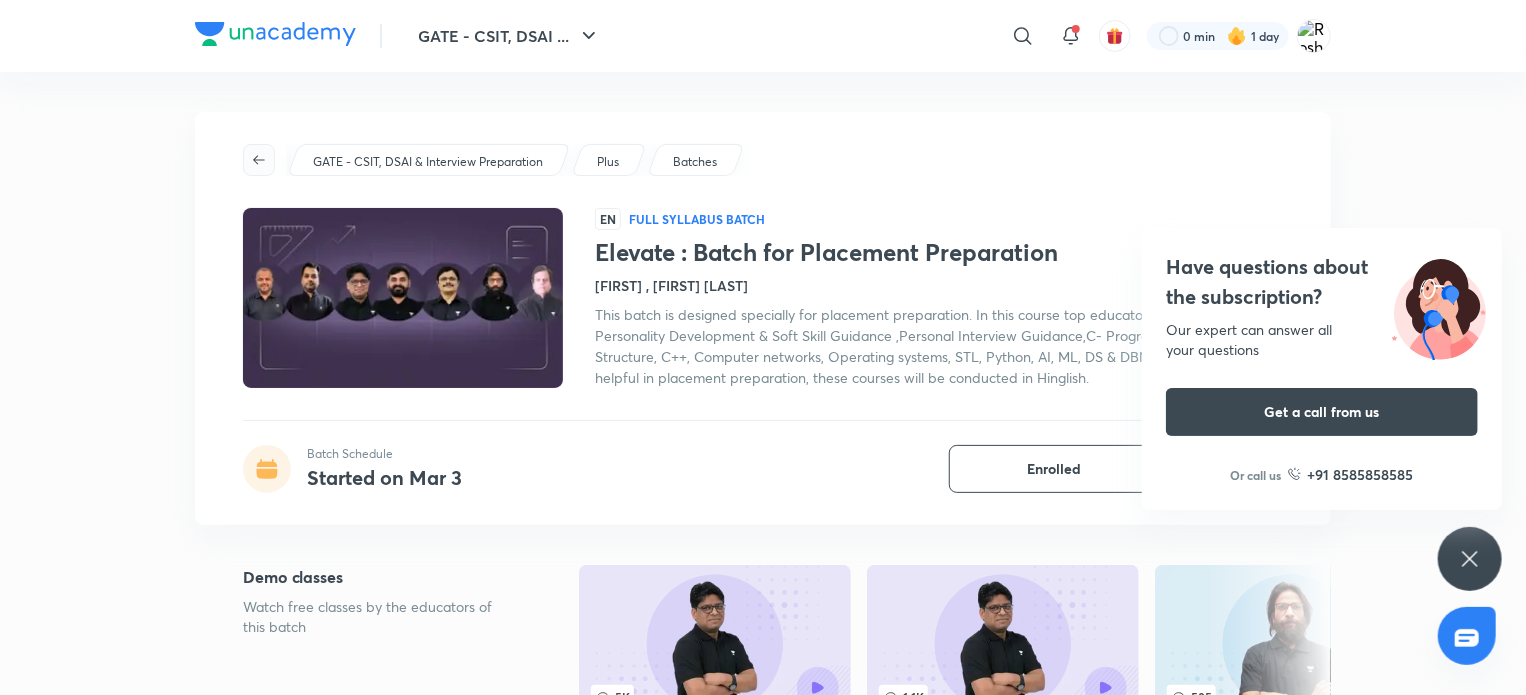 click 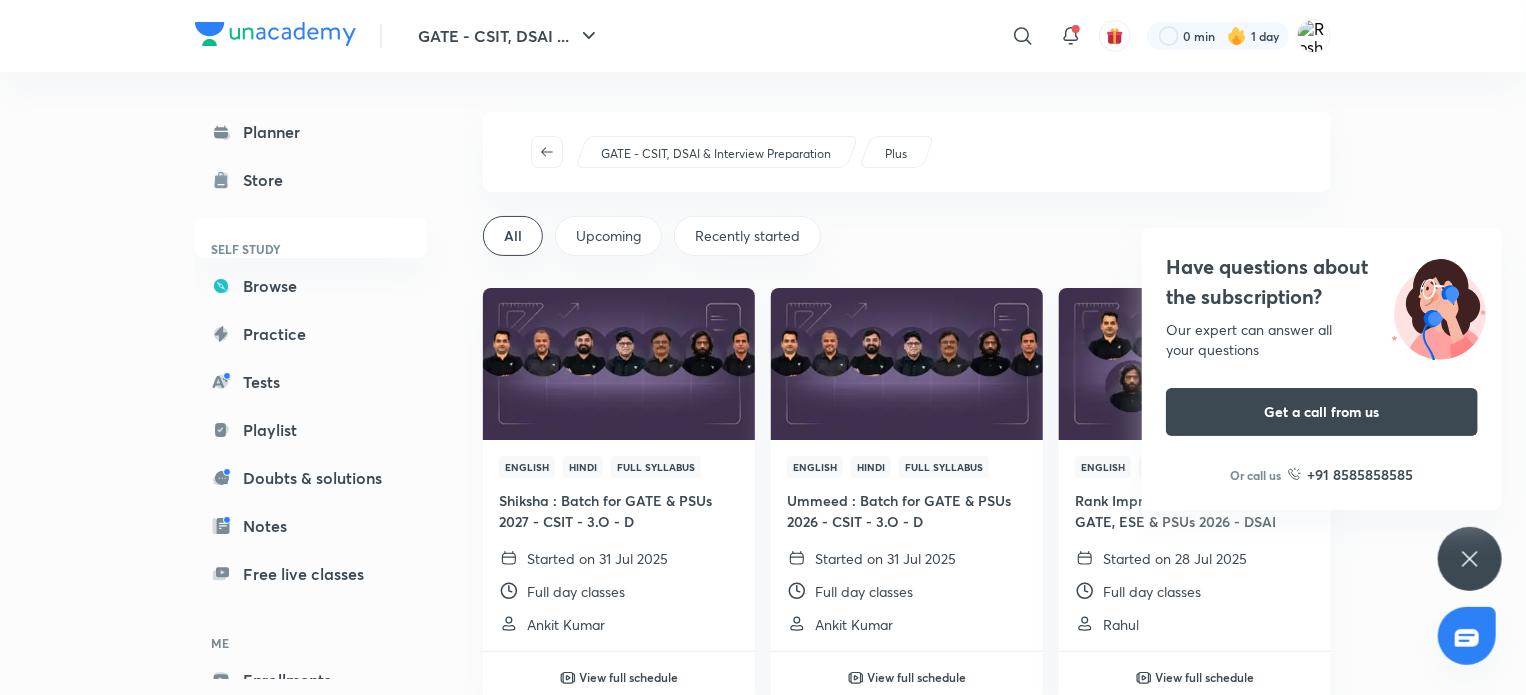 click 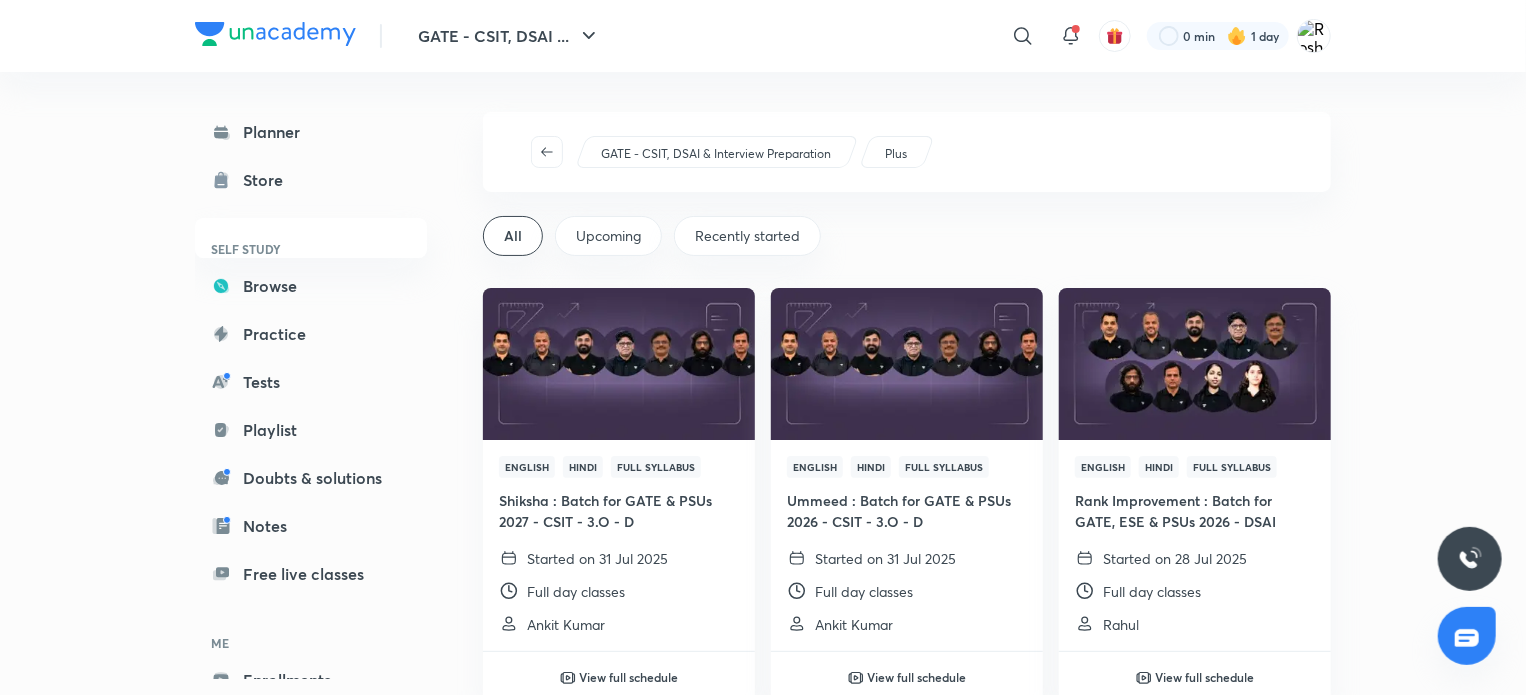 scroll, scrollTop: 108, scrollLeft: 0, axis: vertical 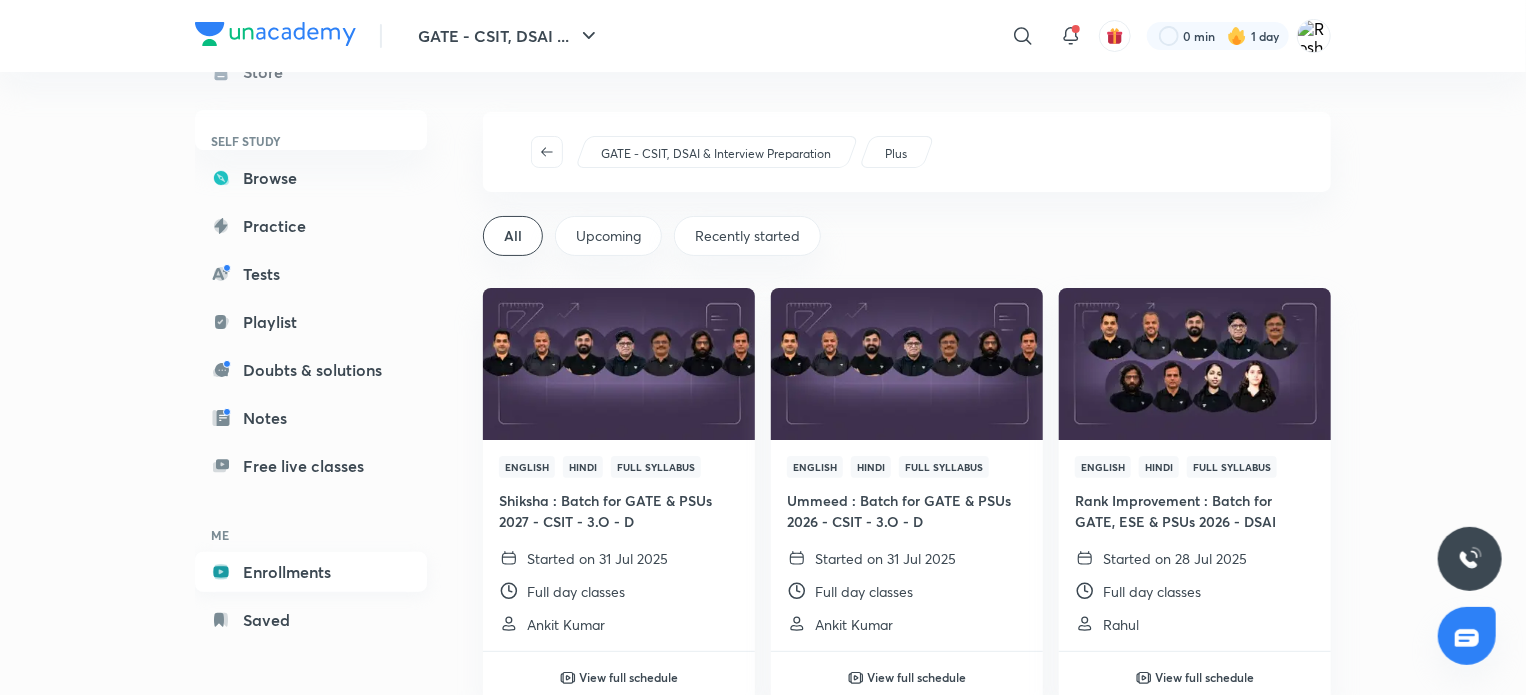 click on "Enrollments" at bounding box center (311, 572) 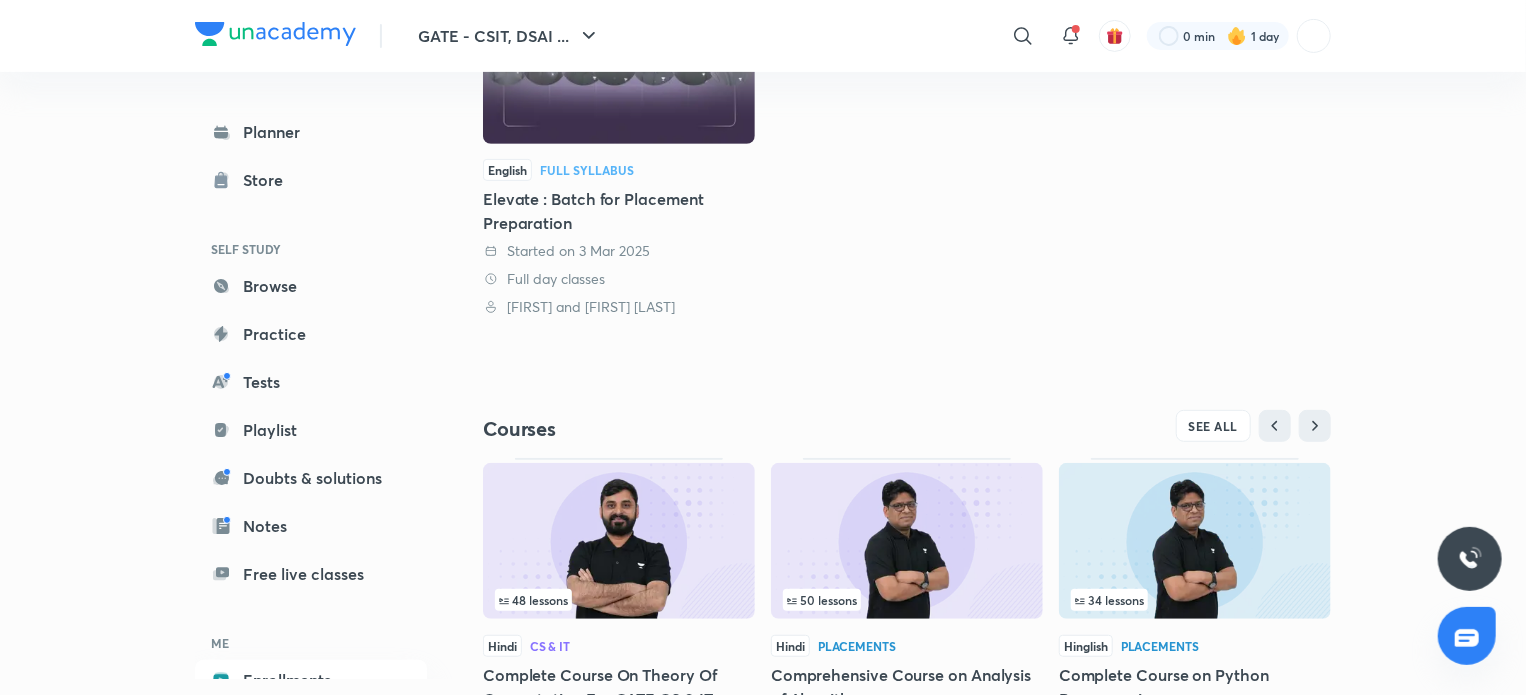 scroll, scrollTop: 456, scrollLeft: 0, axis: vertical 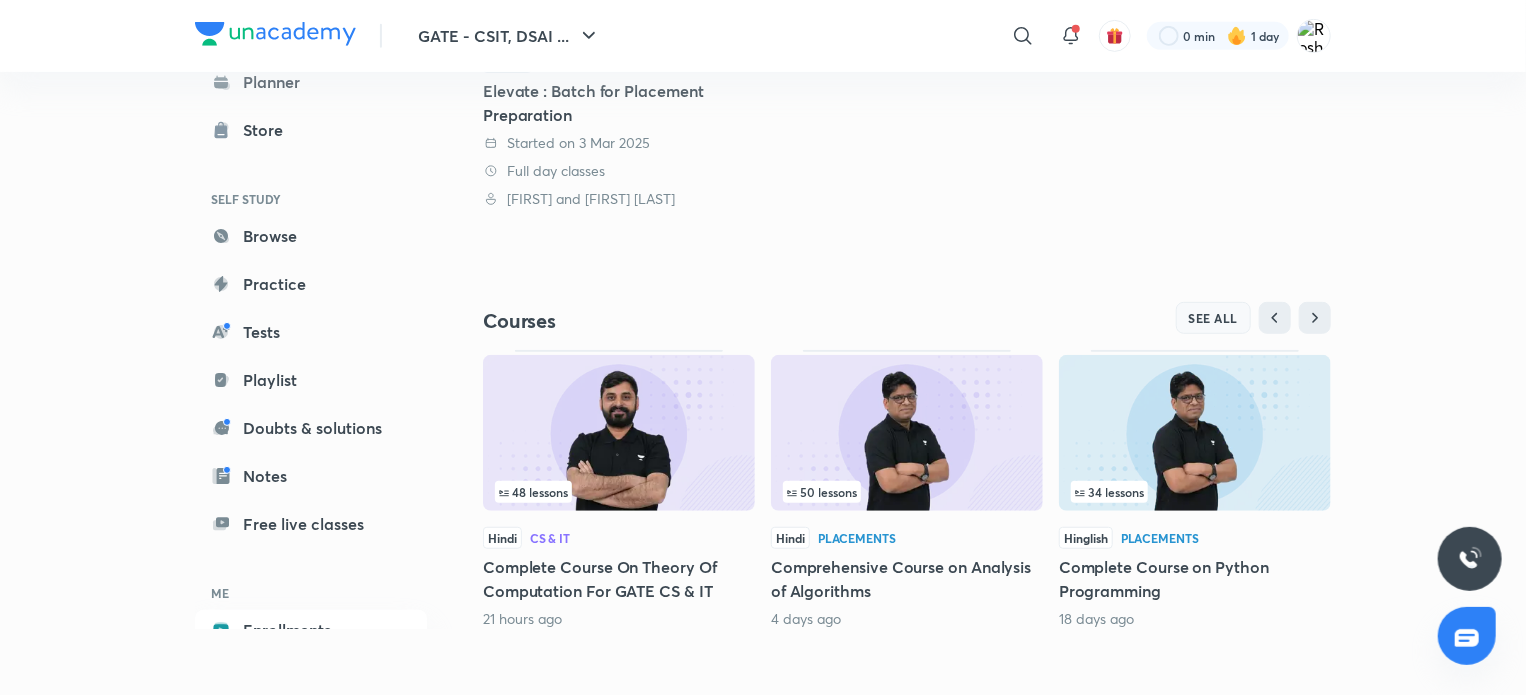 click on "SEE ALL" at bounding box center (1214, 318) 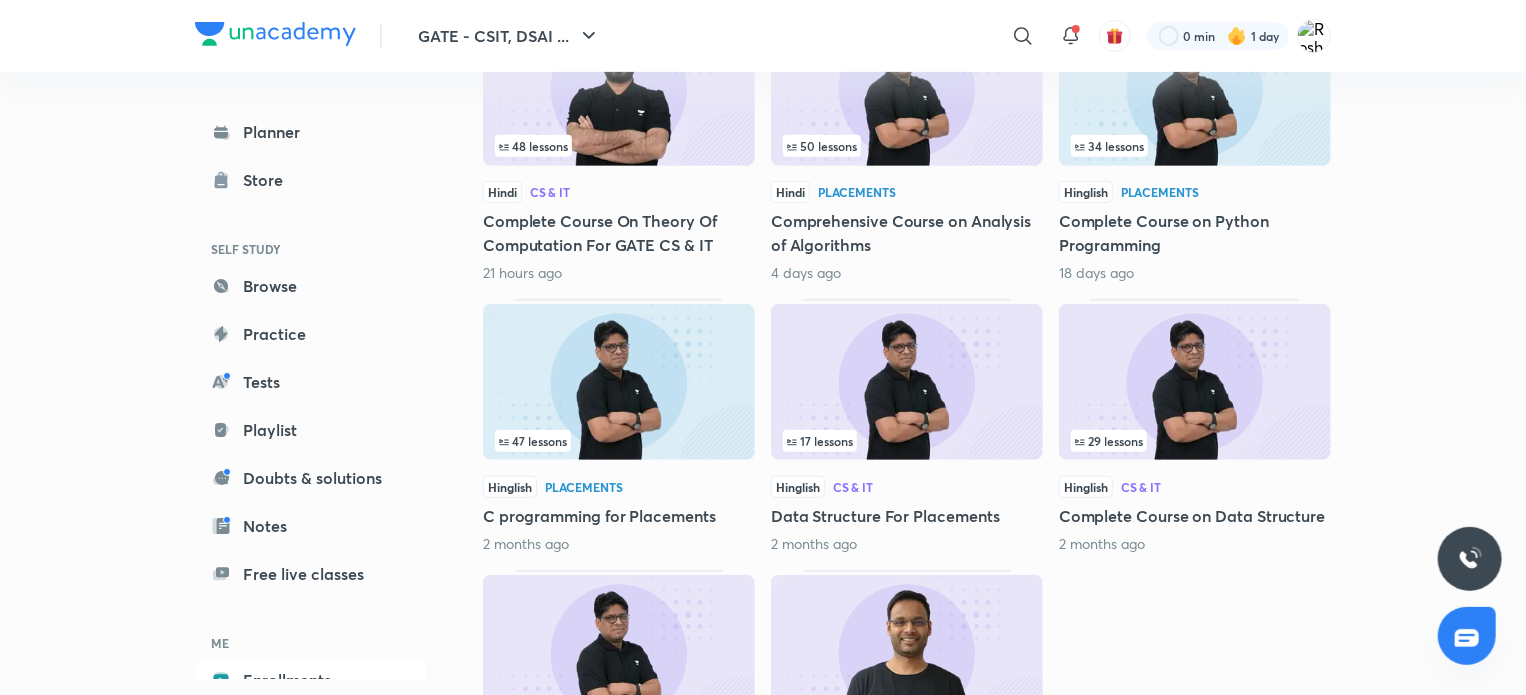 scroll, scrollTop: 380, scrollLeft: 0, axis: vertical 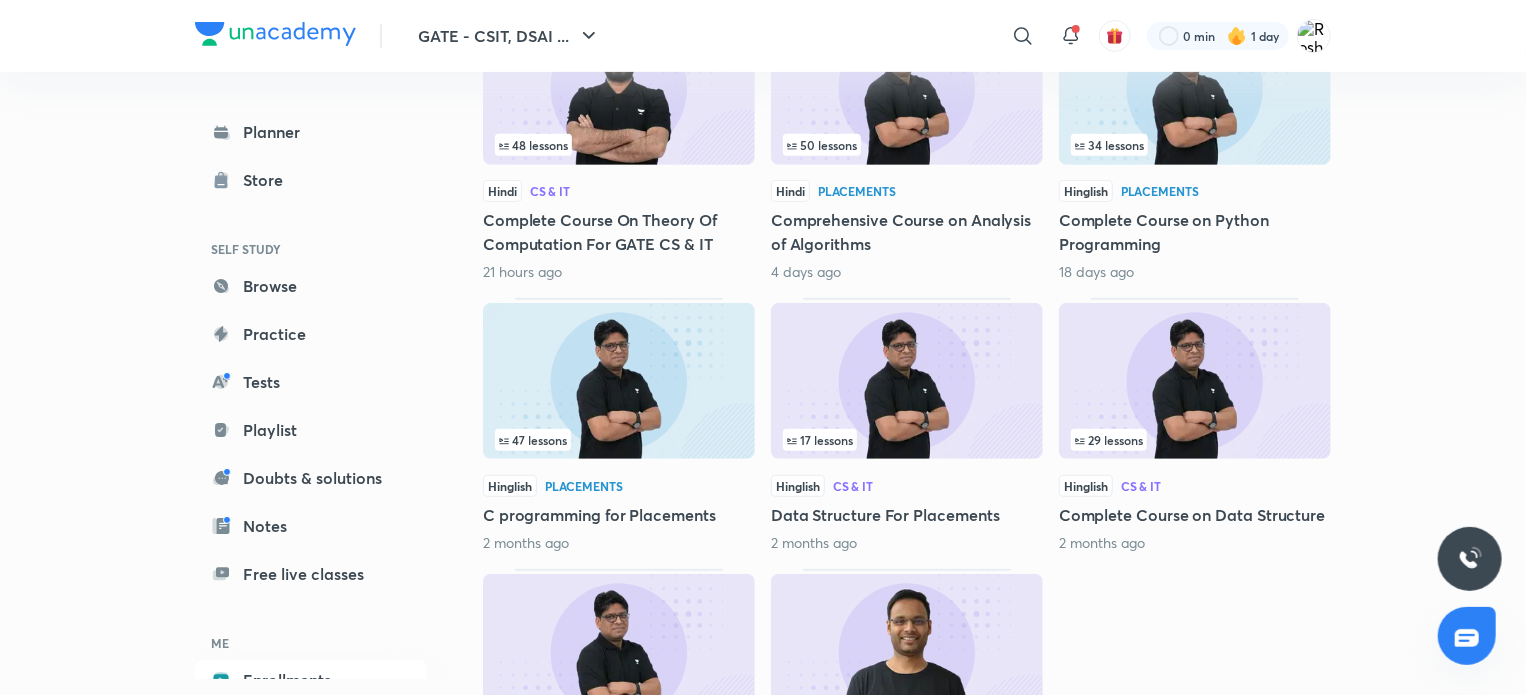click at bounding box center (907, 381) 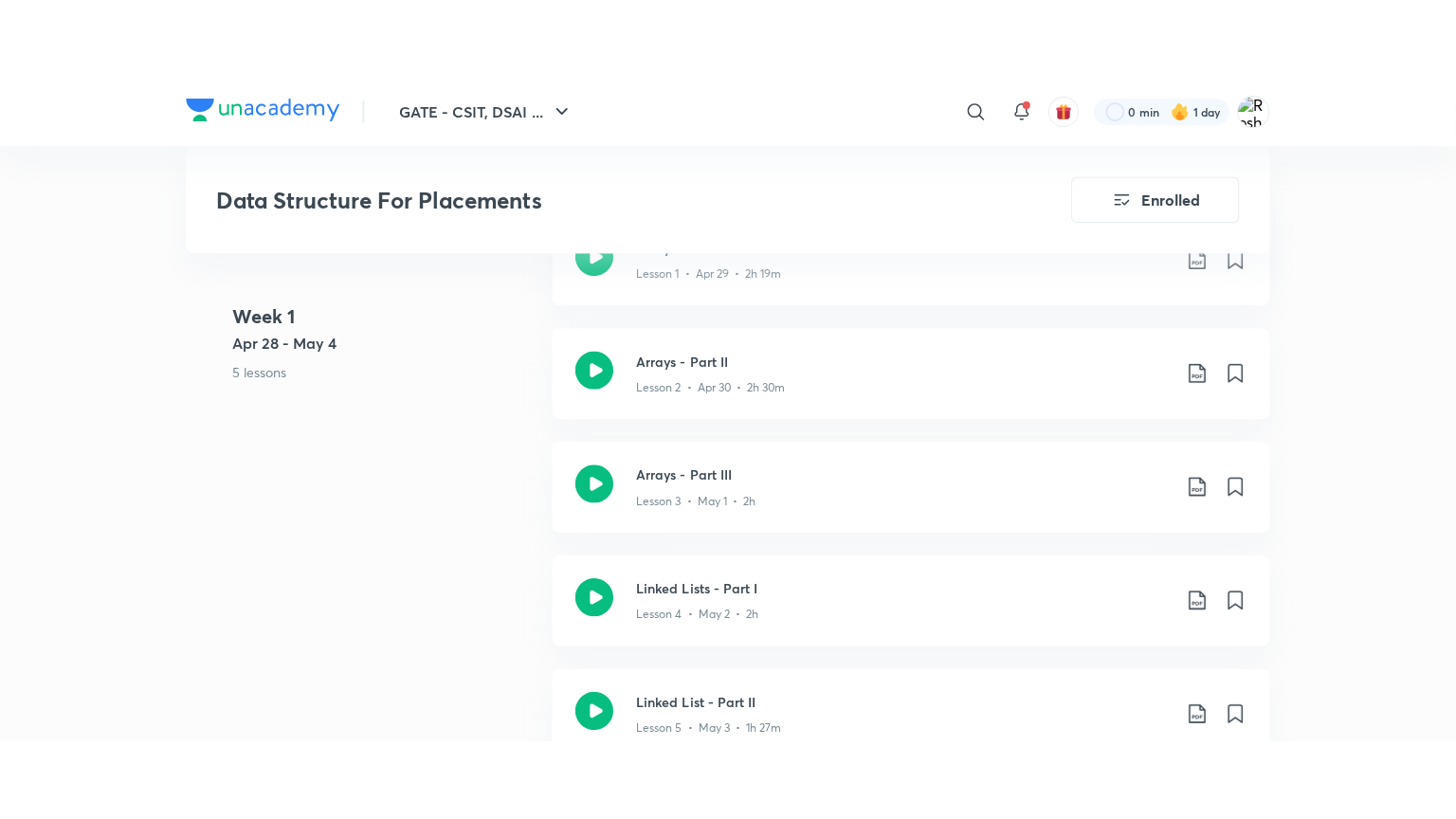 scroll, scrollTop: 1174, scrollLeft: 0, axis: vertical 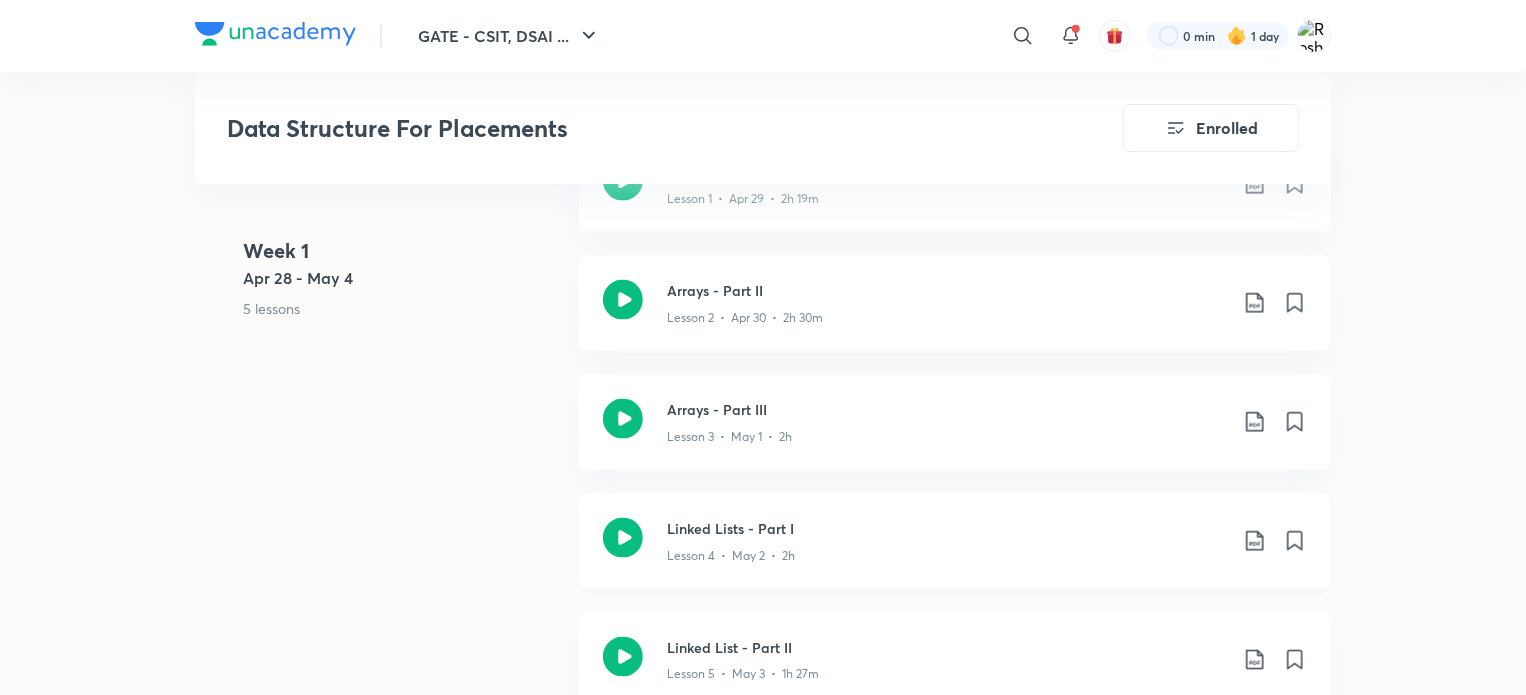 click on "Lesson 4  •  May 2  •  2h" at bounding box center (947, -32) 